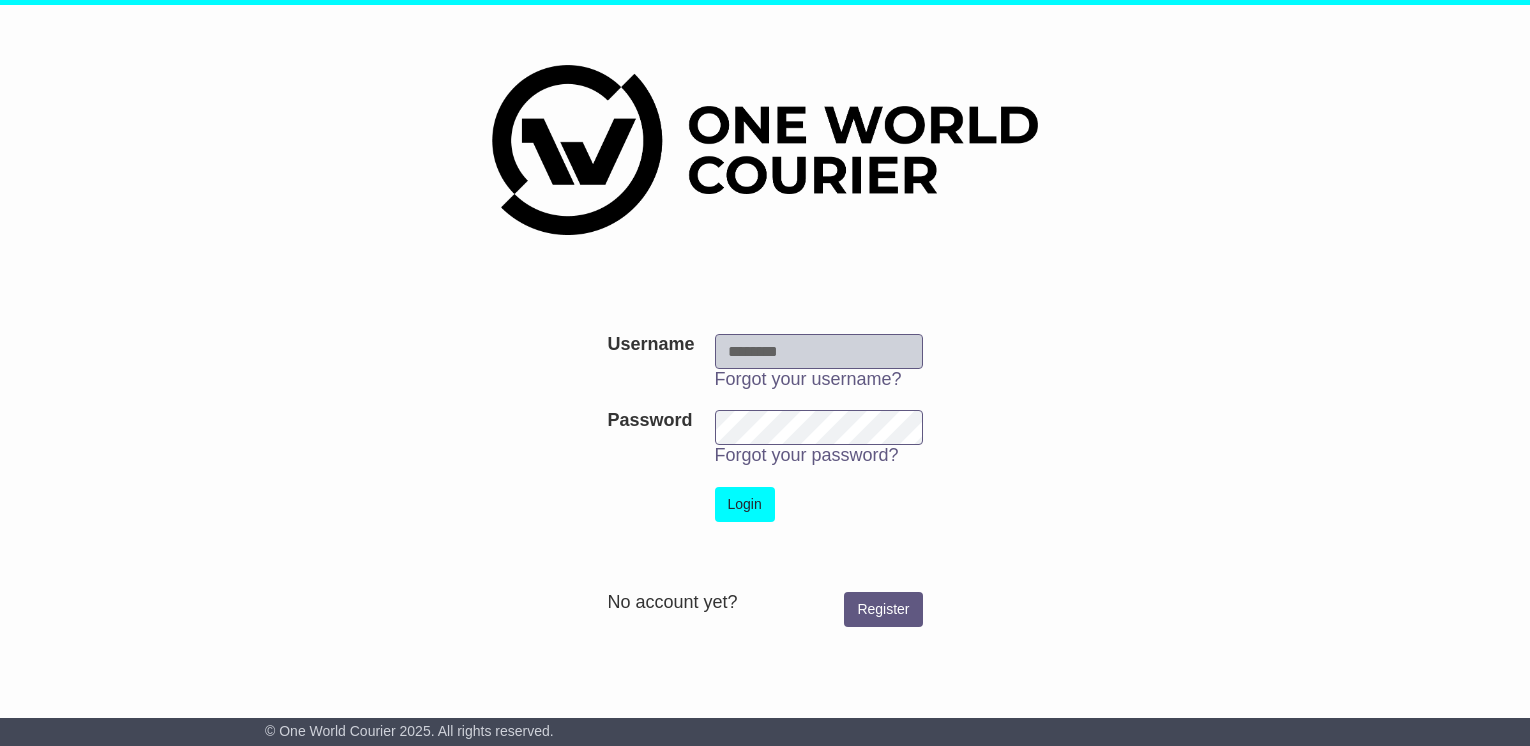scroll, scrollTop: 0, scrollLeft: 0, axis: both 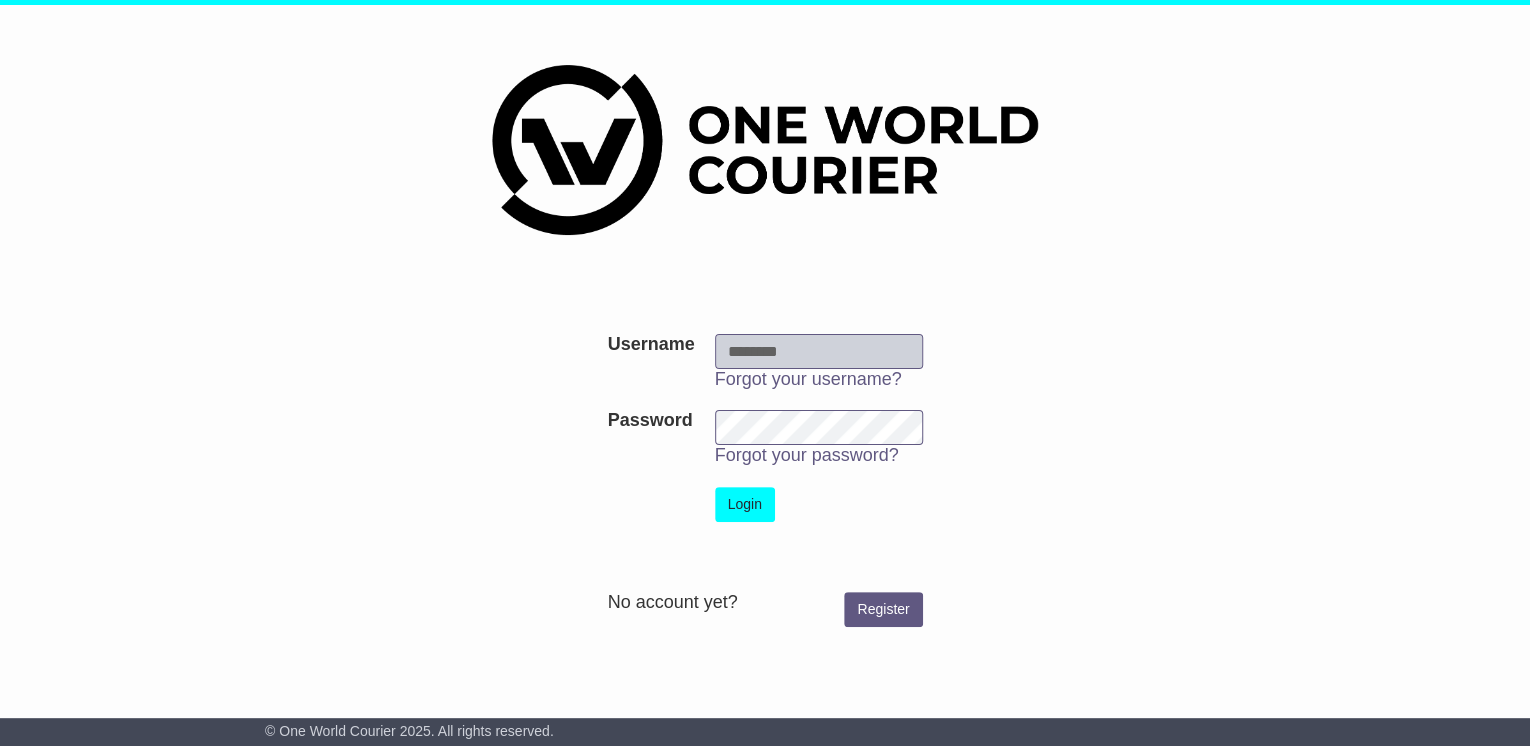 type on "**********" 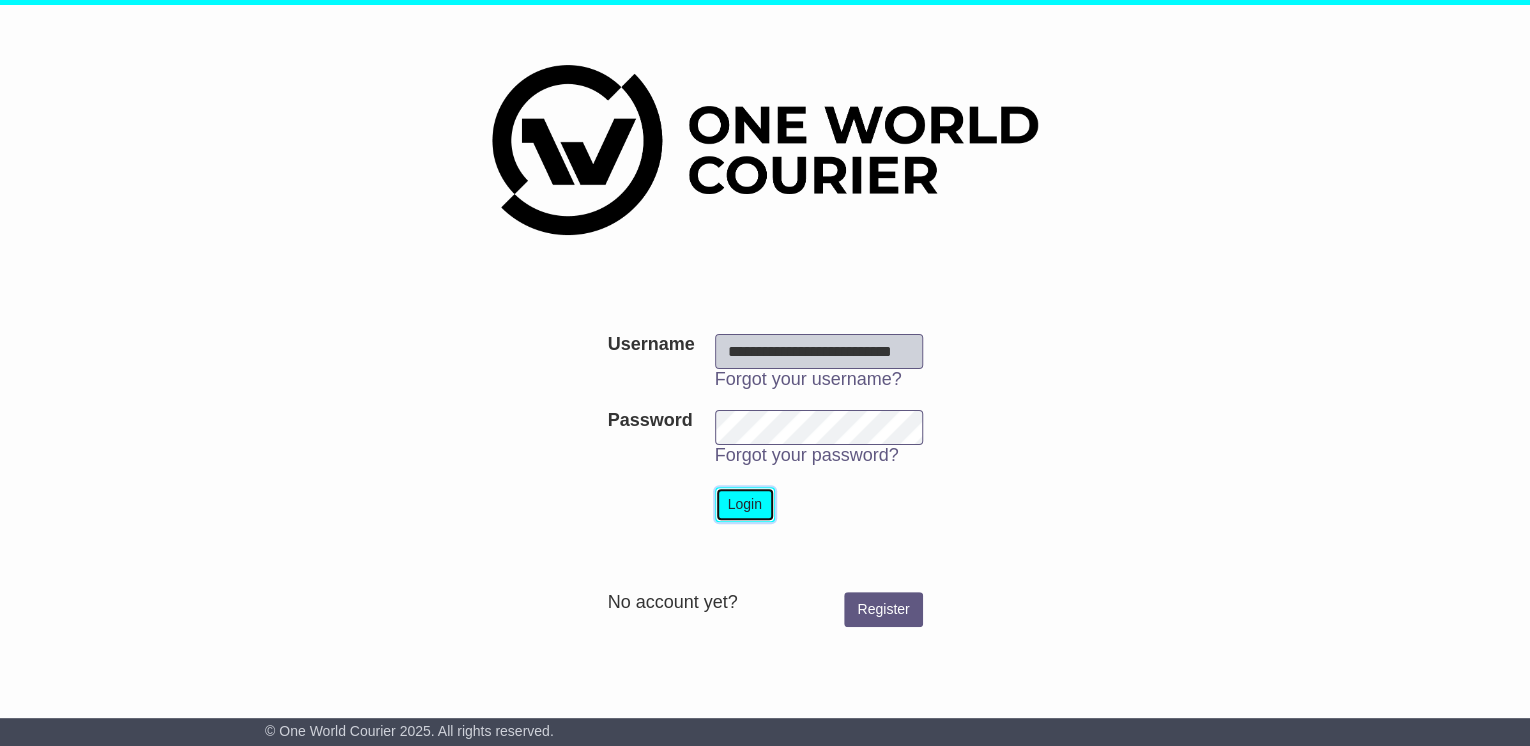 drag, startPoint x: 743, startPoint y: 506, endPoint x: 909, endPoint y: 492, distance: 166.58931 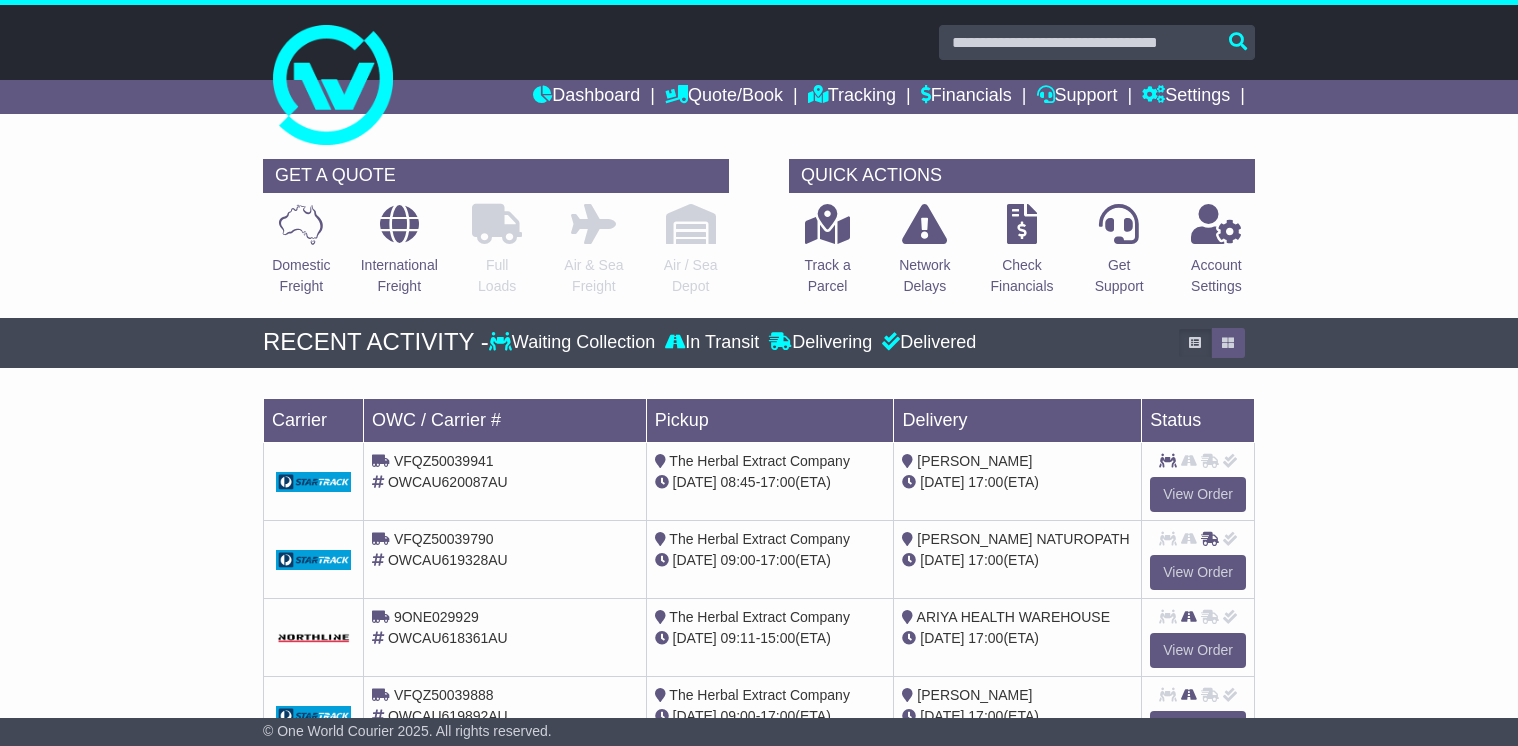 scroll, scrollTop: 0, scrollLeft: 0, axis: both 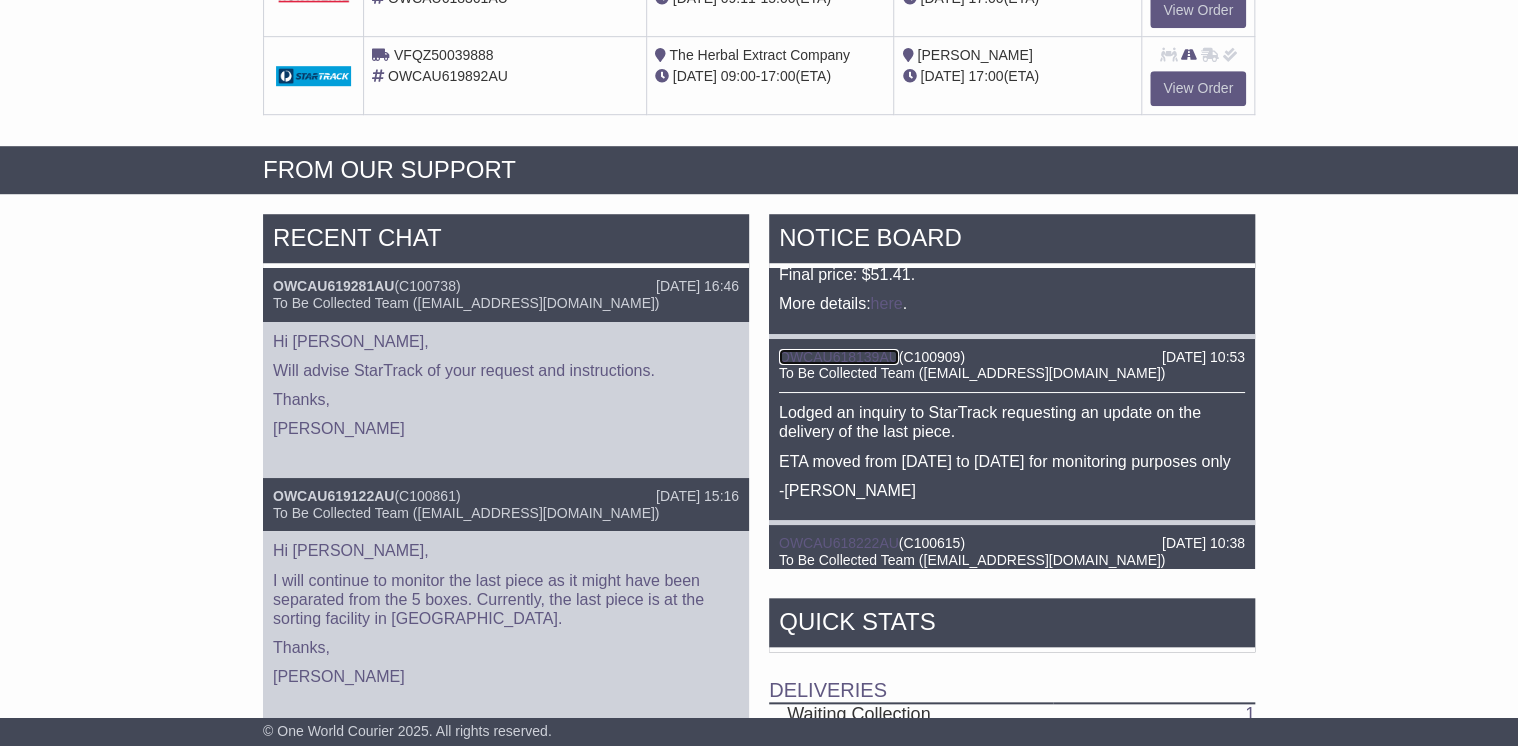 click on "OWCAU618139AU" at bounding box center [839, 357] 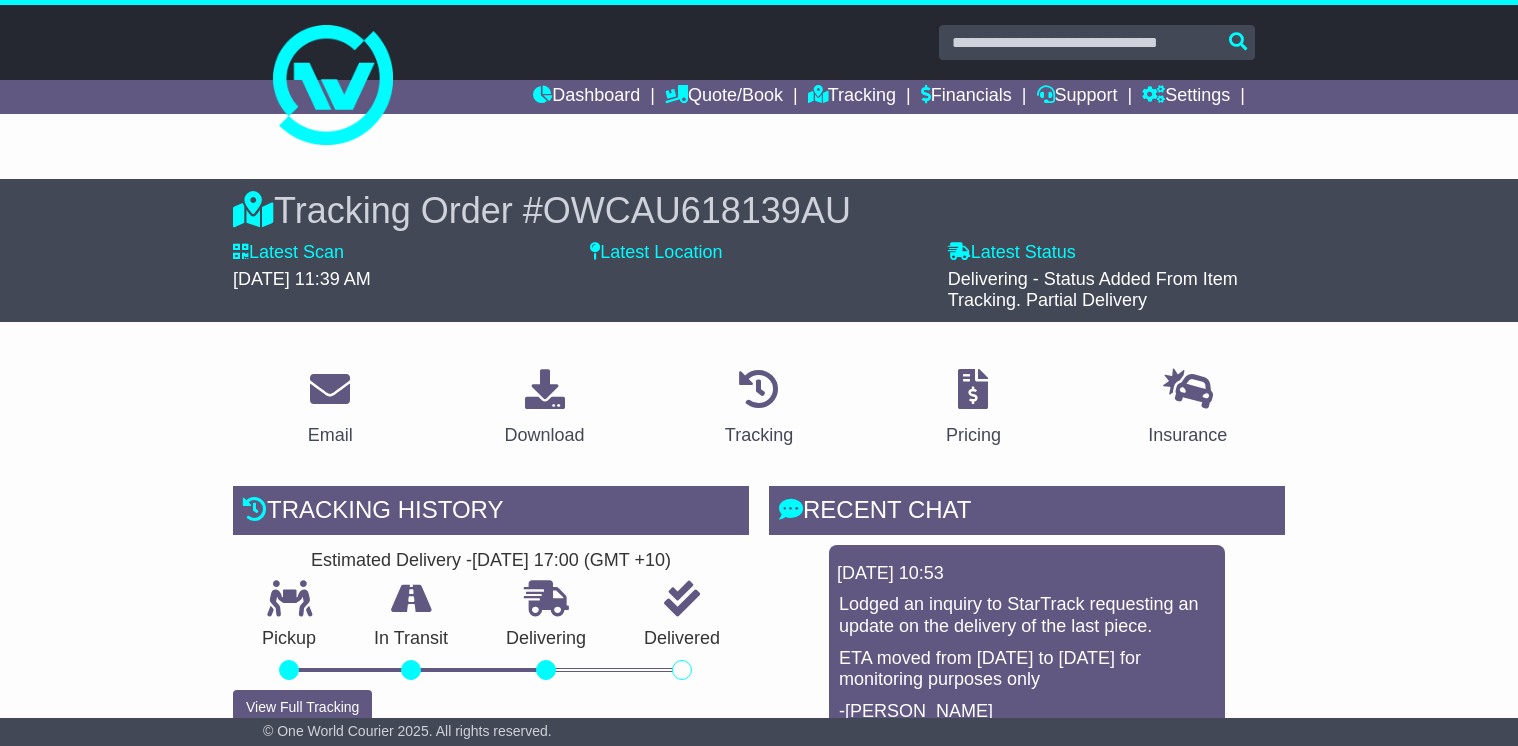 scroll, scrollTop: 0, scrollLeft: 0, axis: both 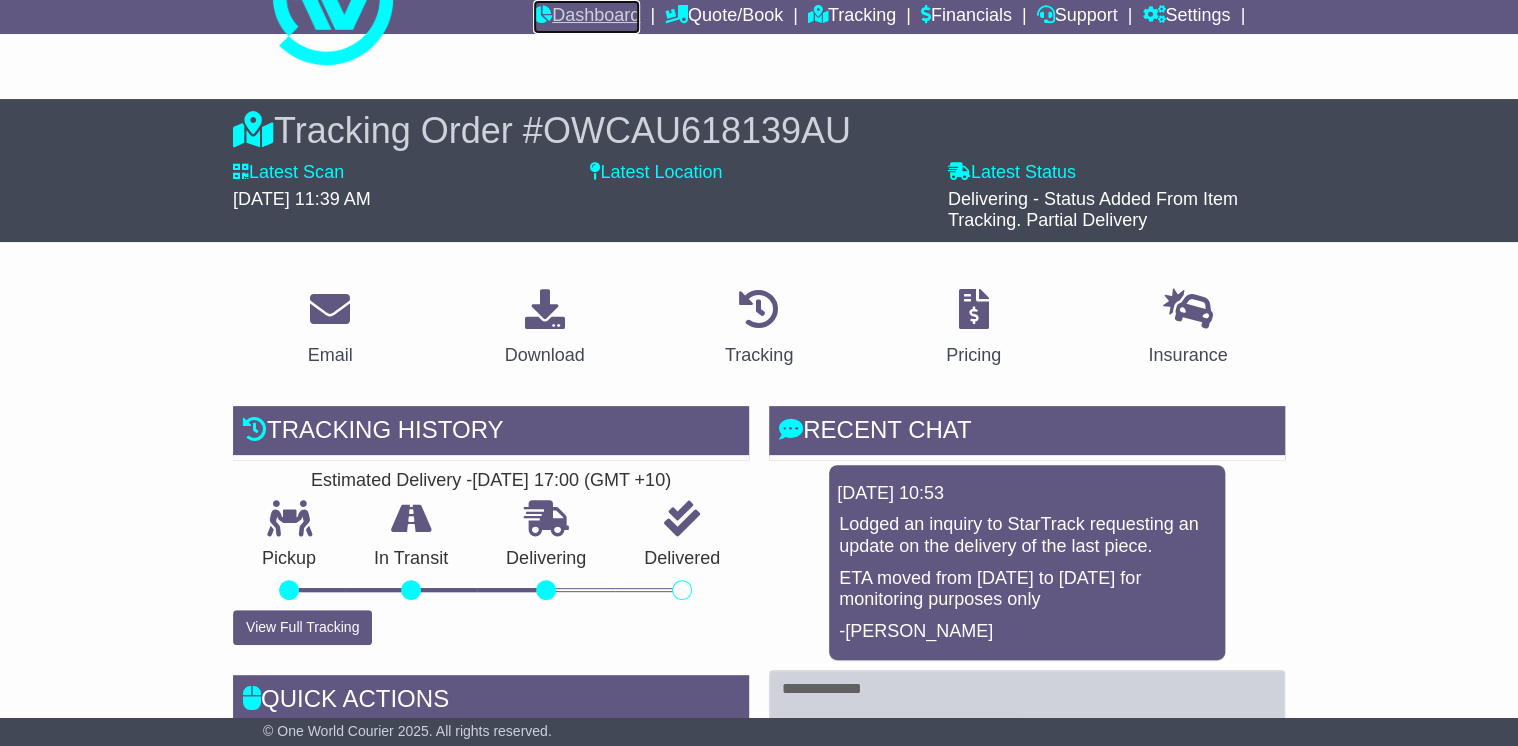 click on "Dashboard" at bounding box center [586, 17] 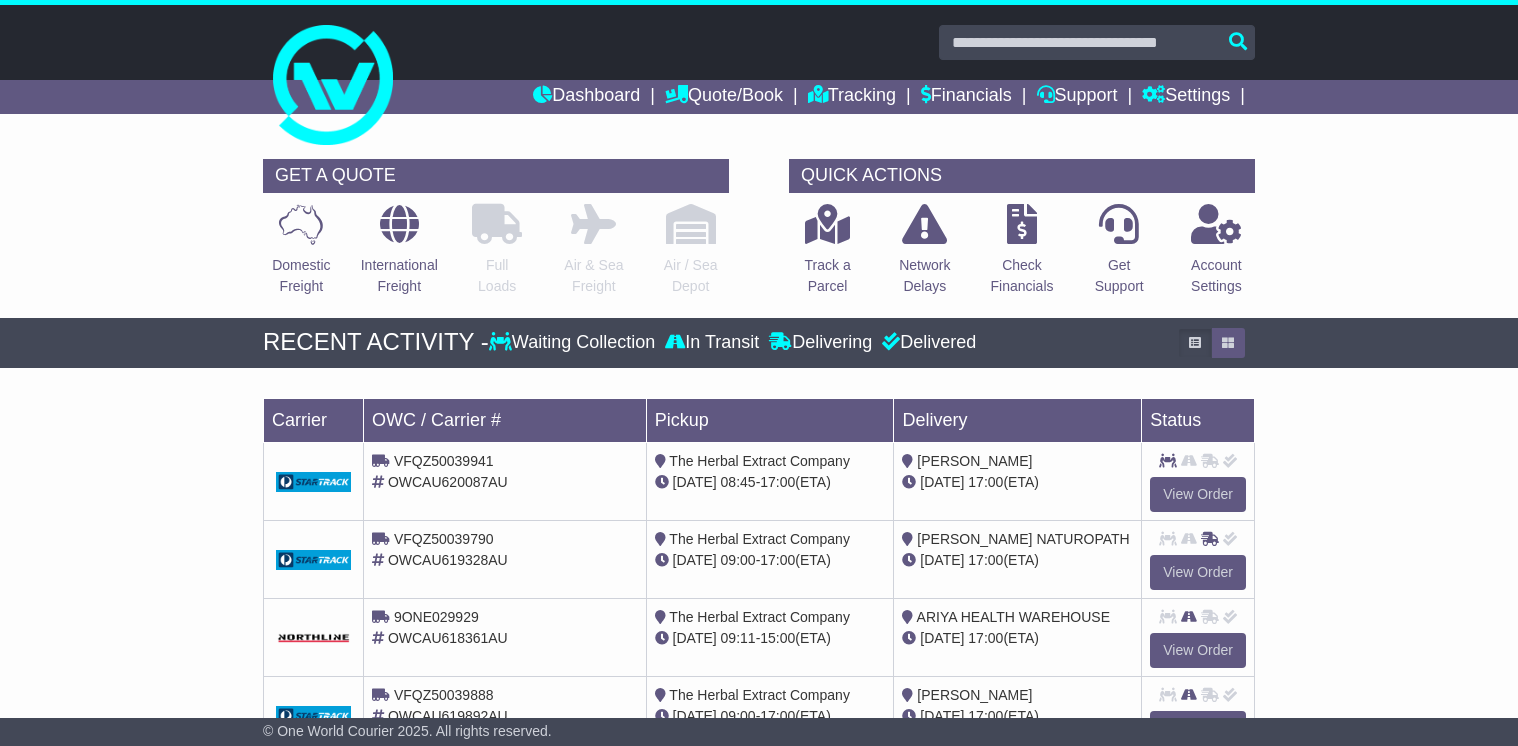 scroll, scrollTop: 0, scrollLeft: 0, axis: both 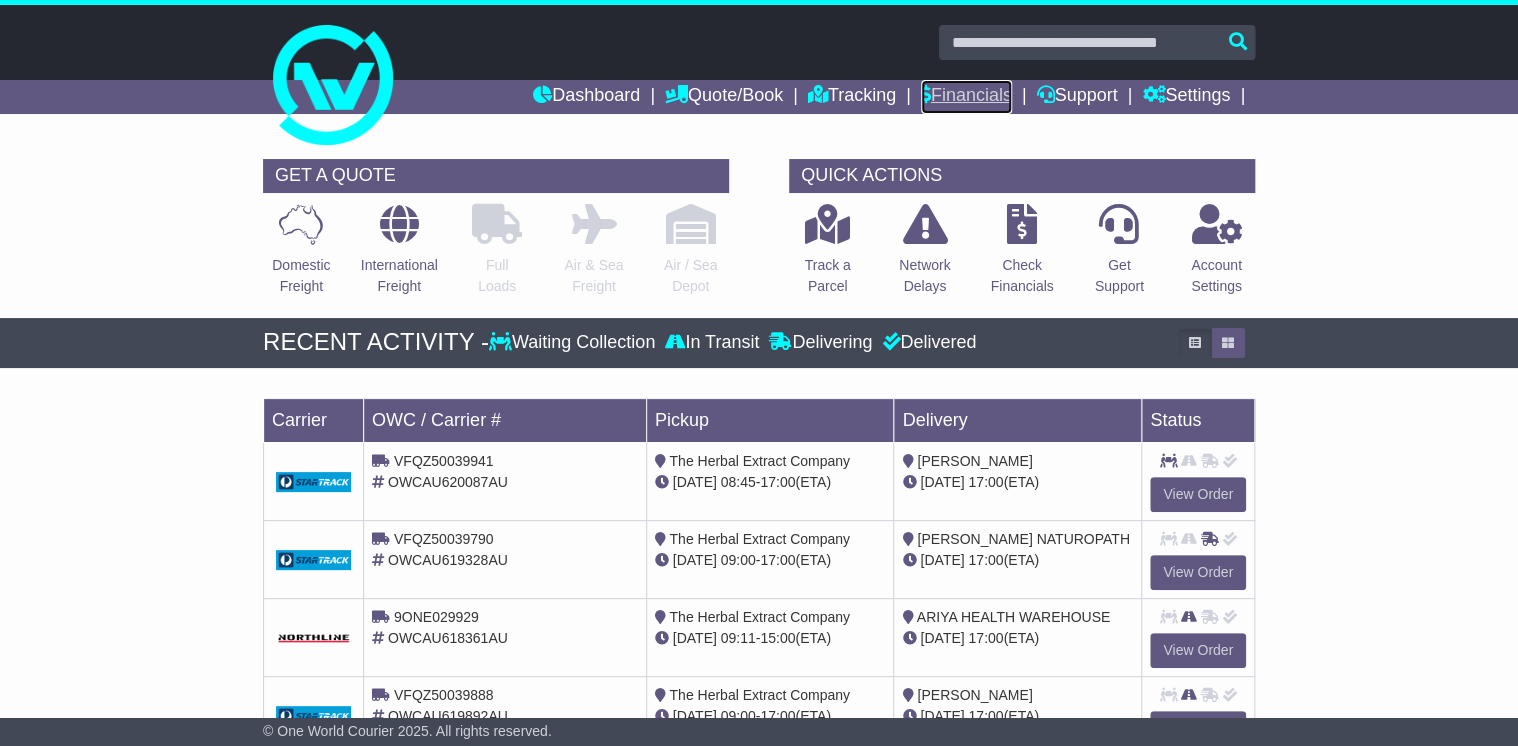 click on "Financials" at bounding box center (966, 97) 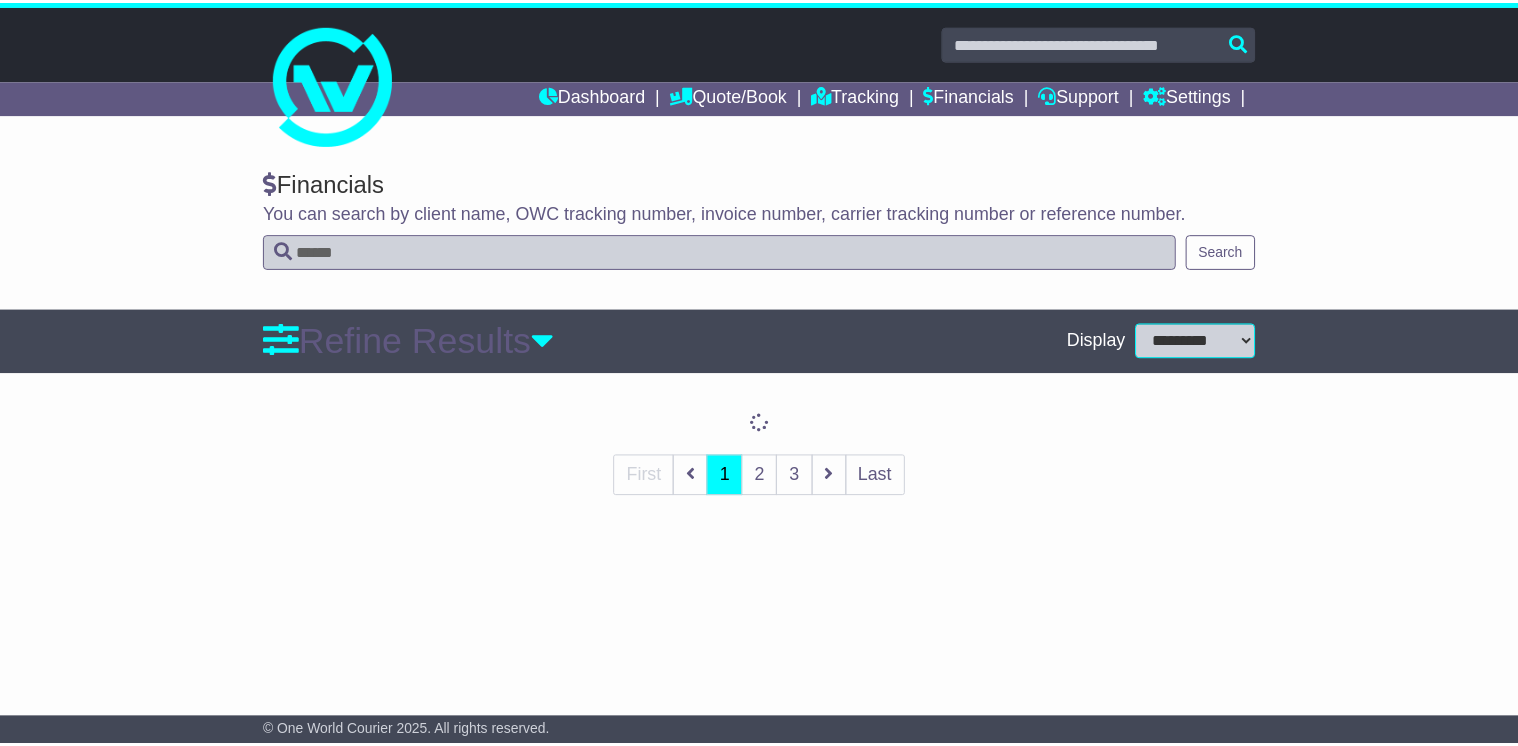scroll, scrollTop: 0, scrollLeft: 0, axis: both 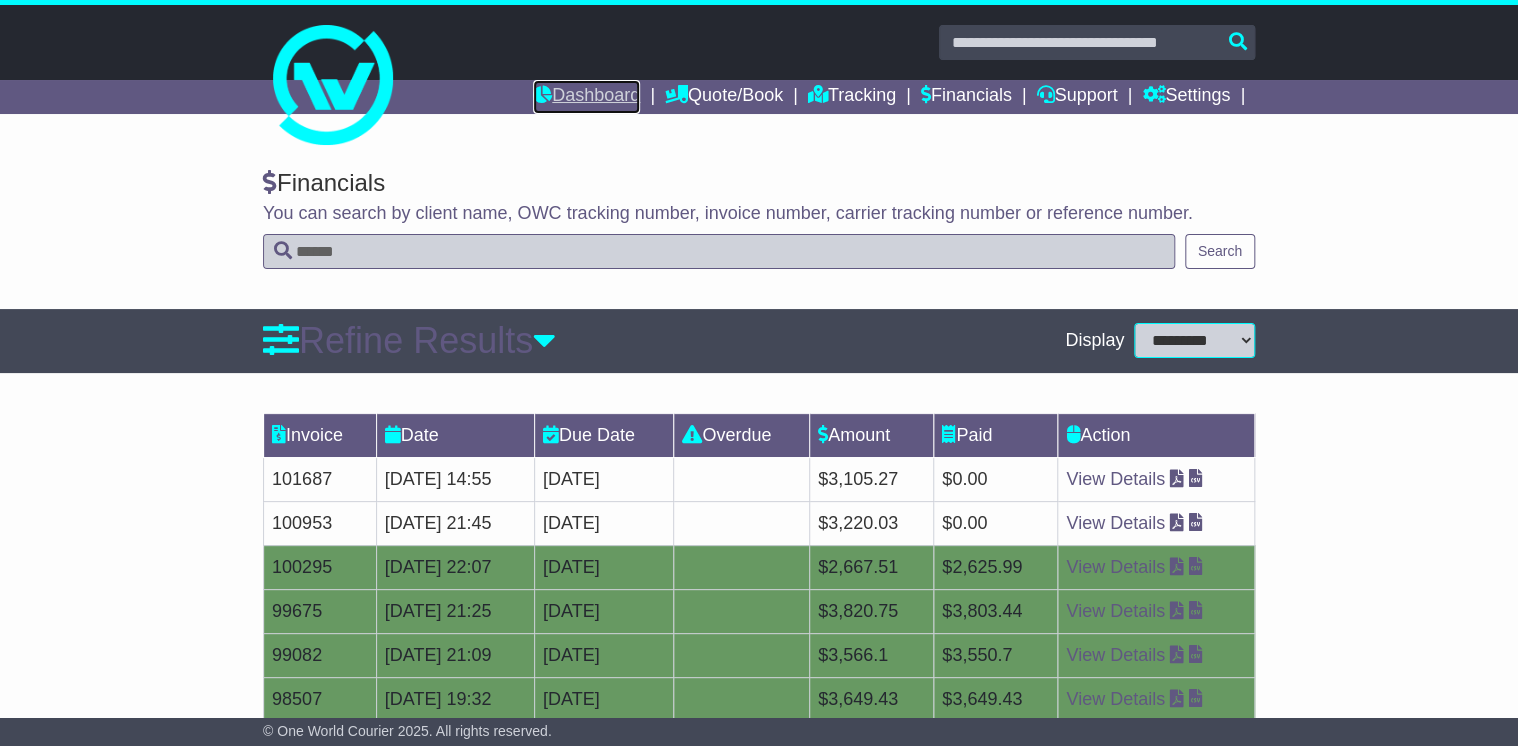 click on "Dashboard" at bounding box center [586, 97] 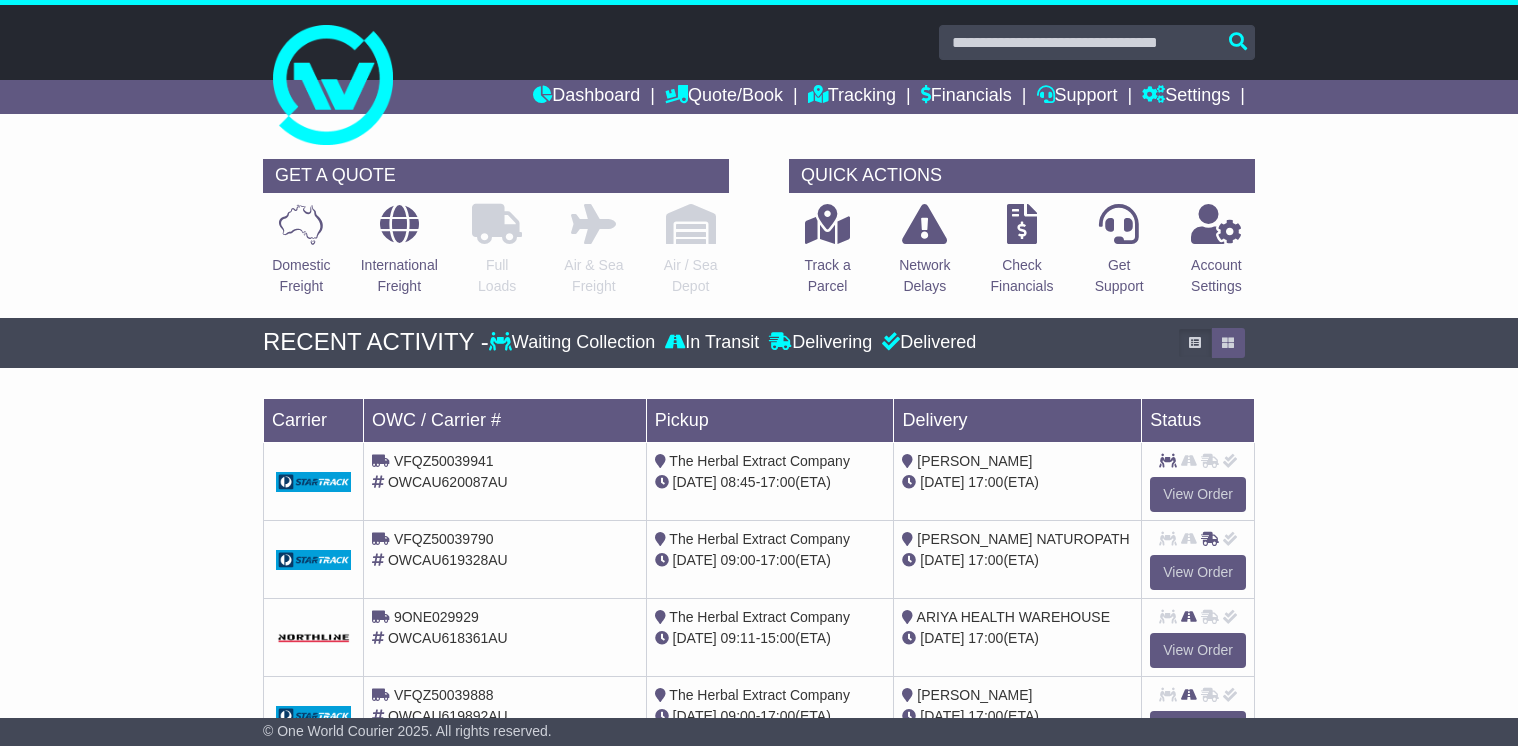 scroll, scrollTop: 0, scrollLeft: 0, axis: both 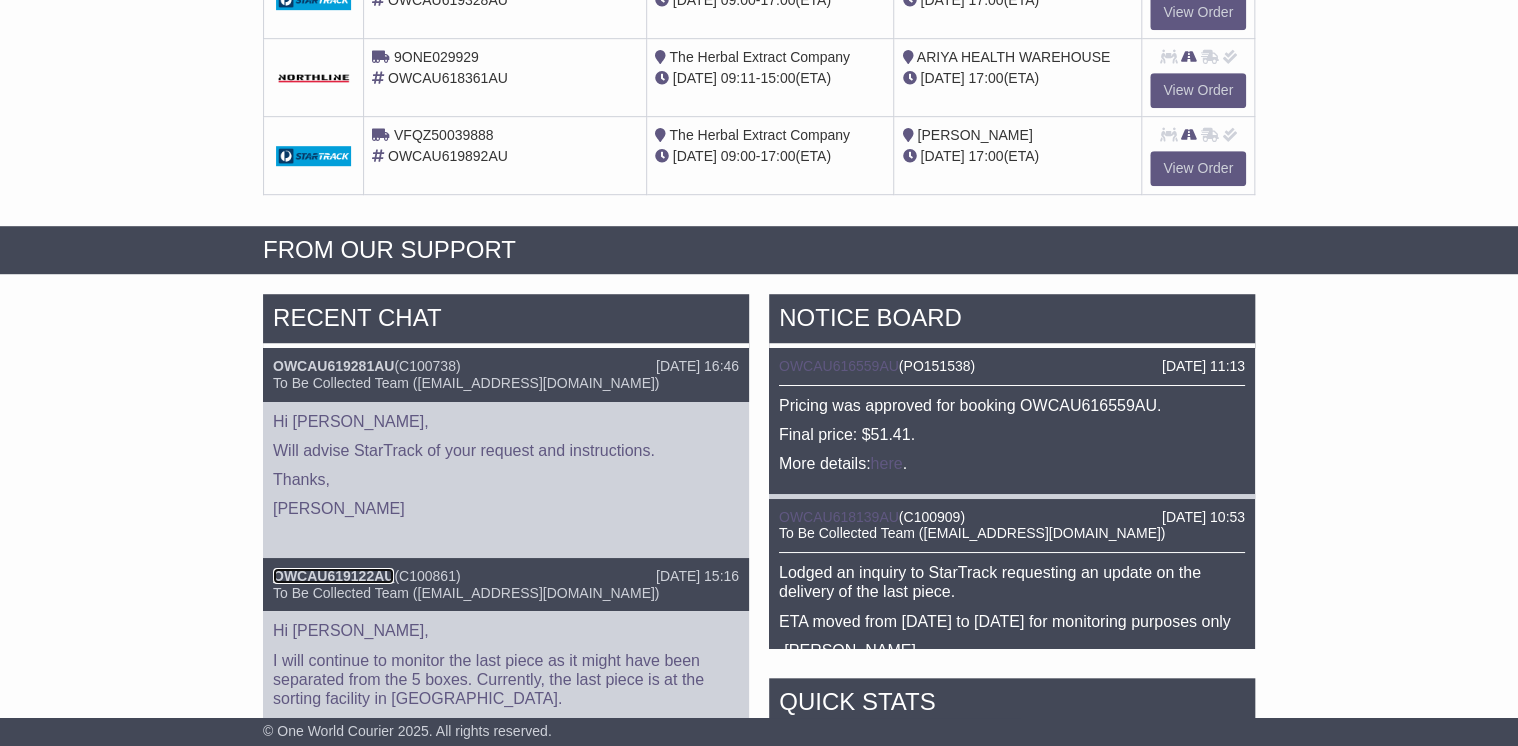 click on "OWCAU619122AU" at bounding box center (333, 576) 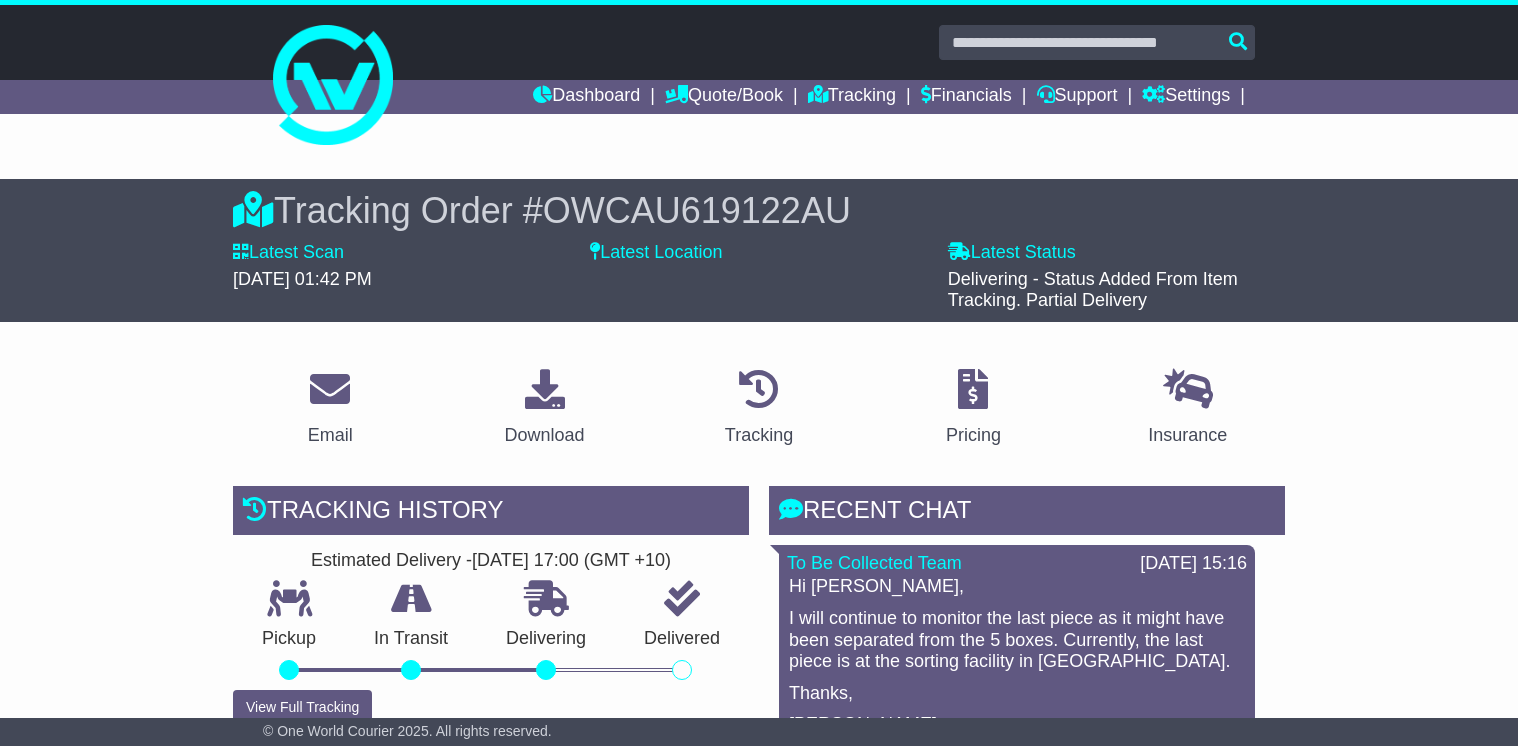 scroll, scrollTop: 0, scrollLeft: 0, axis: both 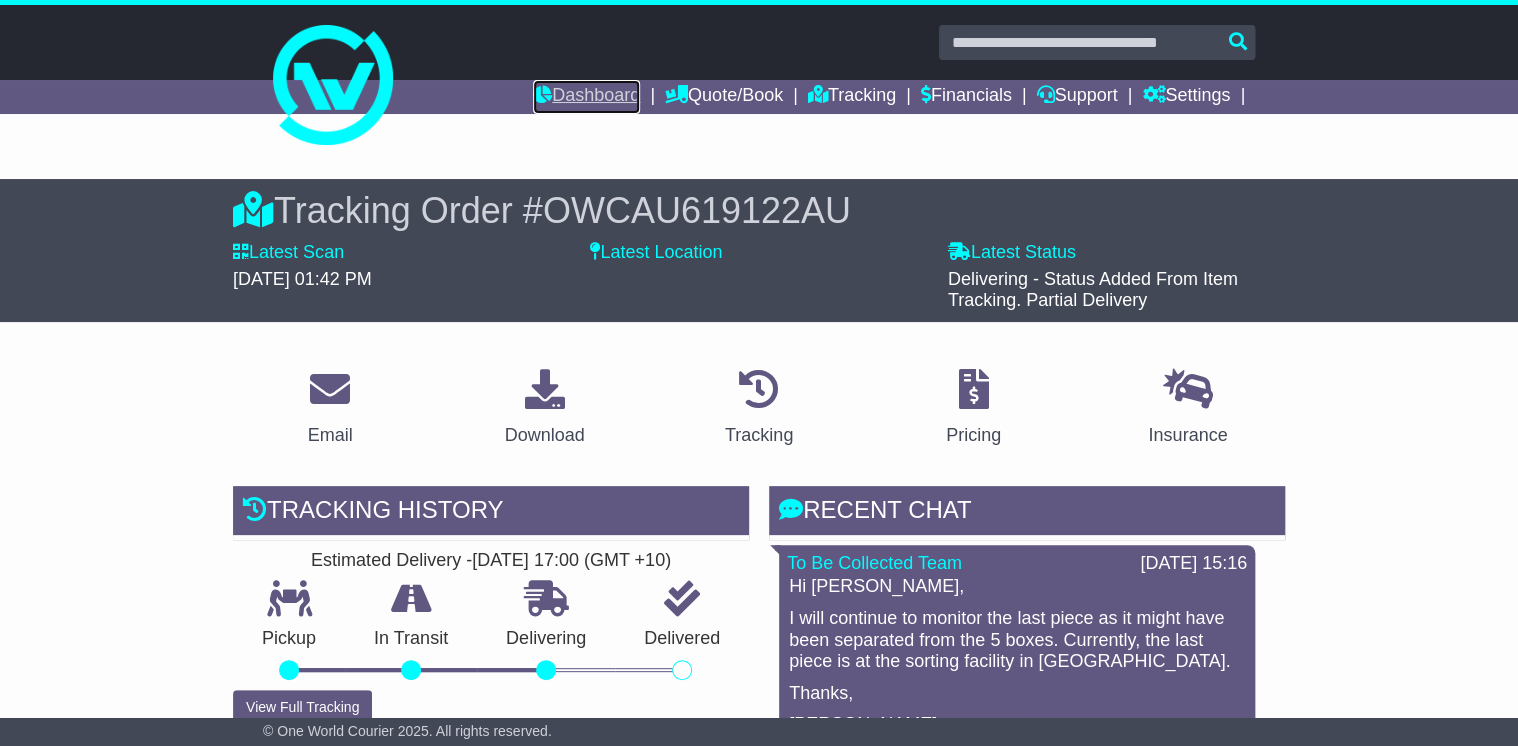 click on "Dashboard" at bounding box center (586, 97) 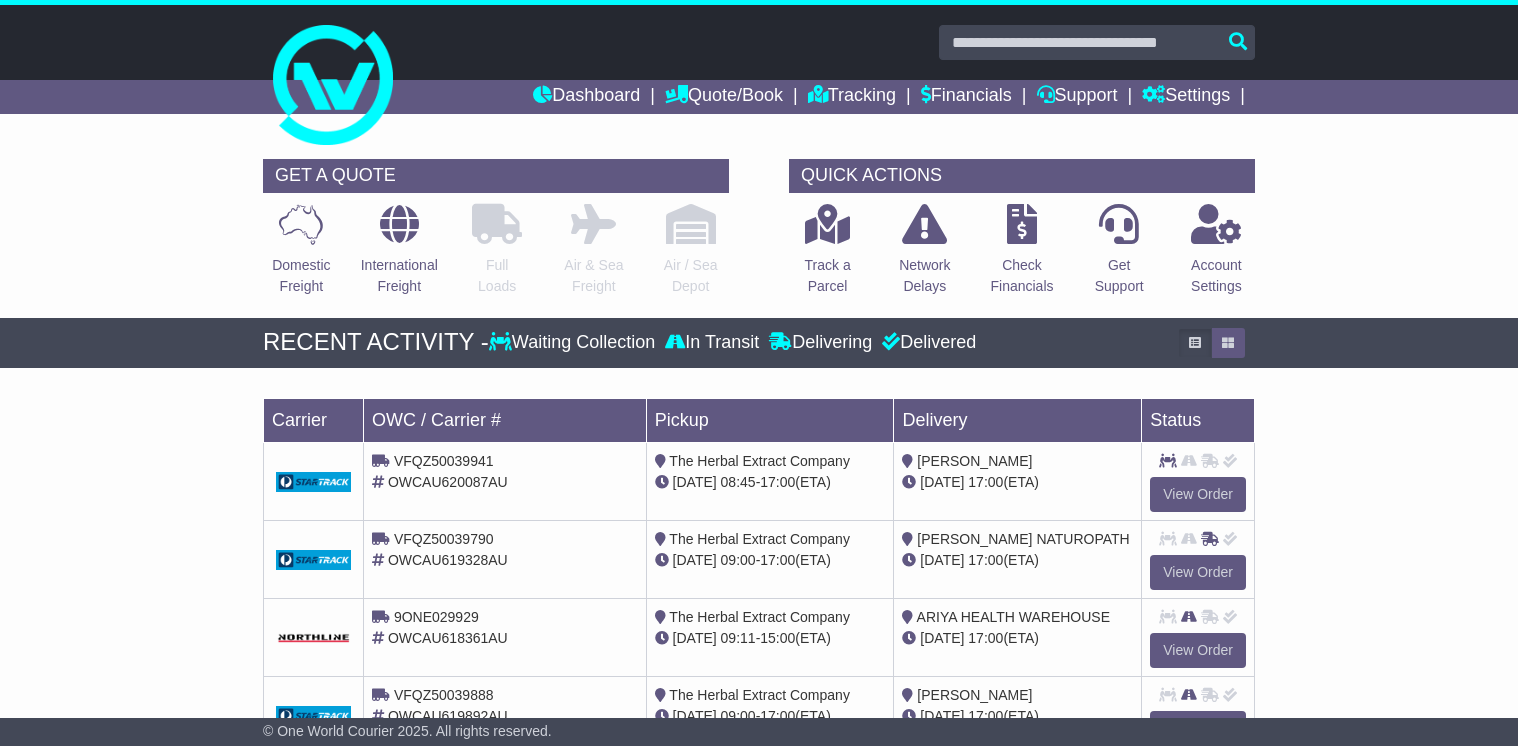 scroll, scrollTop: 0, scrollLeft: 0, axis: both 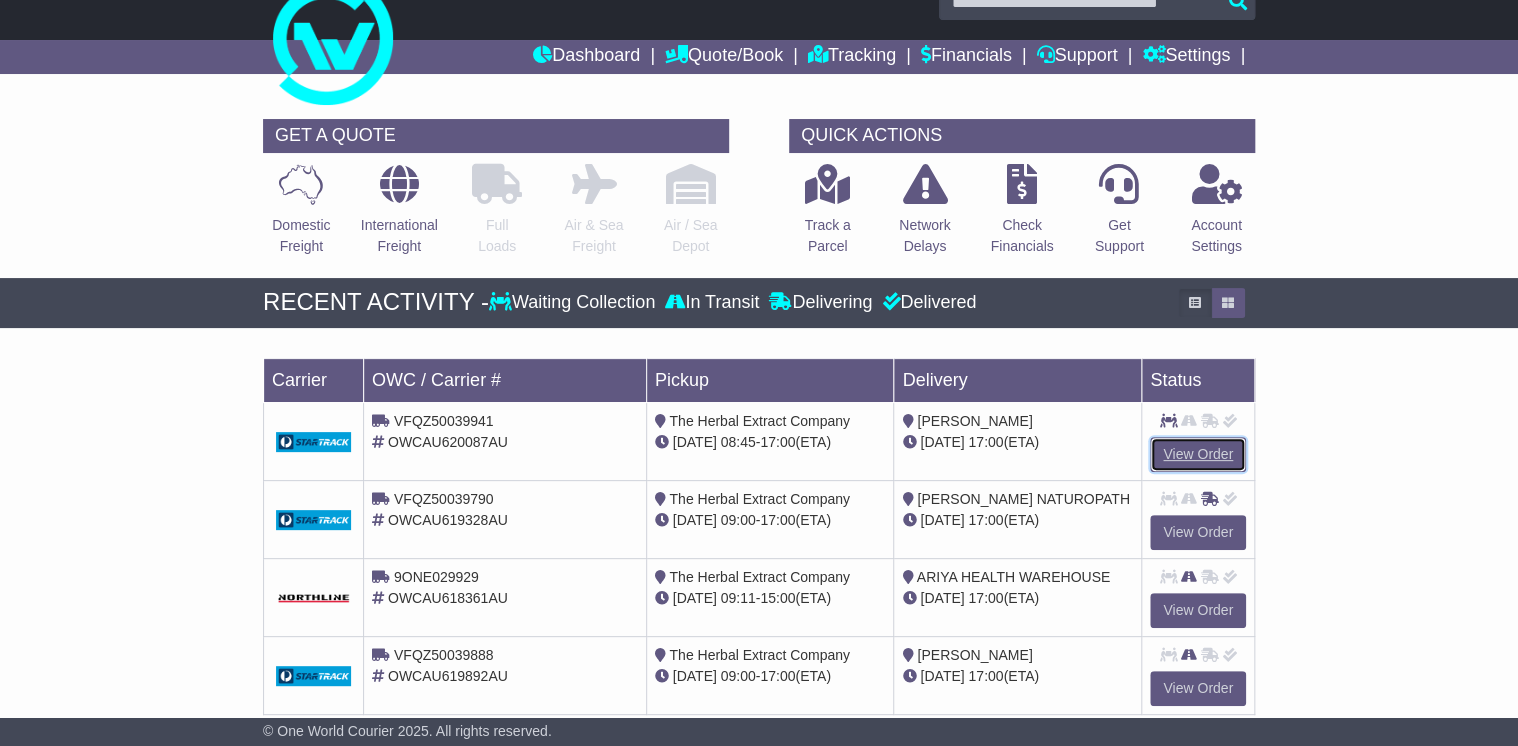 click on "View Order" at bounding box center [1198, 454] 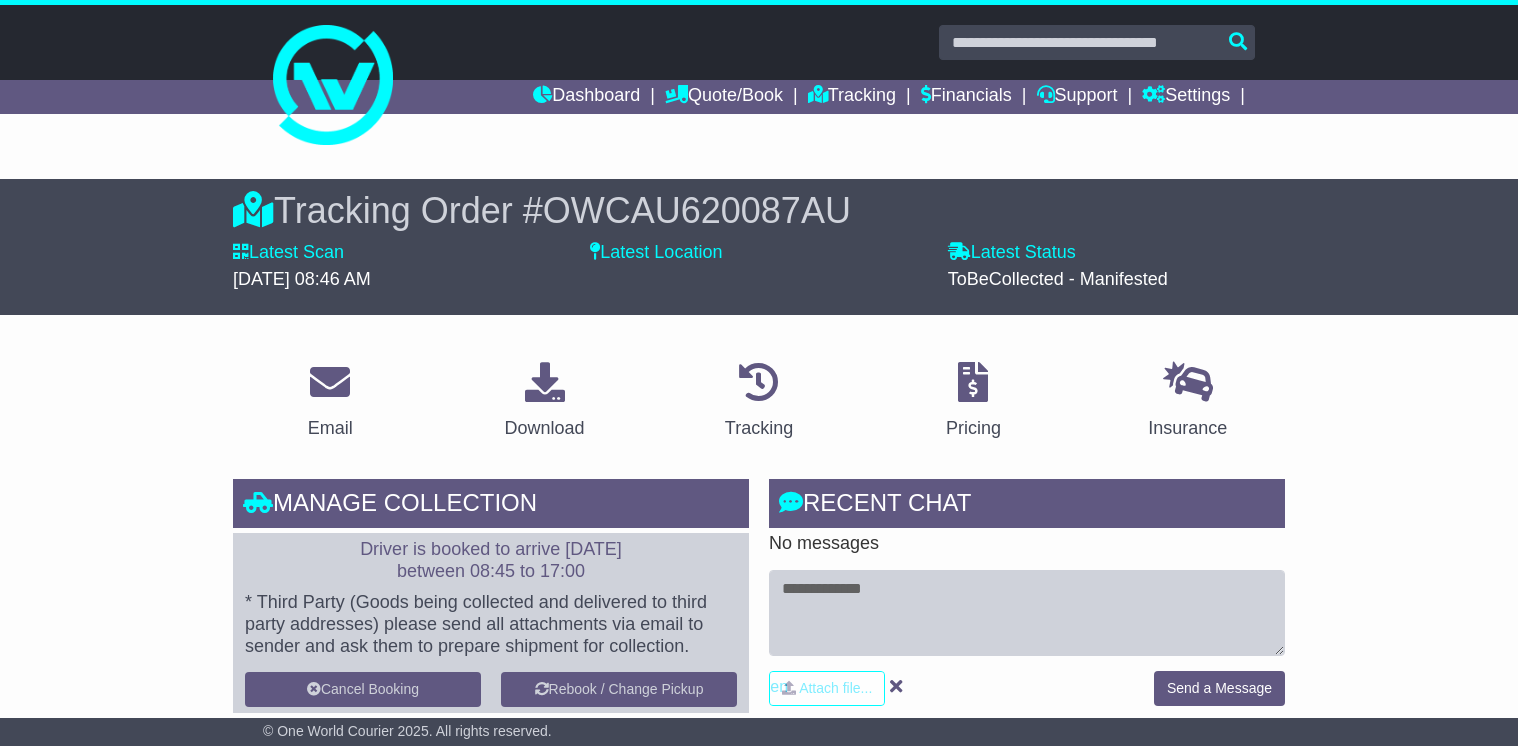 scroll, scrollTop: 0, scrollLeft: 0, axis: both 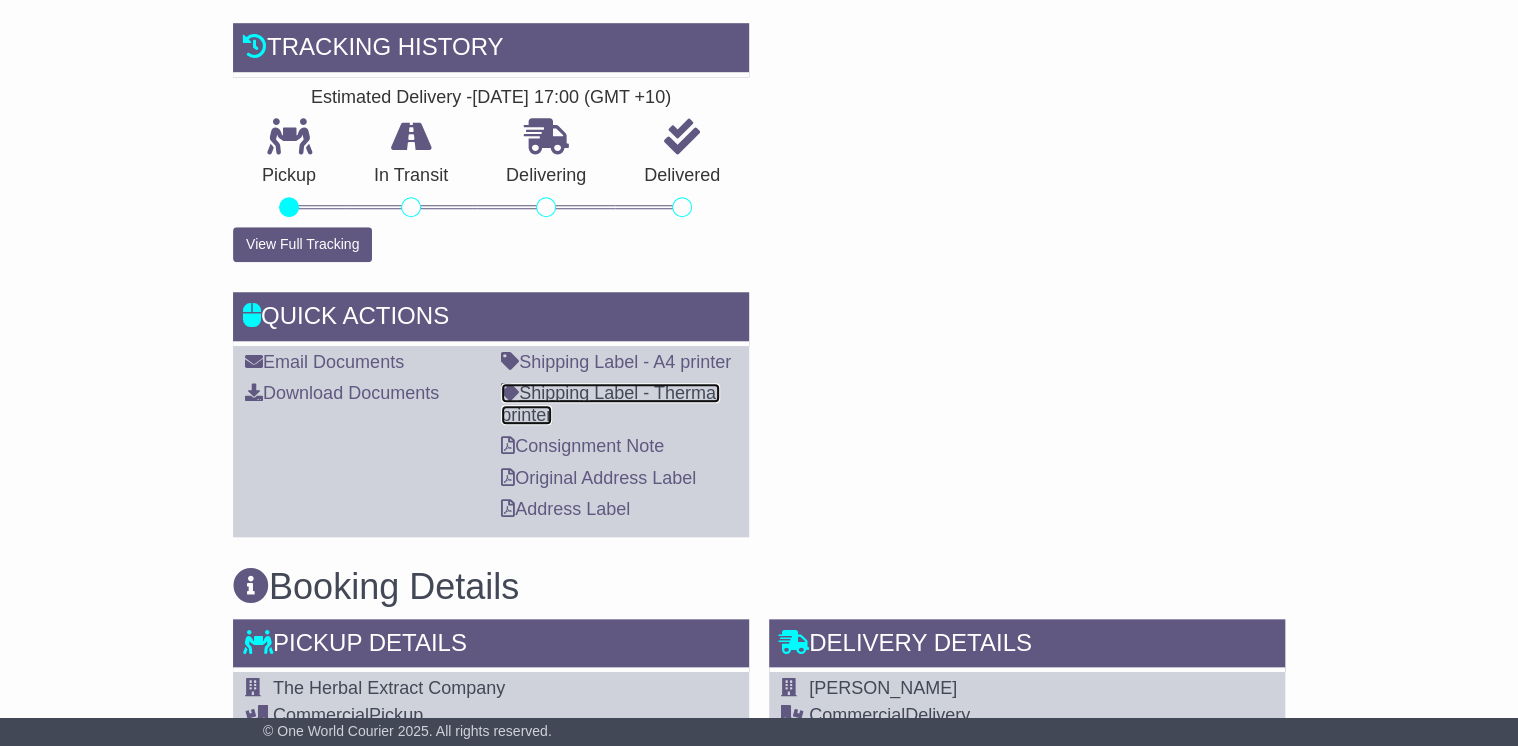 click on "Shipping Label - Thermal printer" at bounding box center (610, 404) 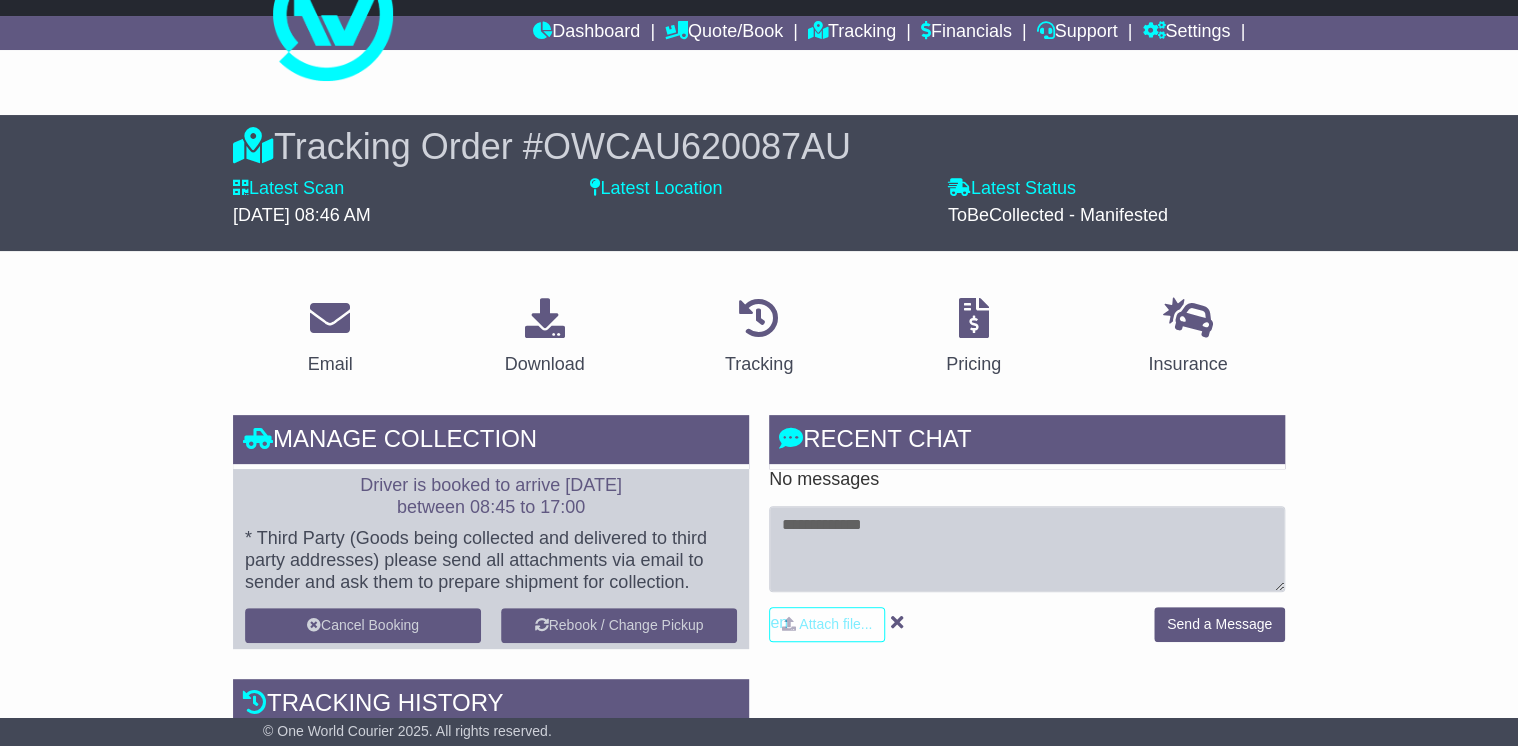 scroll, scrollTop: 0, scrollLeft: 0, axis: both 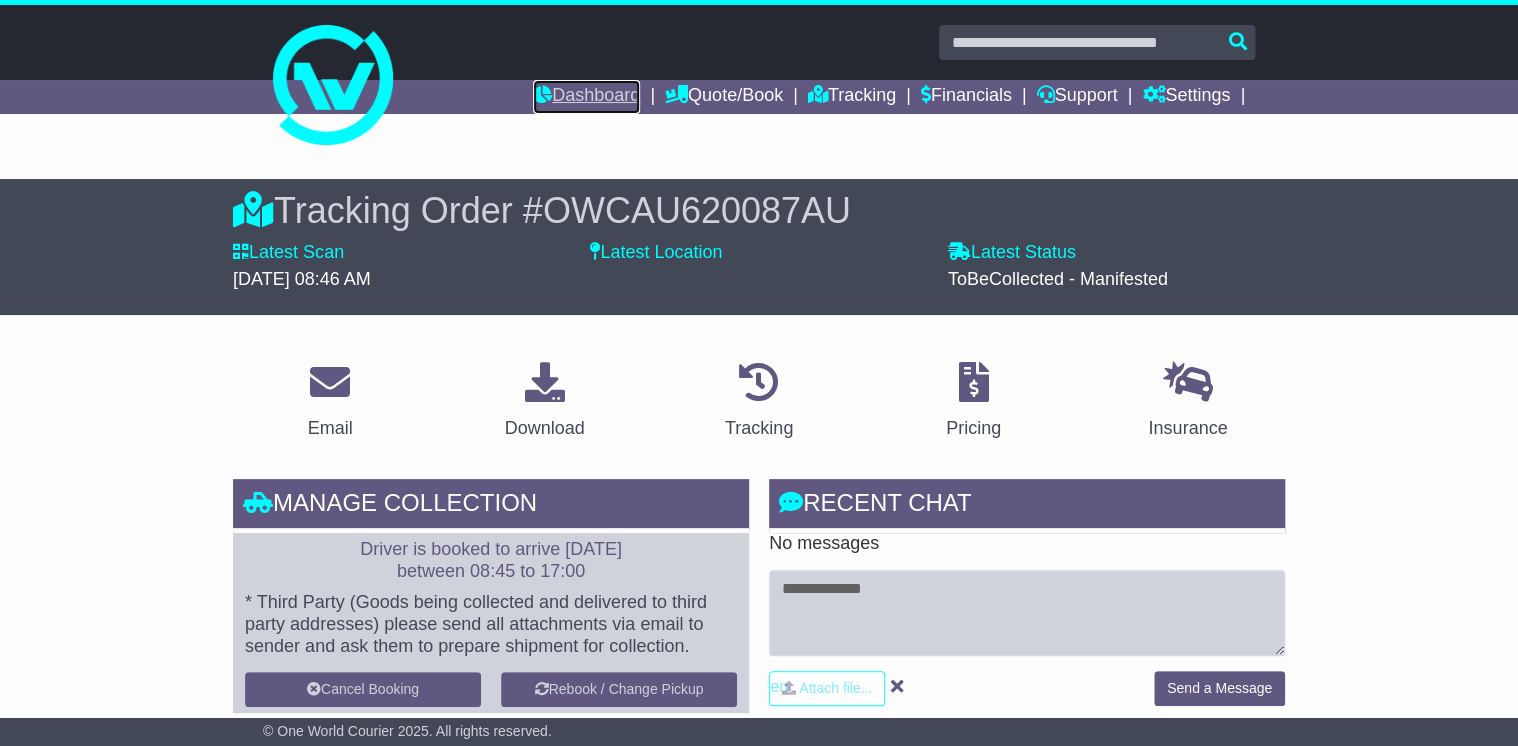 click on "Dashboard" at bounding box center (586, 97) 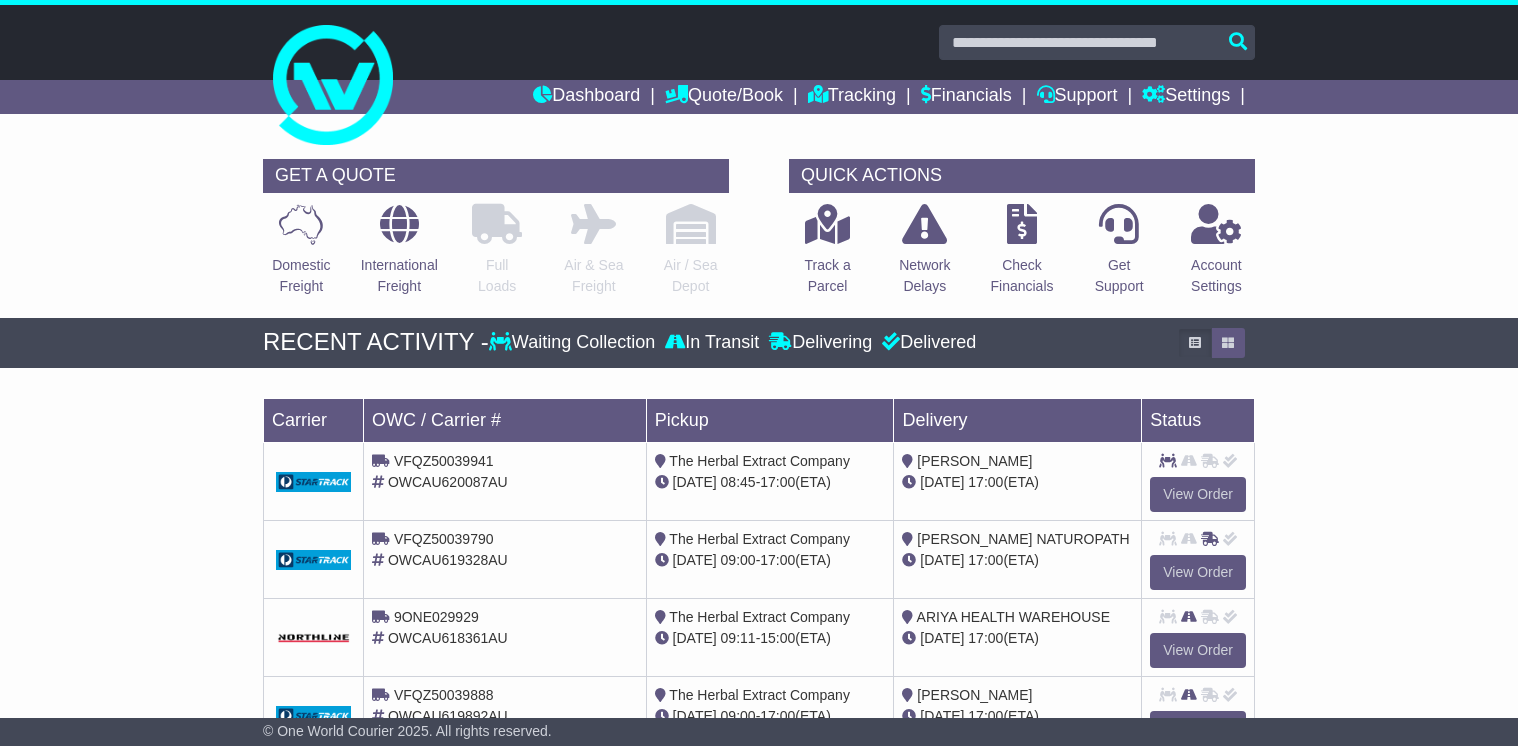 scroll, scrollTop: 0, scrollLeft: 0, axis: both 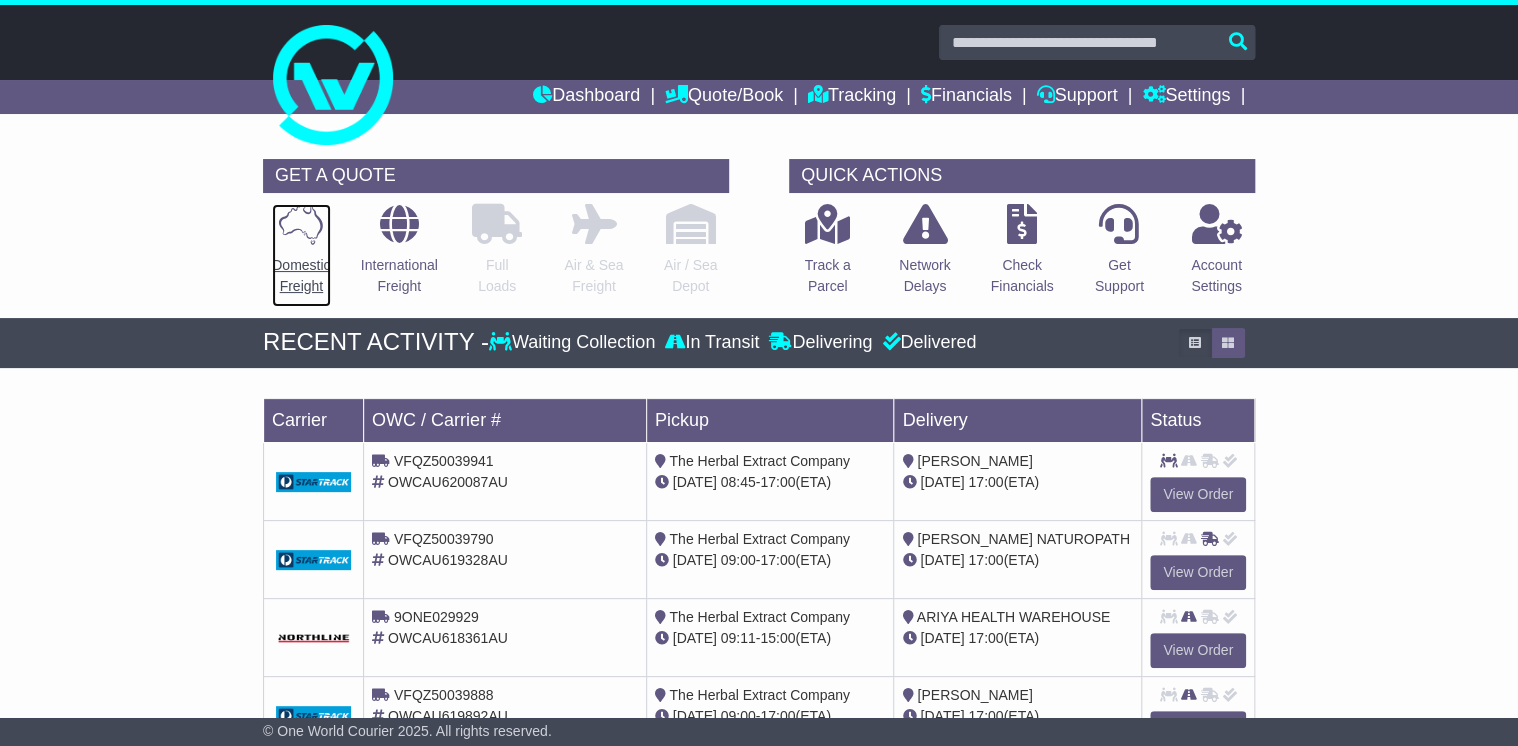 click on "Domestic Freight" at bounding box center (301, 276) 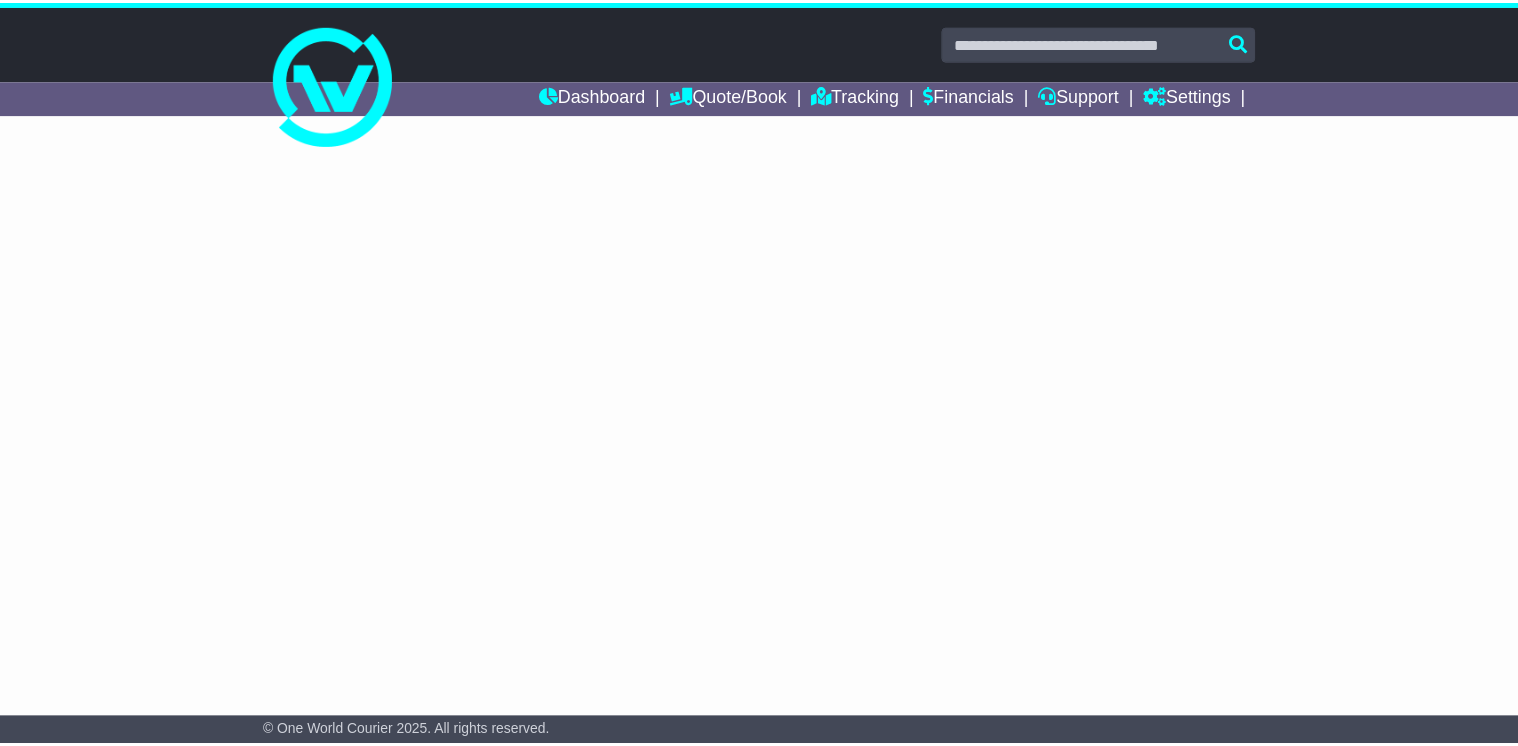 scroll, scrollTop: 0, scrollLeft: 0, axis: both 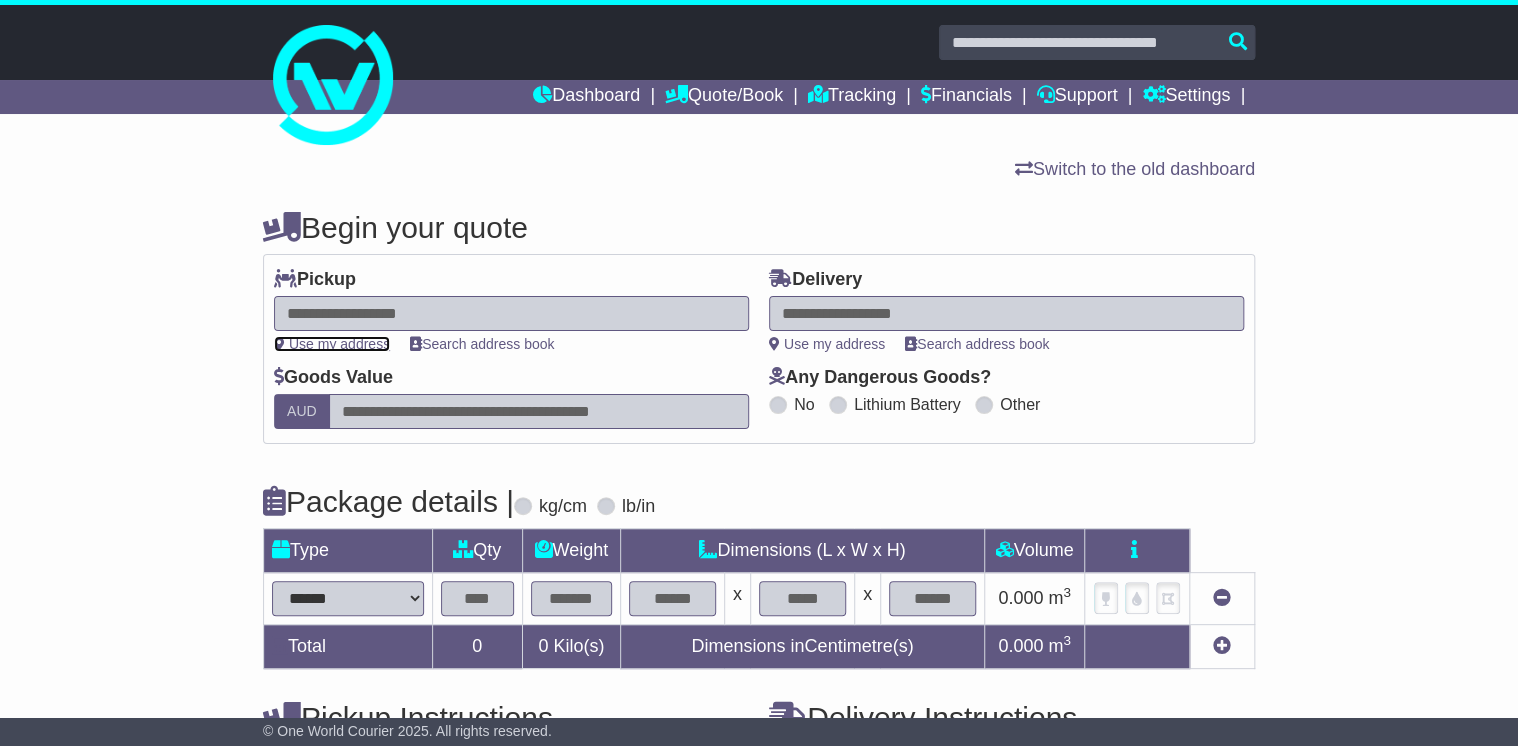 click on "Use my address" at bounding box center (332, 344) 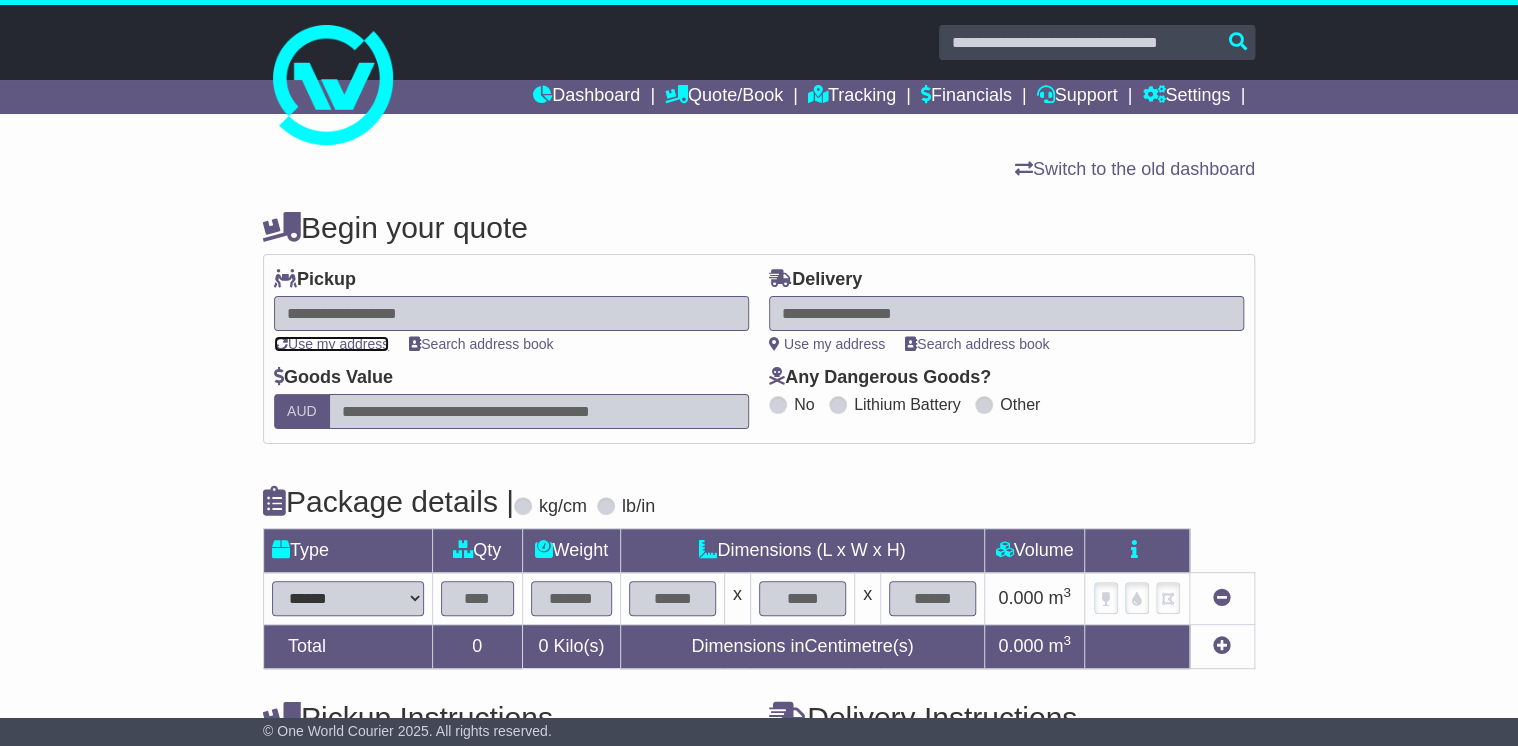 type on "**********" 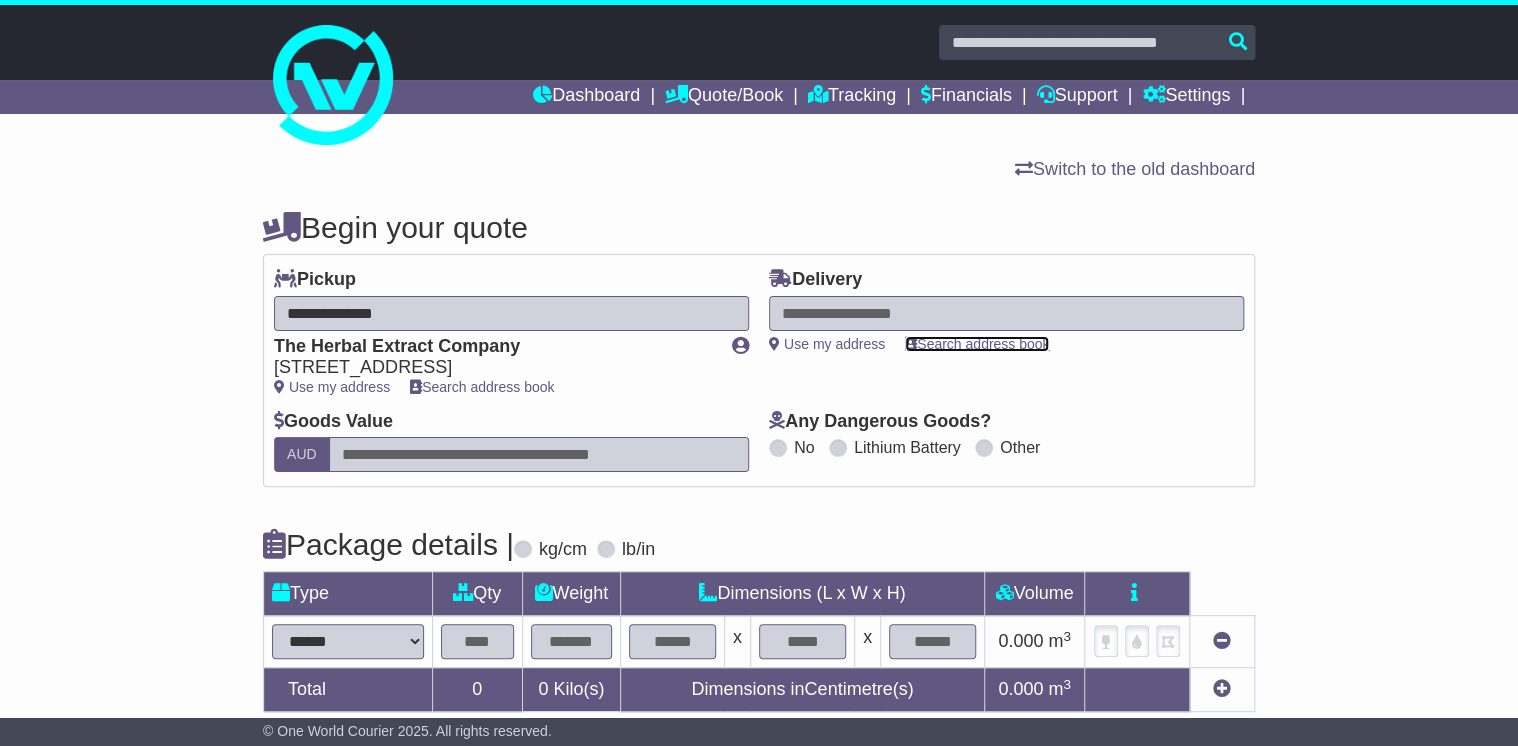 click on "Search address book" at bounding box center (977, 344) 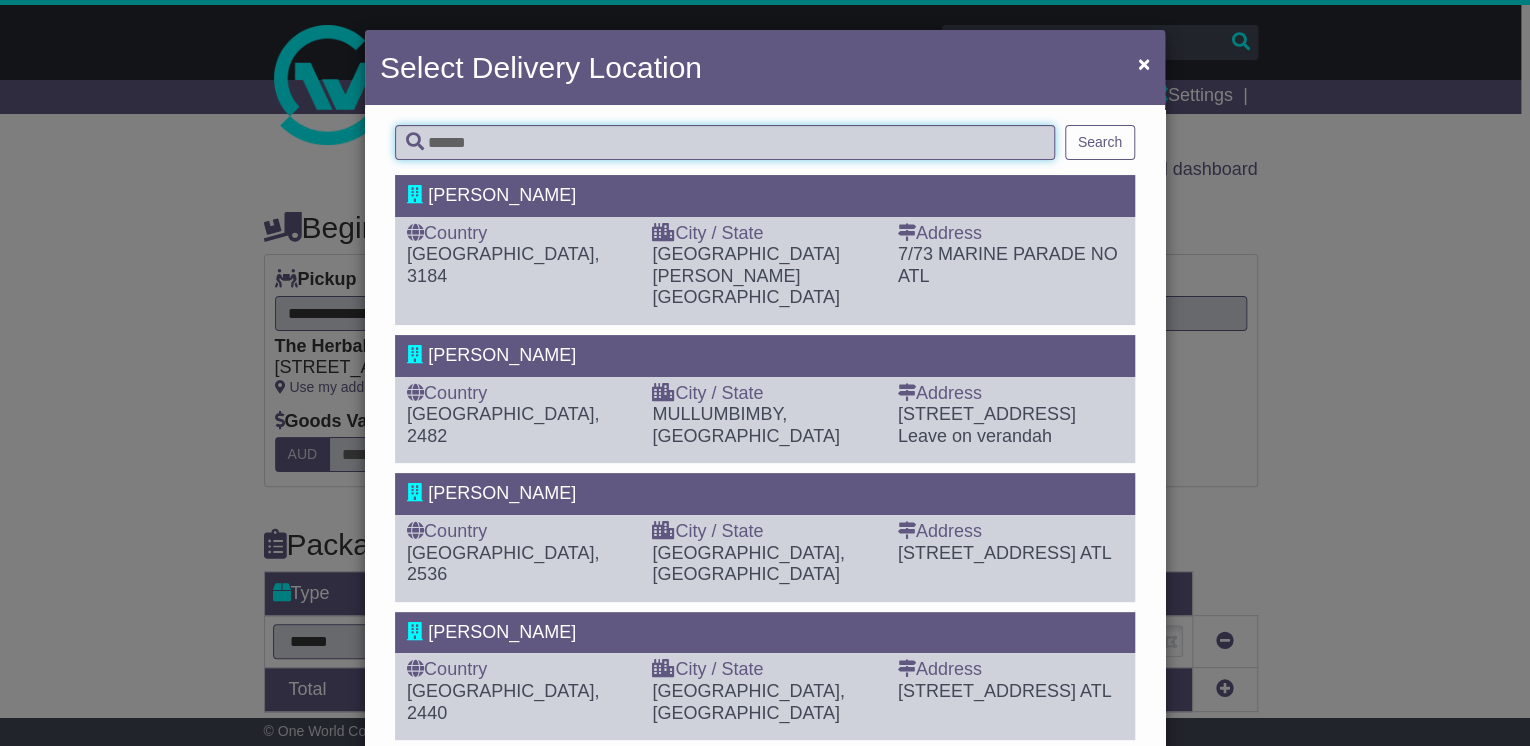 drag, startPoint x: 468, startPoint y: 139, endPoint x: 524, endPoint y: 164, distance: 61.326992 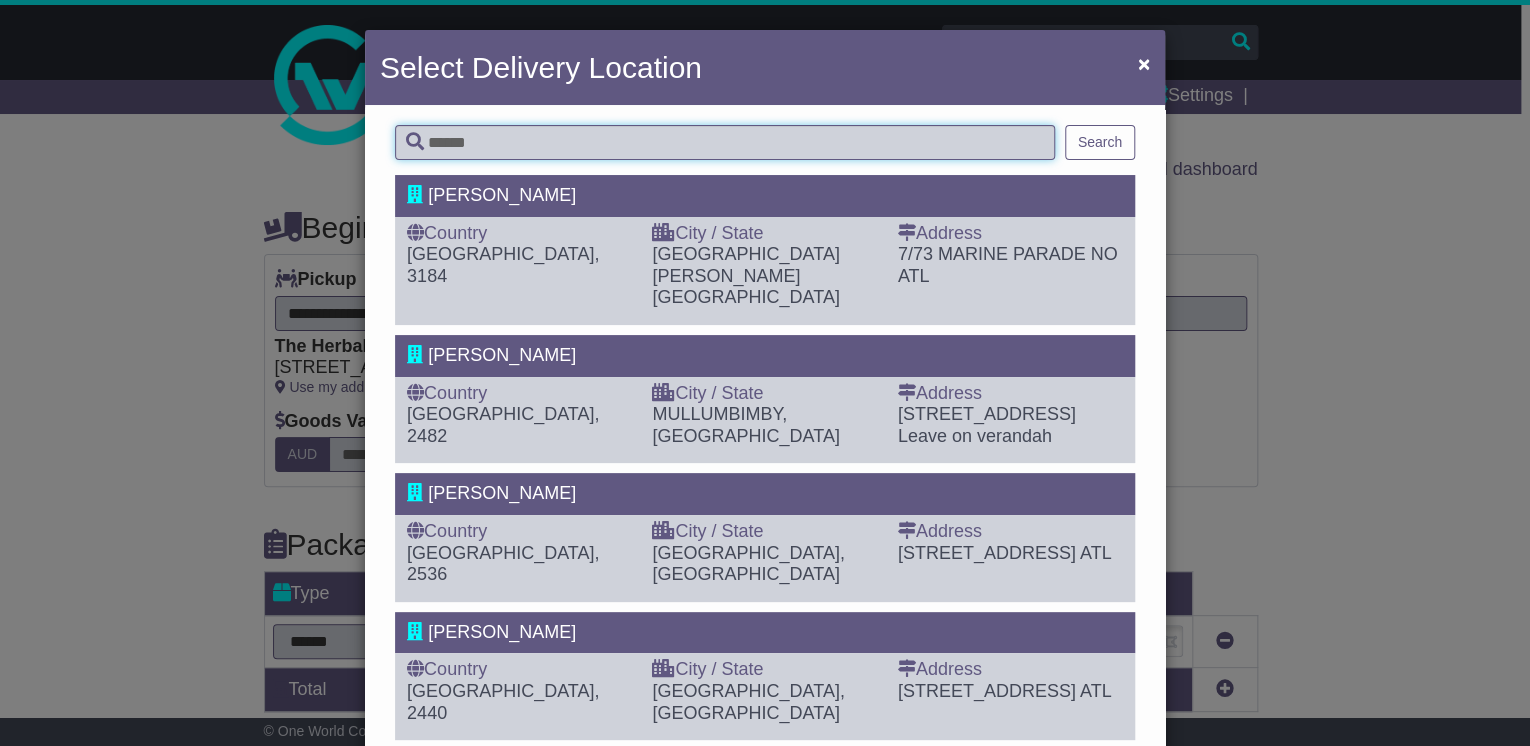 click at bounding box center (725, 142) 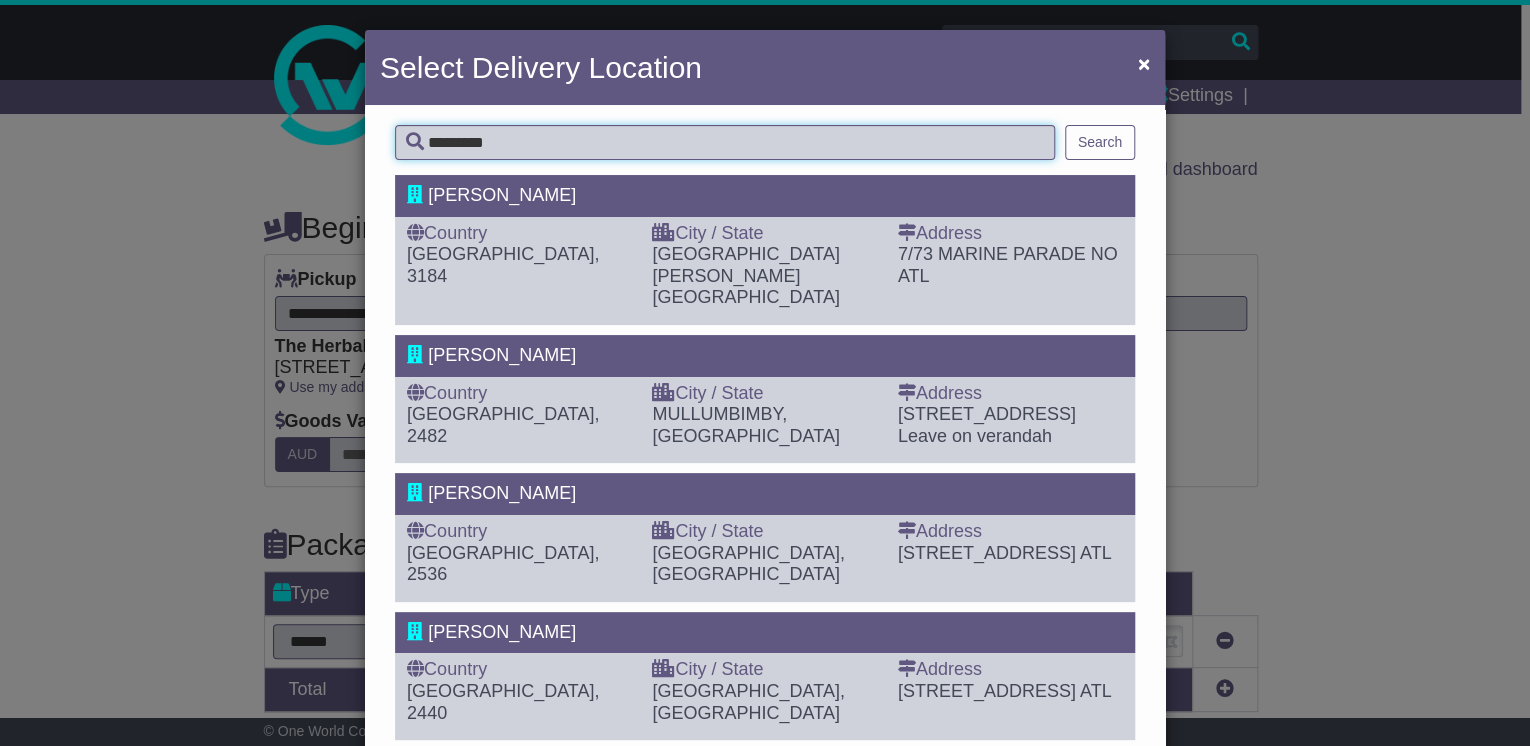 type on "*********" 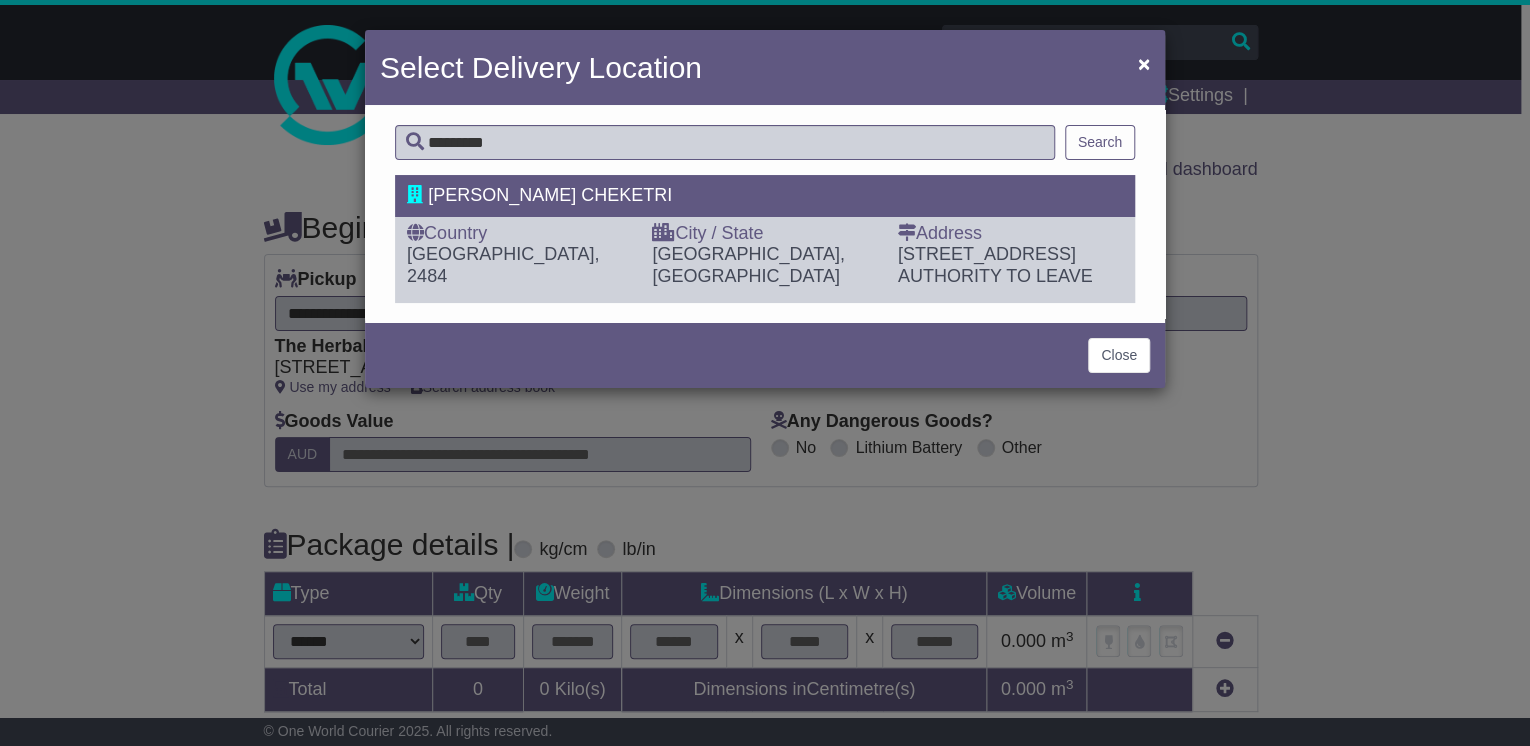 click on "[GEOGRAPHIC_DATA], [GEOGRAPHIC_DATA]" at bounding box center (764, 265) 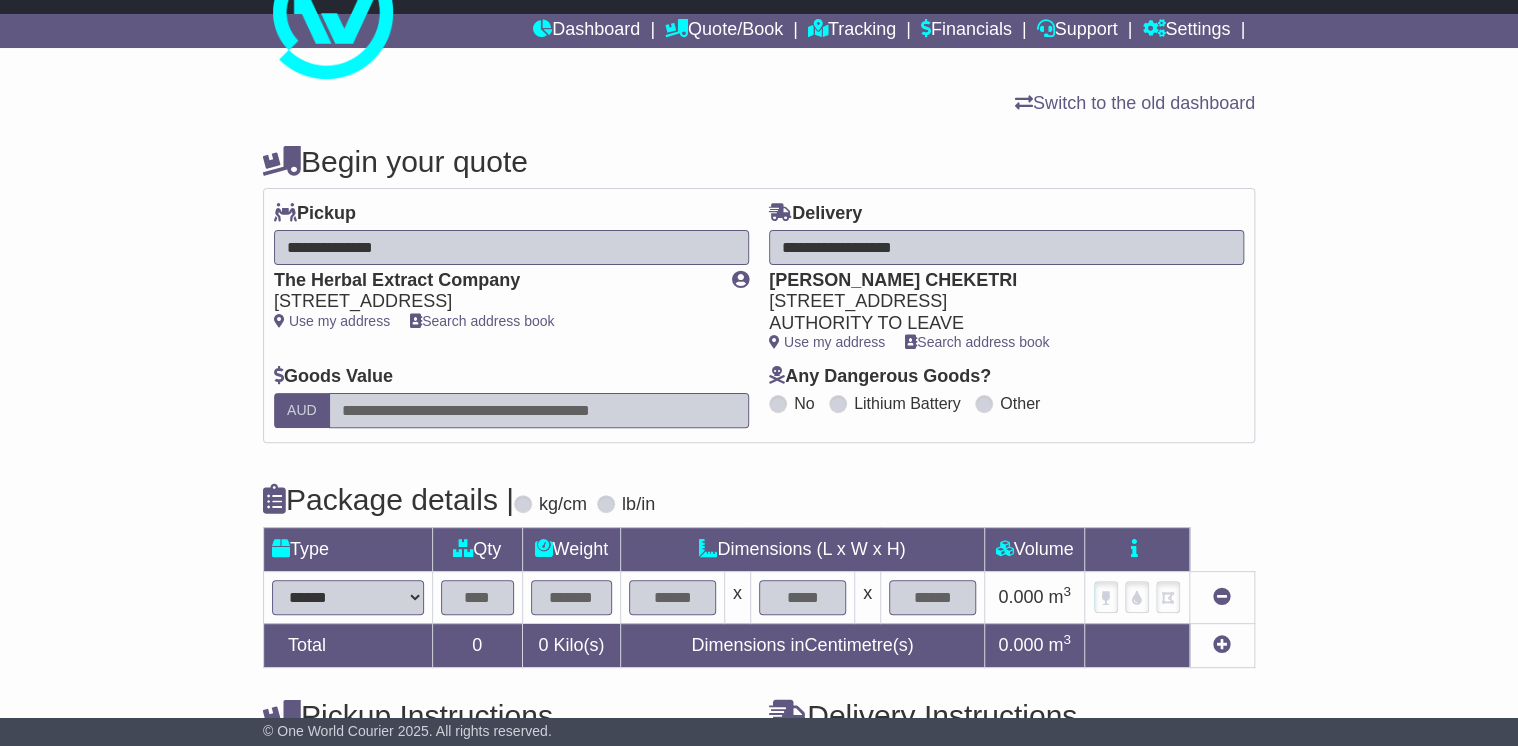 scroll, scrollTop: 0, scrollLeft: 0, axis: both 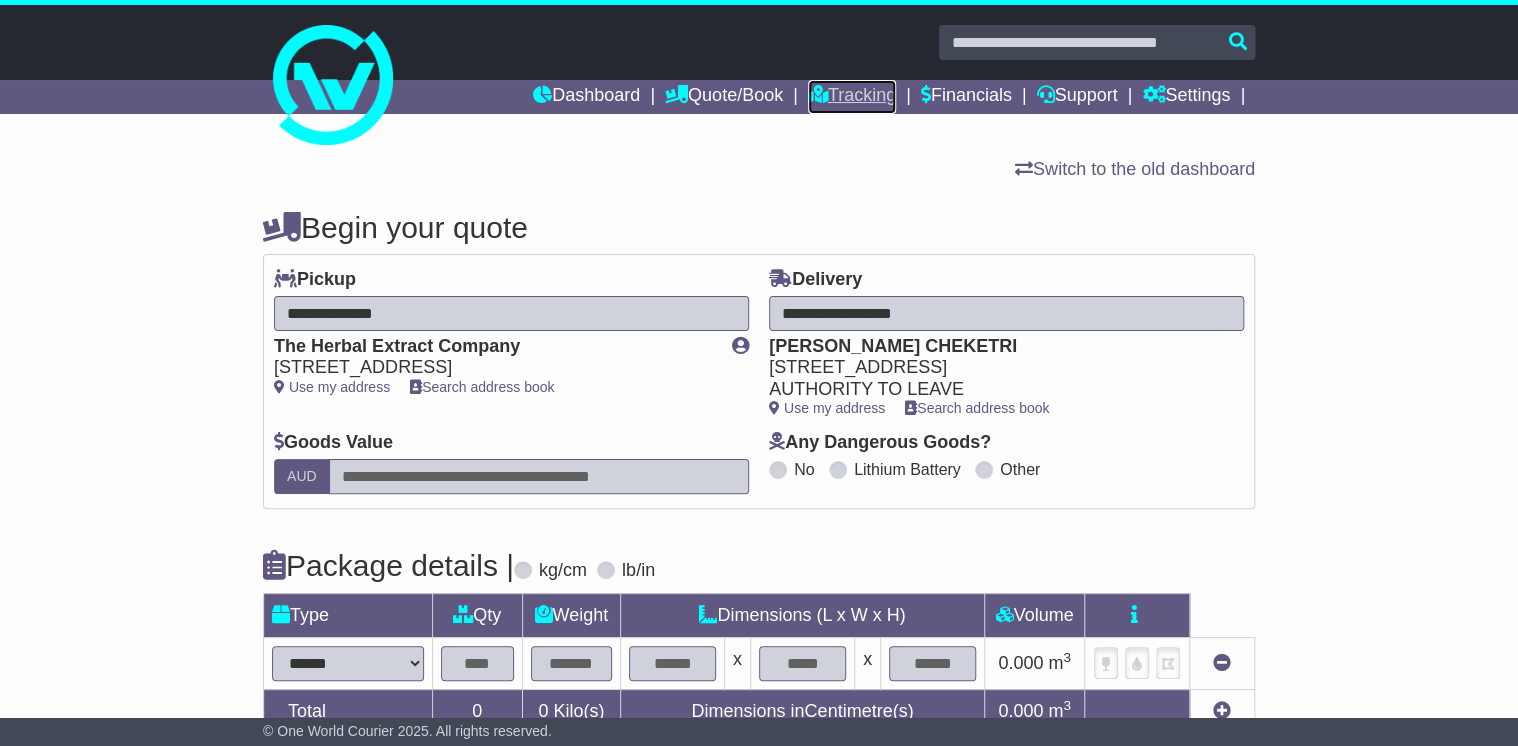 click on "Tracking" at bounding box center [852, 97] 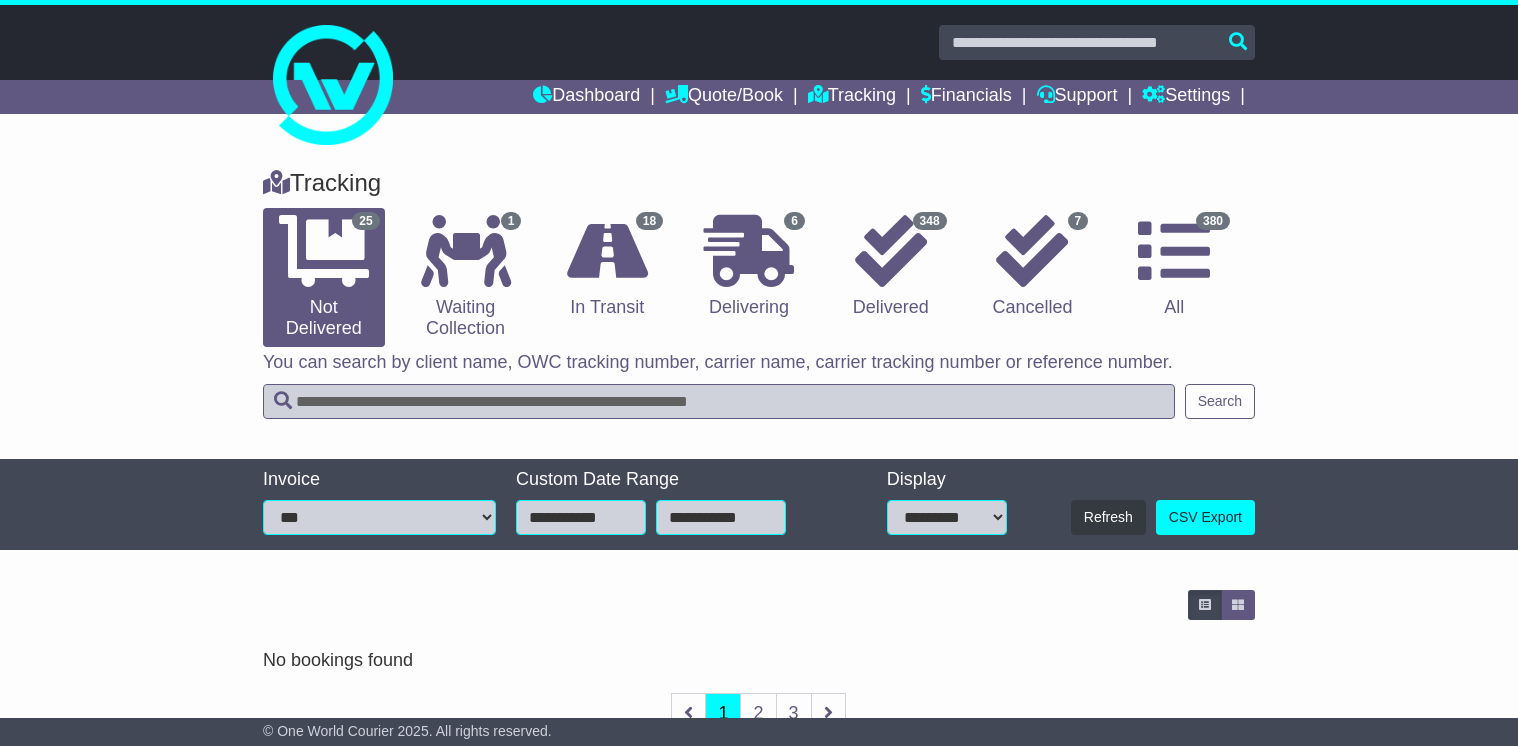 scroll, scrollTop: 0, scrollLeft: 0, axis: both 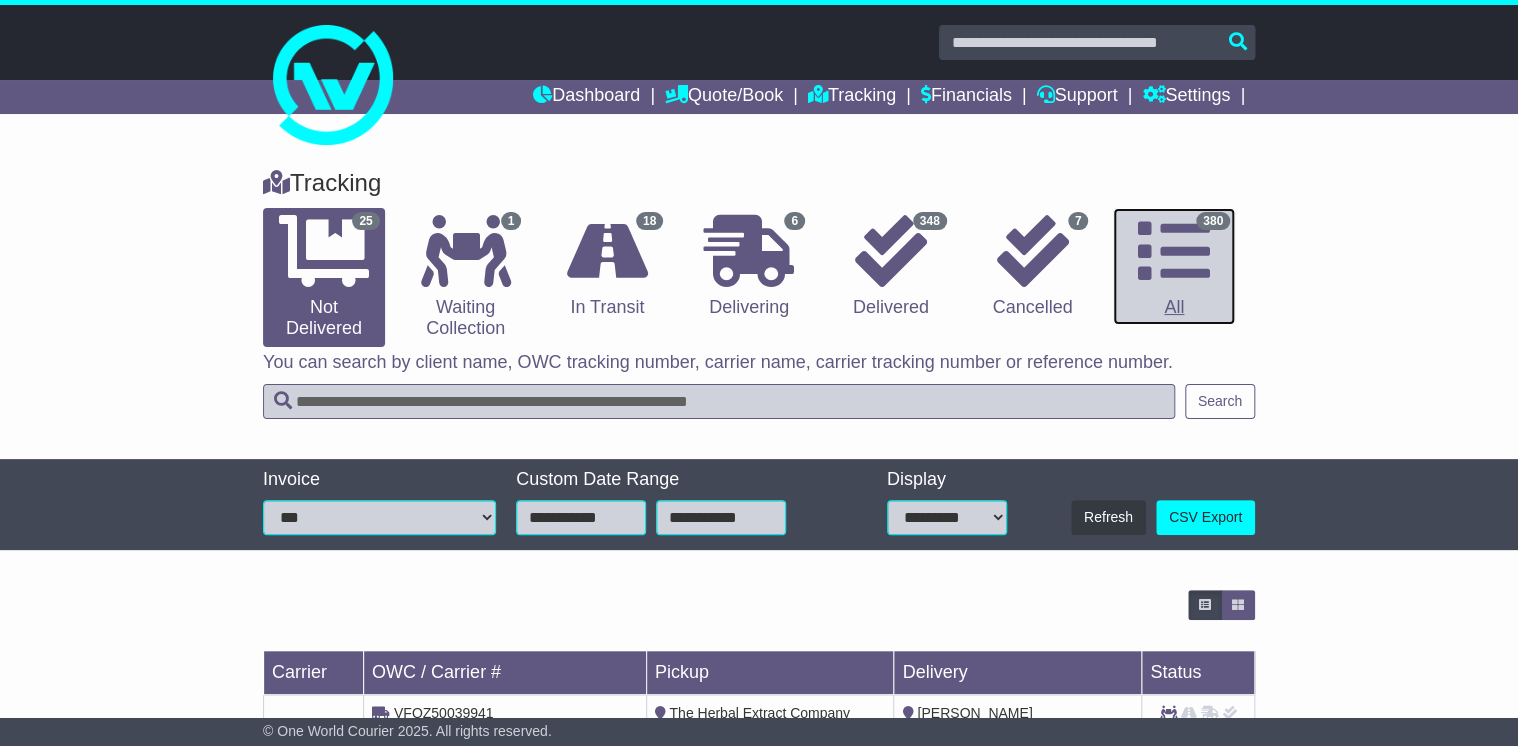 click at bounding box center [1174, 251] 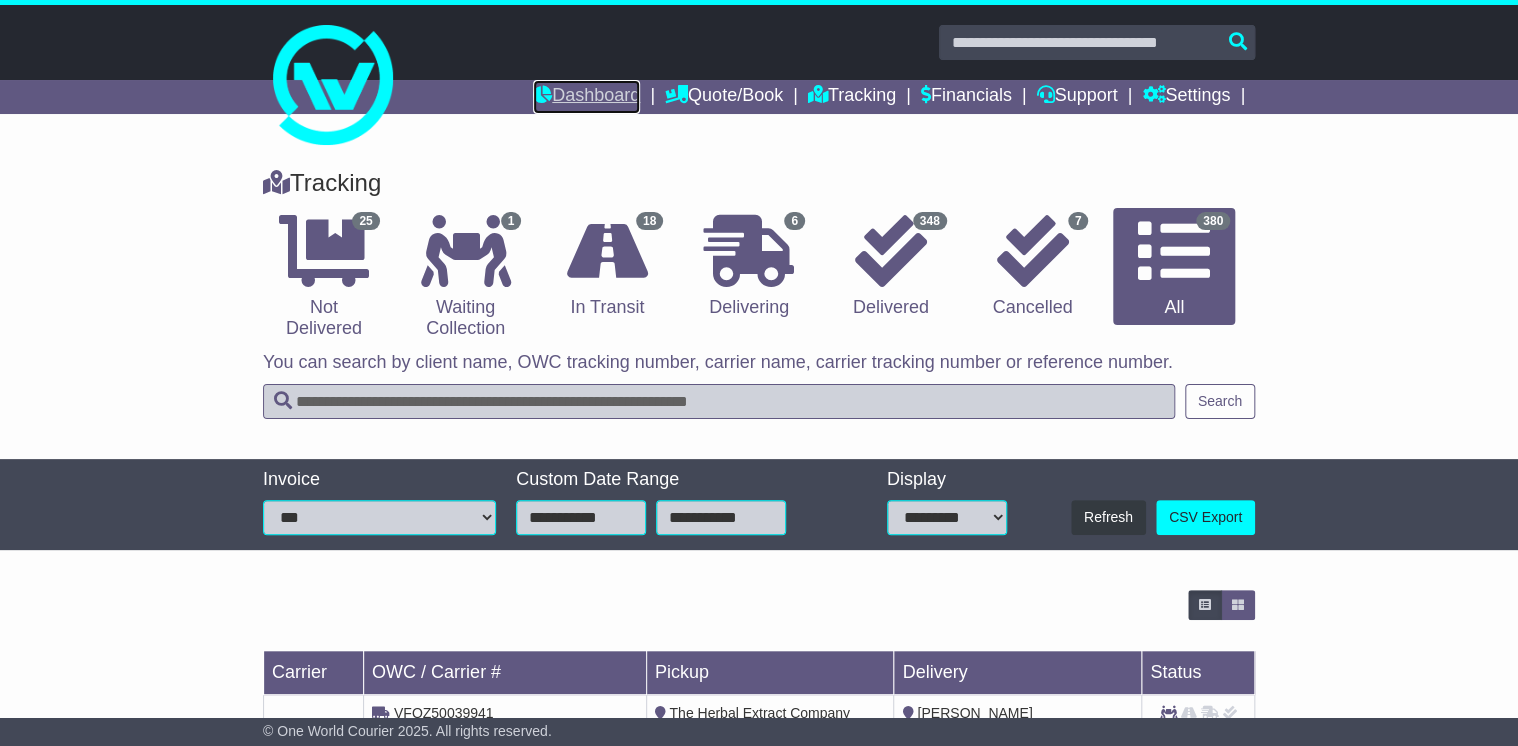 click on "Dashboard" at bounding box center [586, 97] 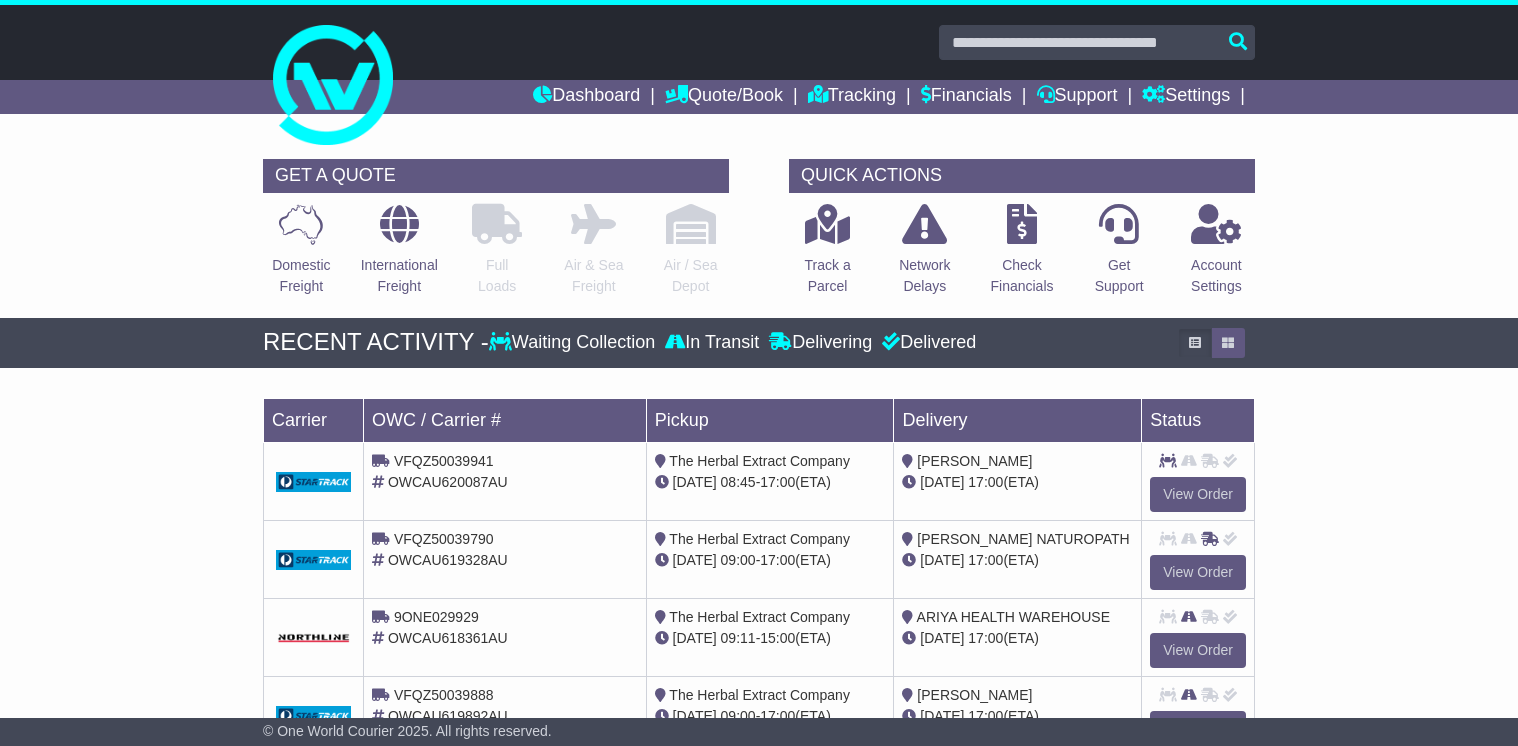 scroll, scrollTop: 0, scrollLeft: 0, axis: both 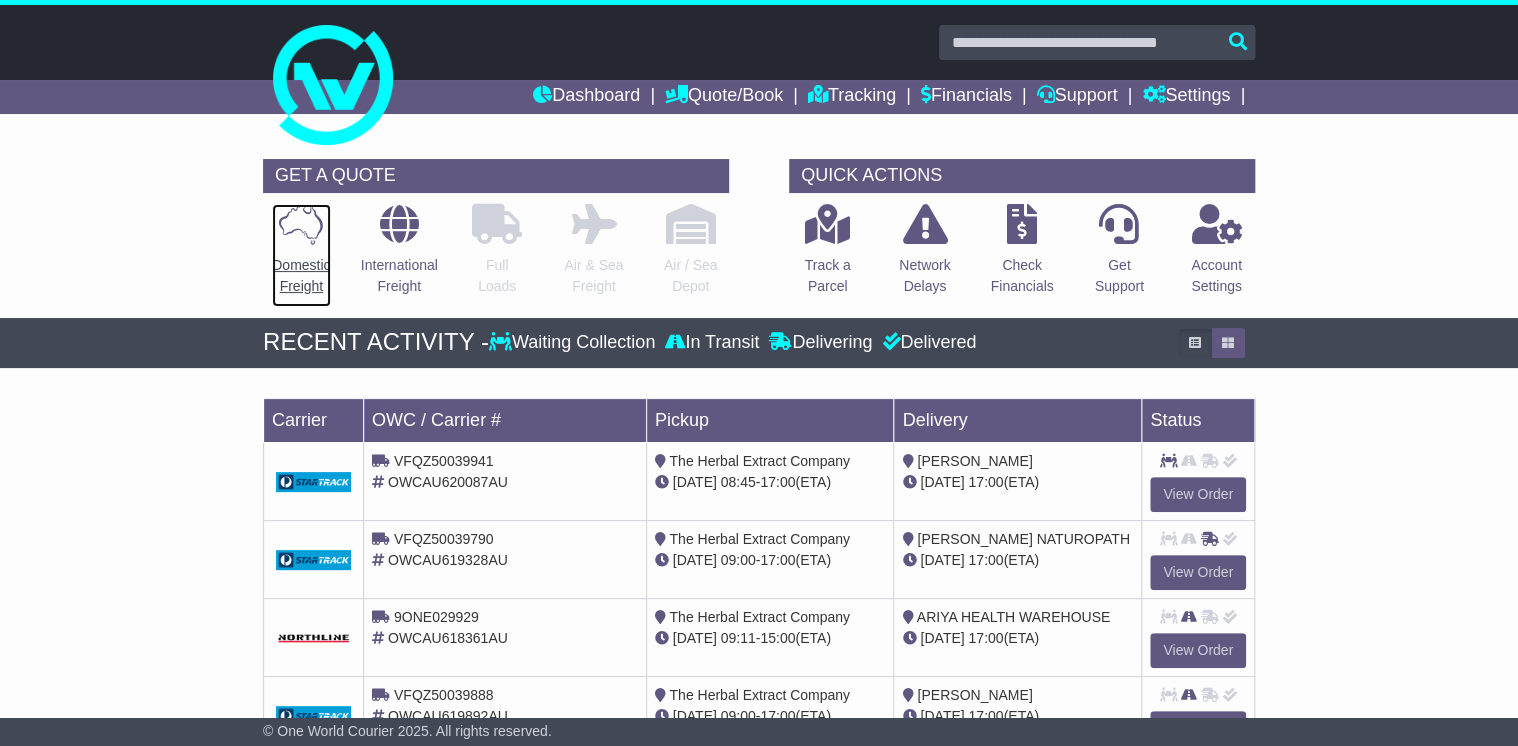 click at bounding box center (301, 224) 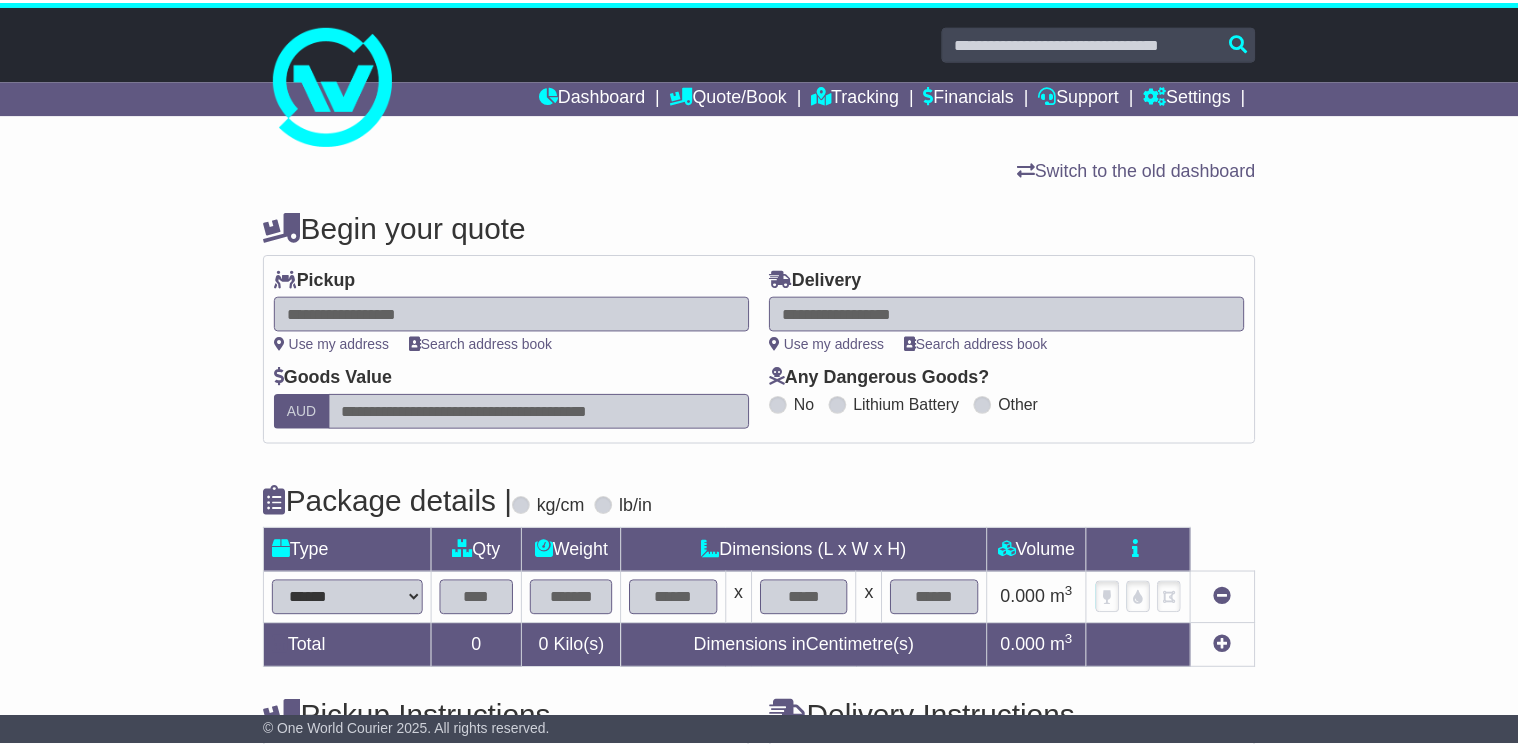 scroll, scrollTop: 0, scrollLeft: 0, axis: both 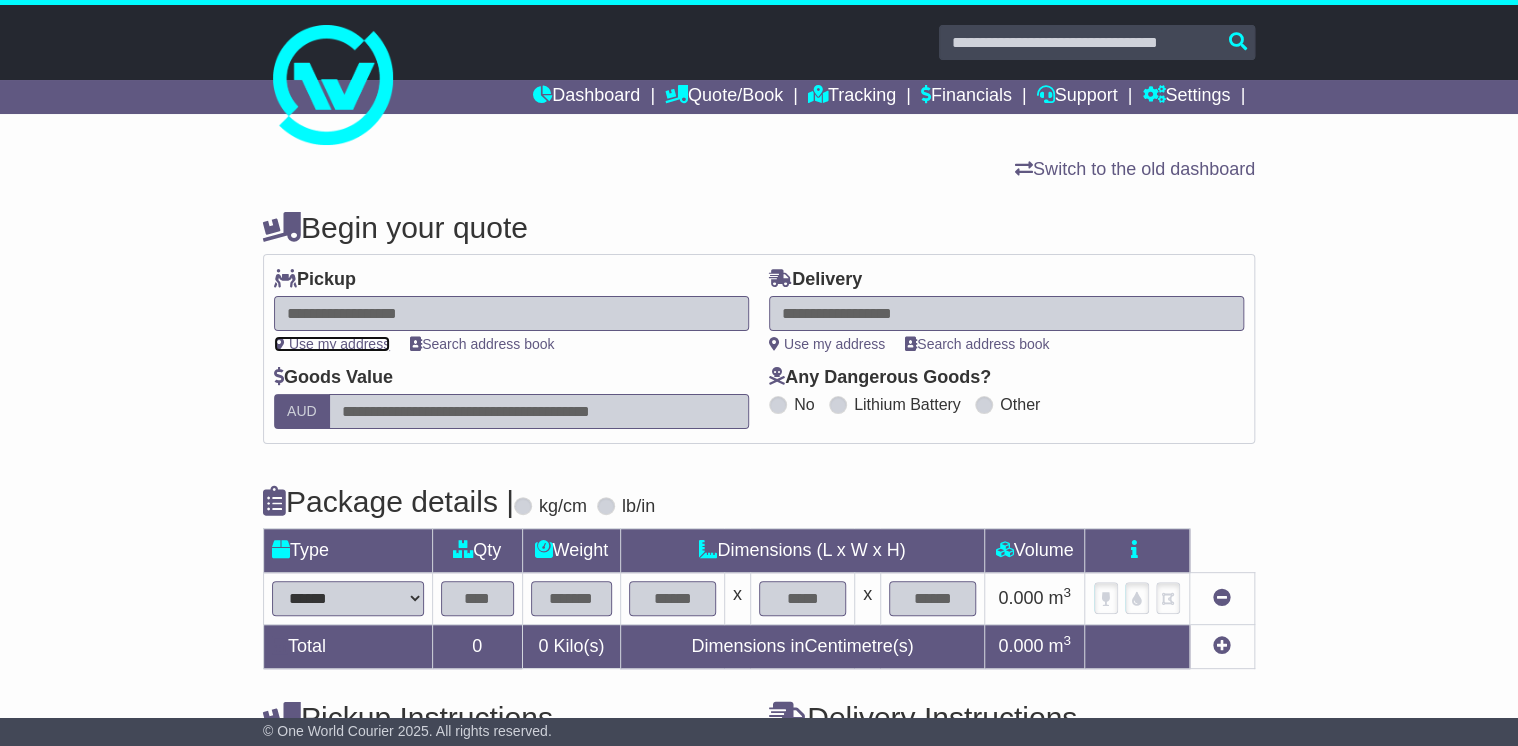 click on "Use my address" at bounding box center (332, 344) 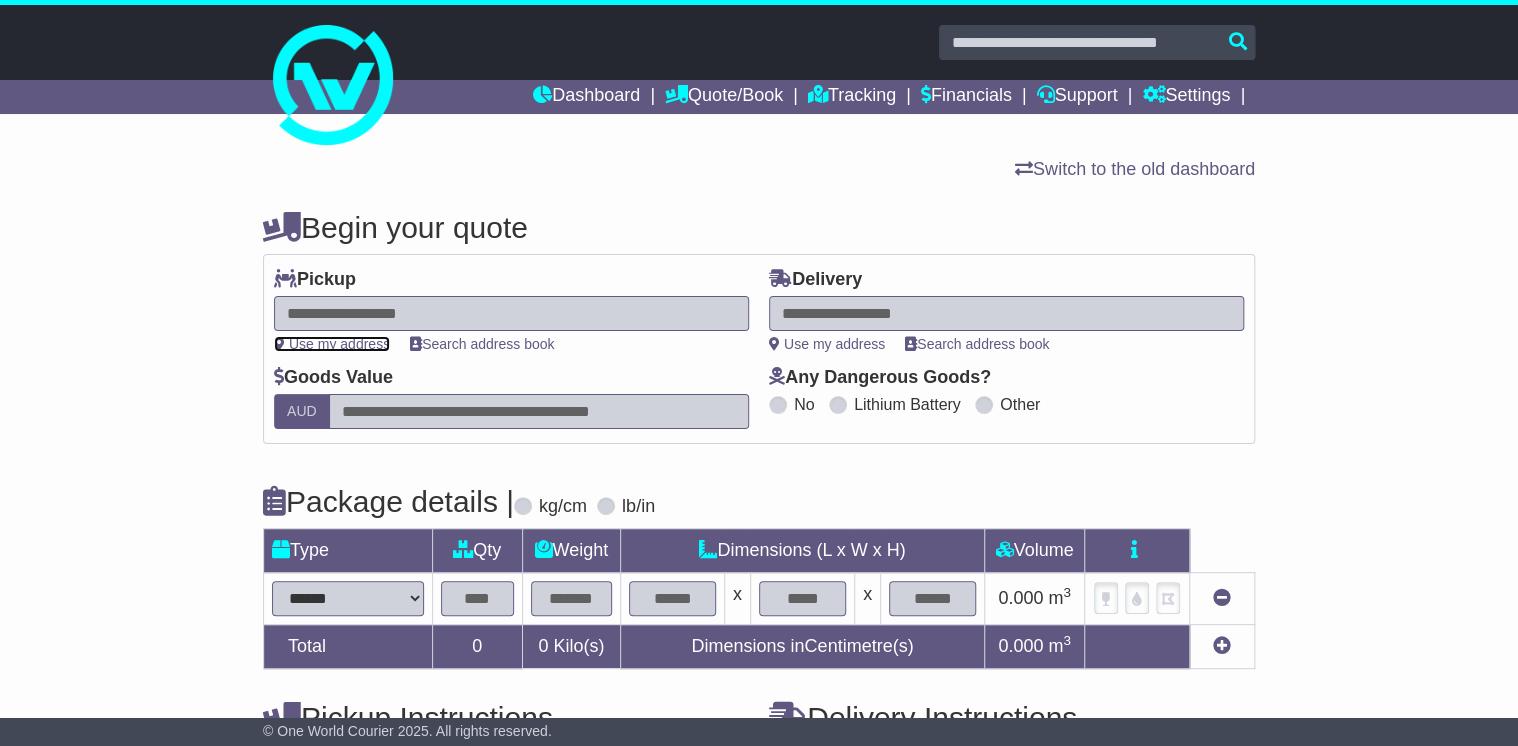 type on "**********" 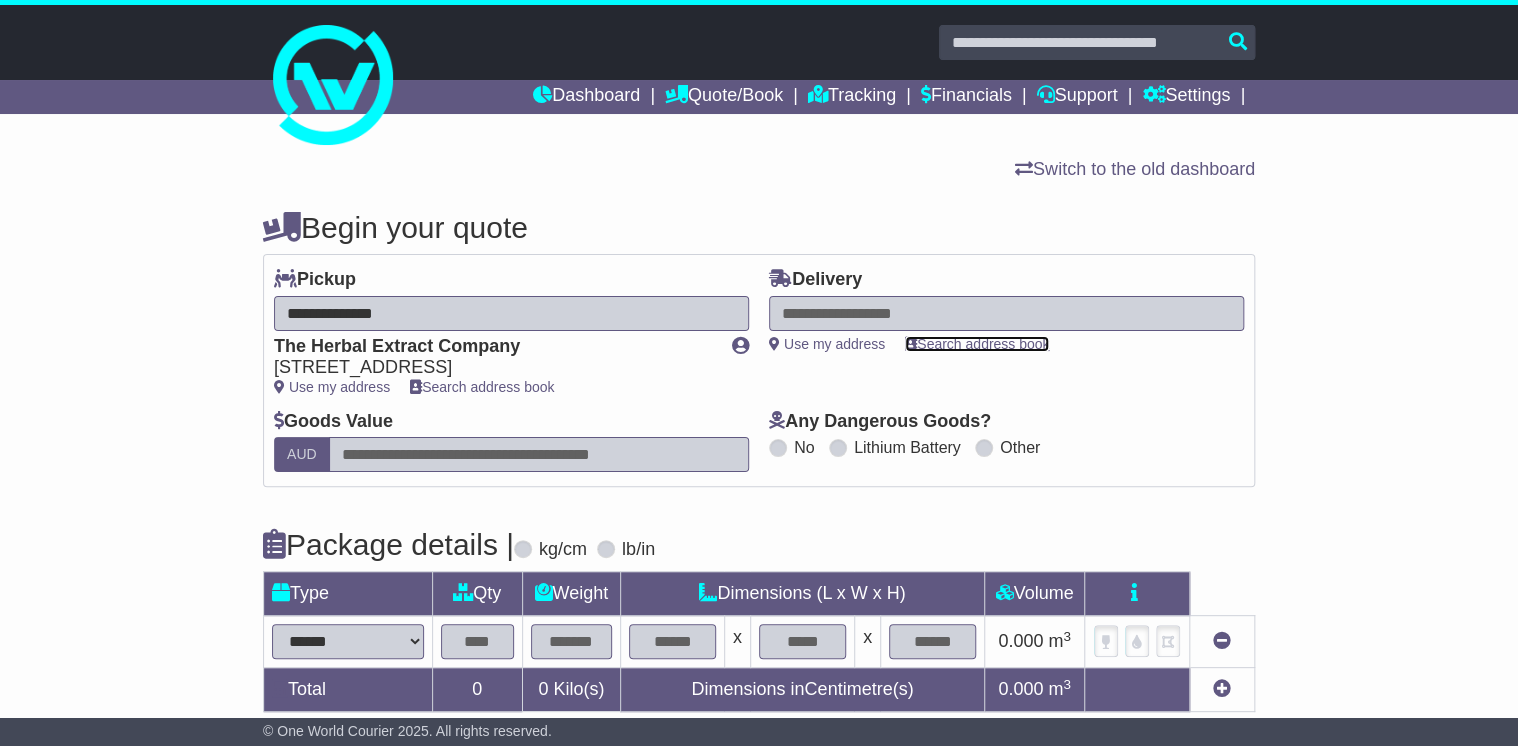 click on "Search address book" at bounding box center [977, 344] 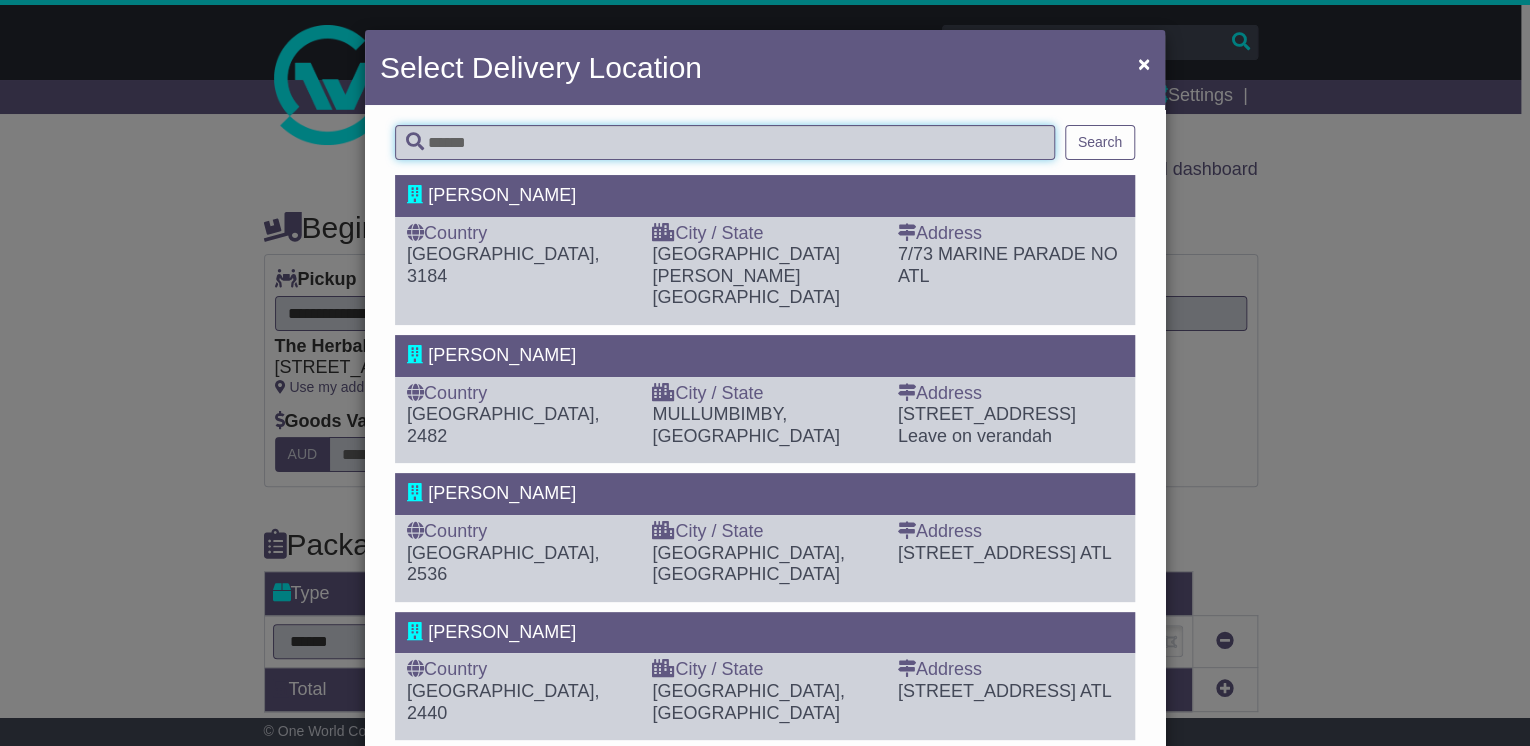 click at bounding box center [725, 142] 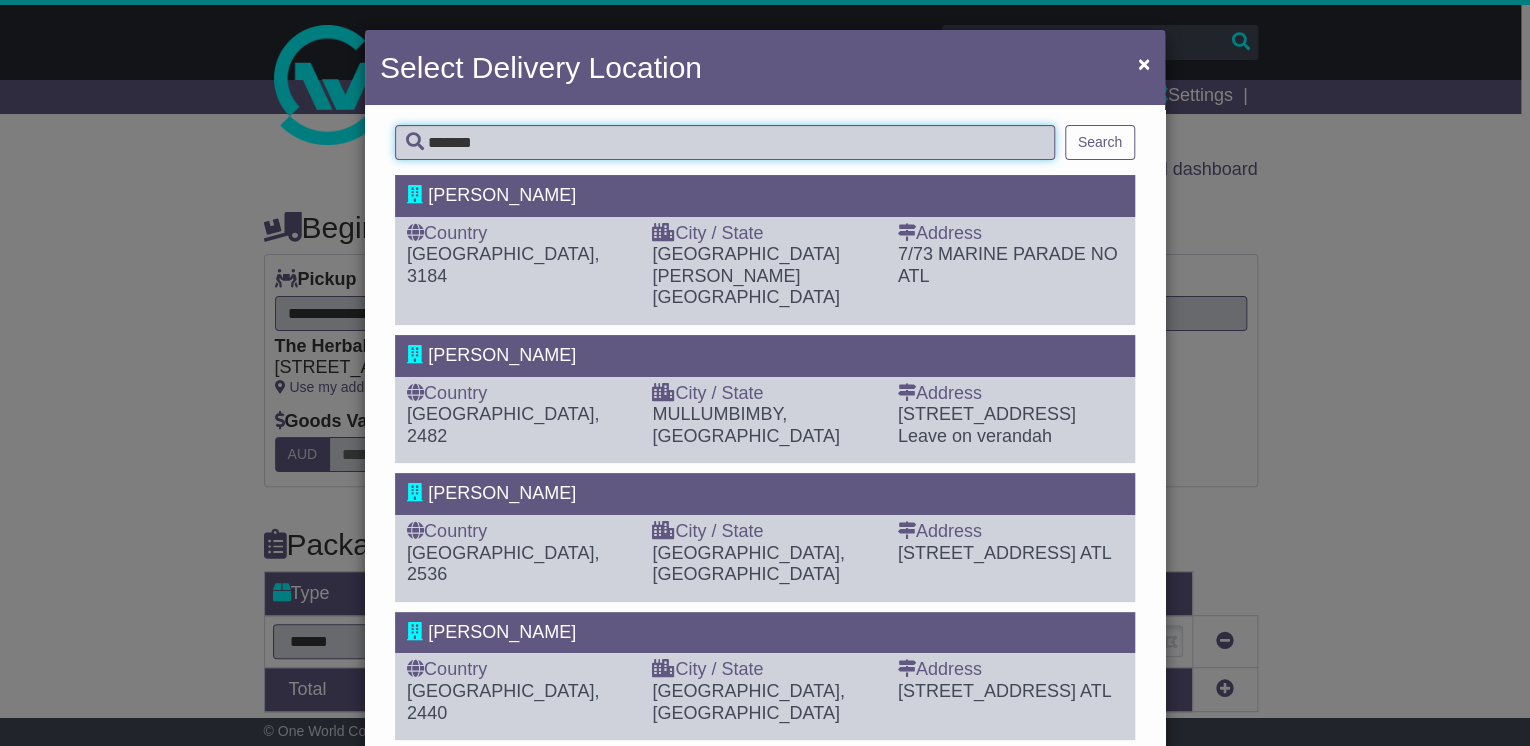type on "*******" 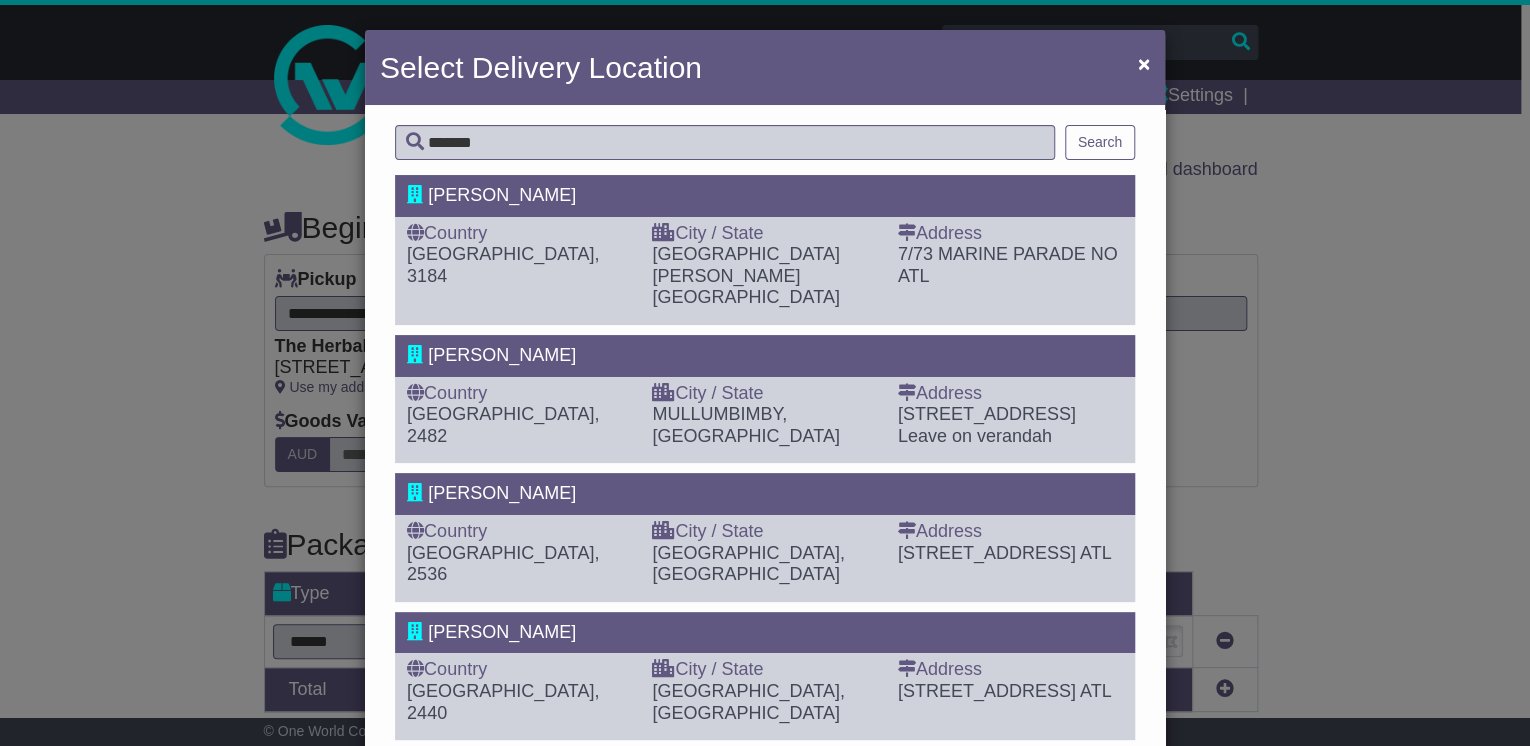 click on "Search" at bounding box center [1100, 142] 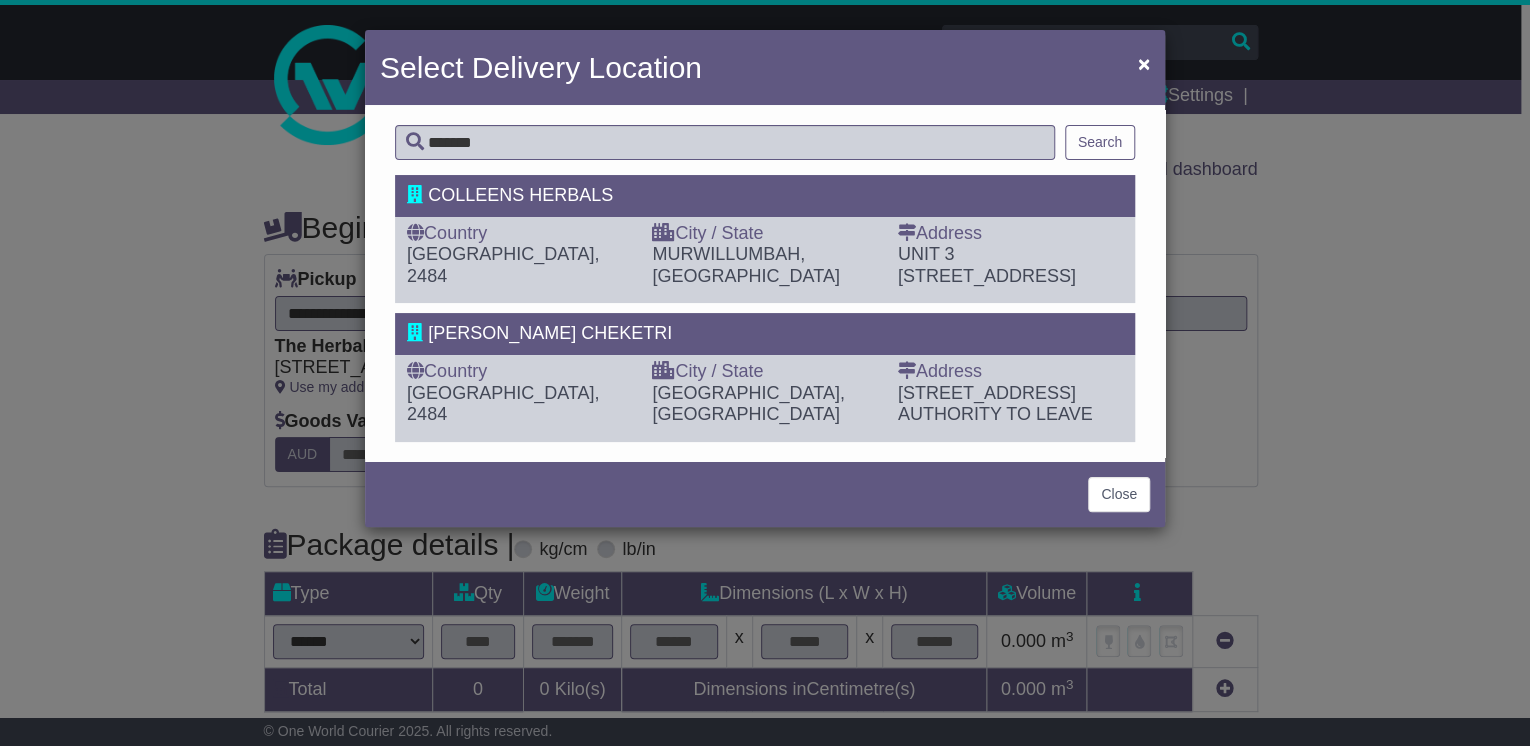 click on "City / State
MURWILLUMBAH, NSW" at bounding box center (764, 255) 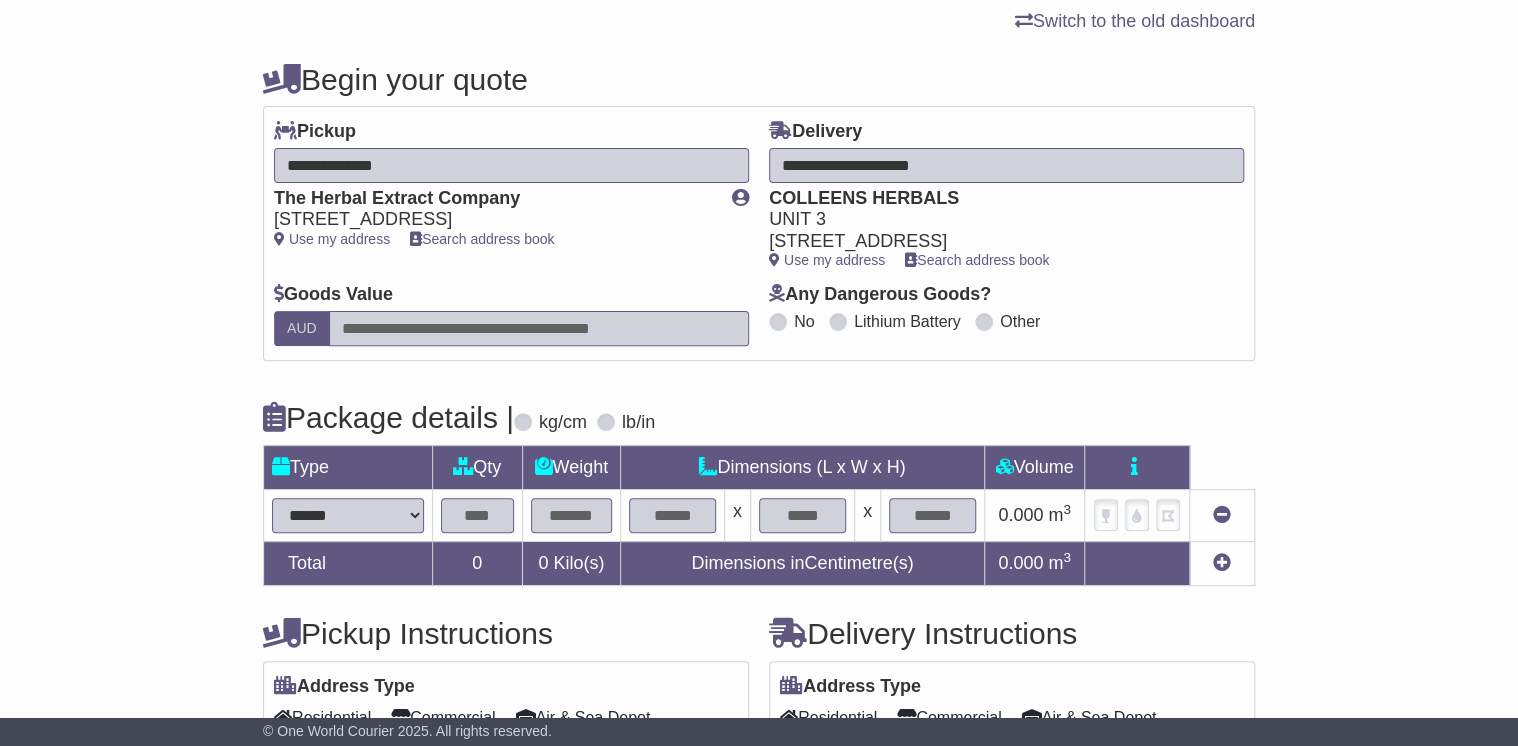 scroll, scrollTop: 160, scrollLeft: 0, axis: vertical 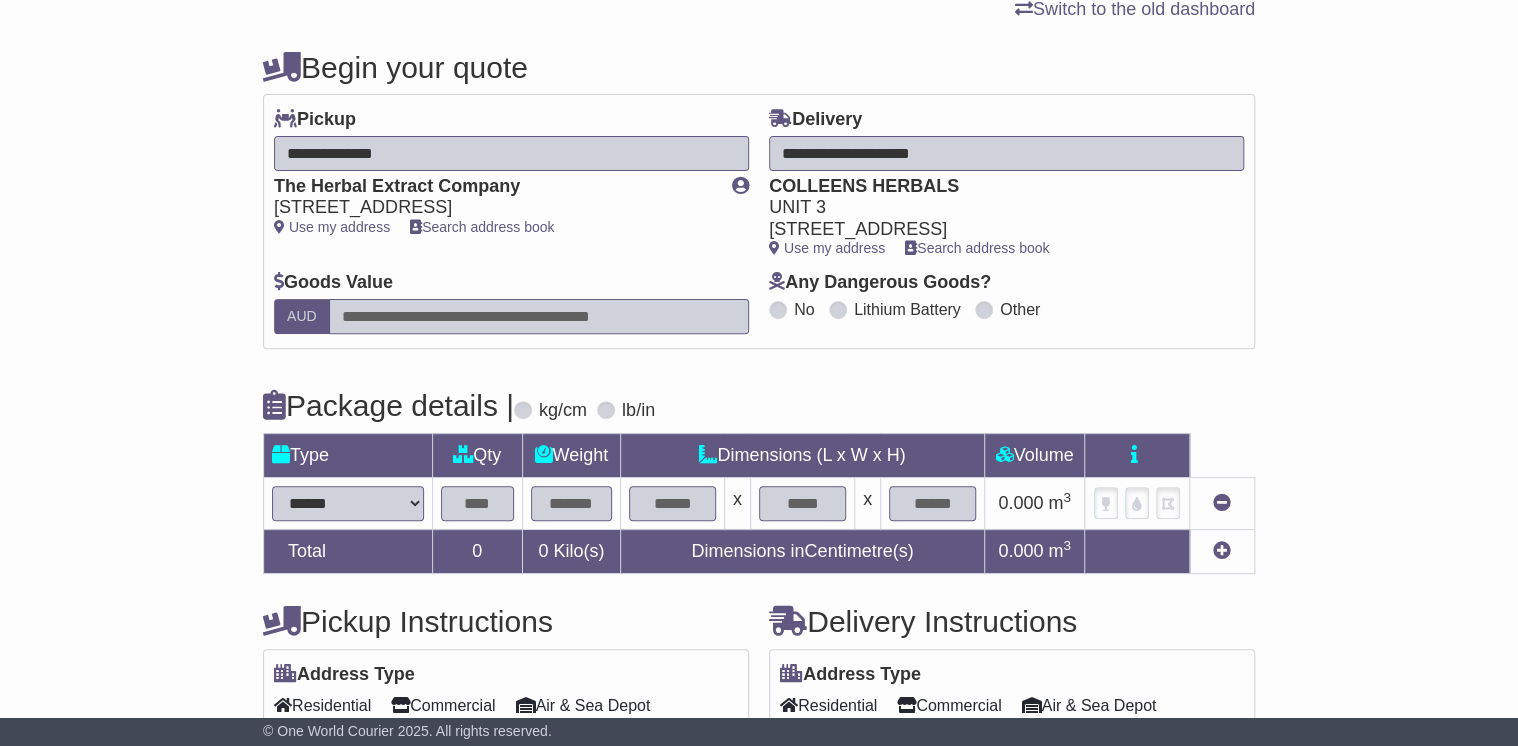 click on "**********" at bounding box center [348, 503] 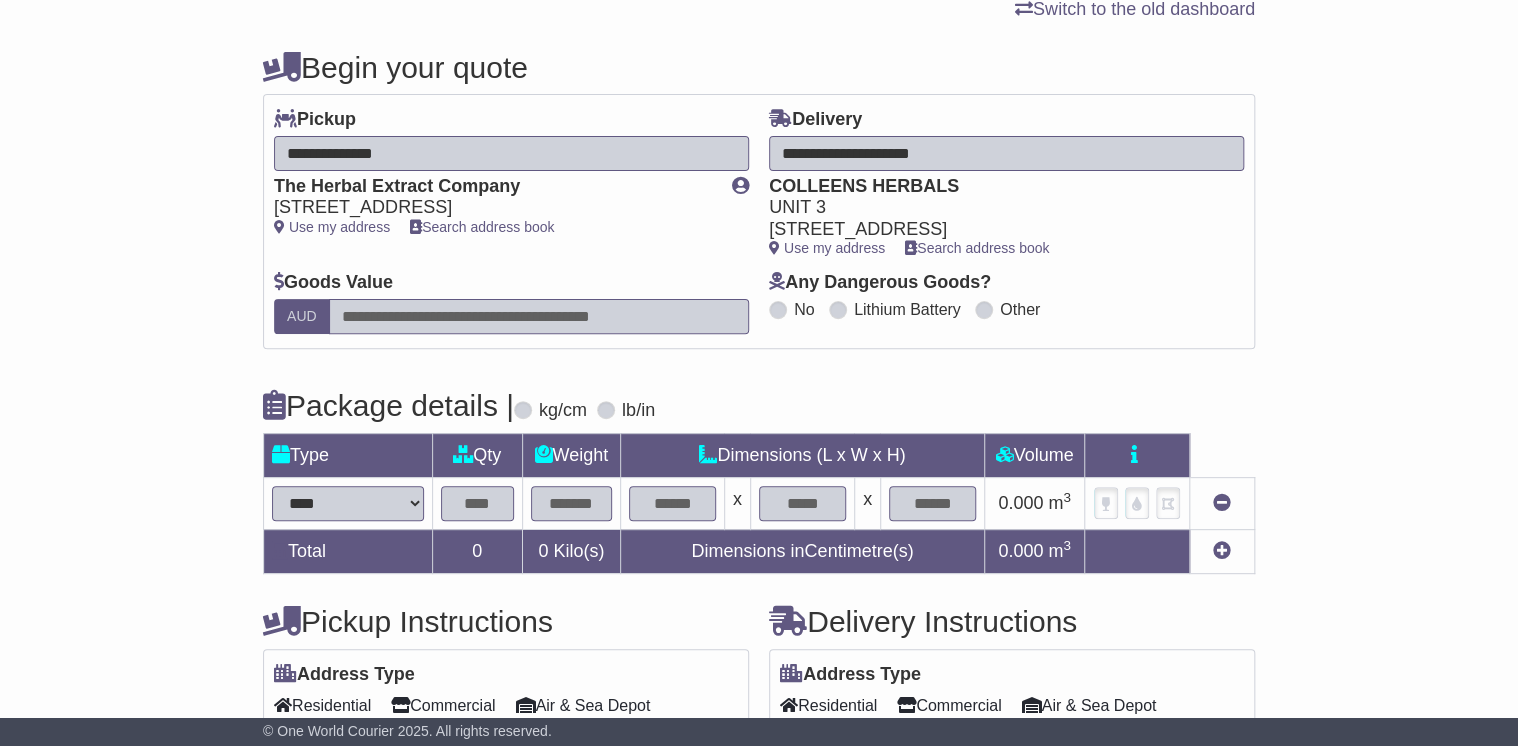 click on "**********" at bounding box center [348, 503] 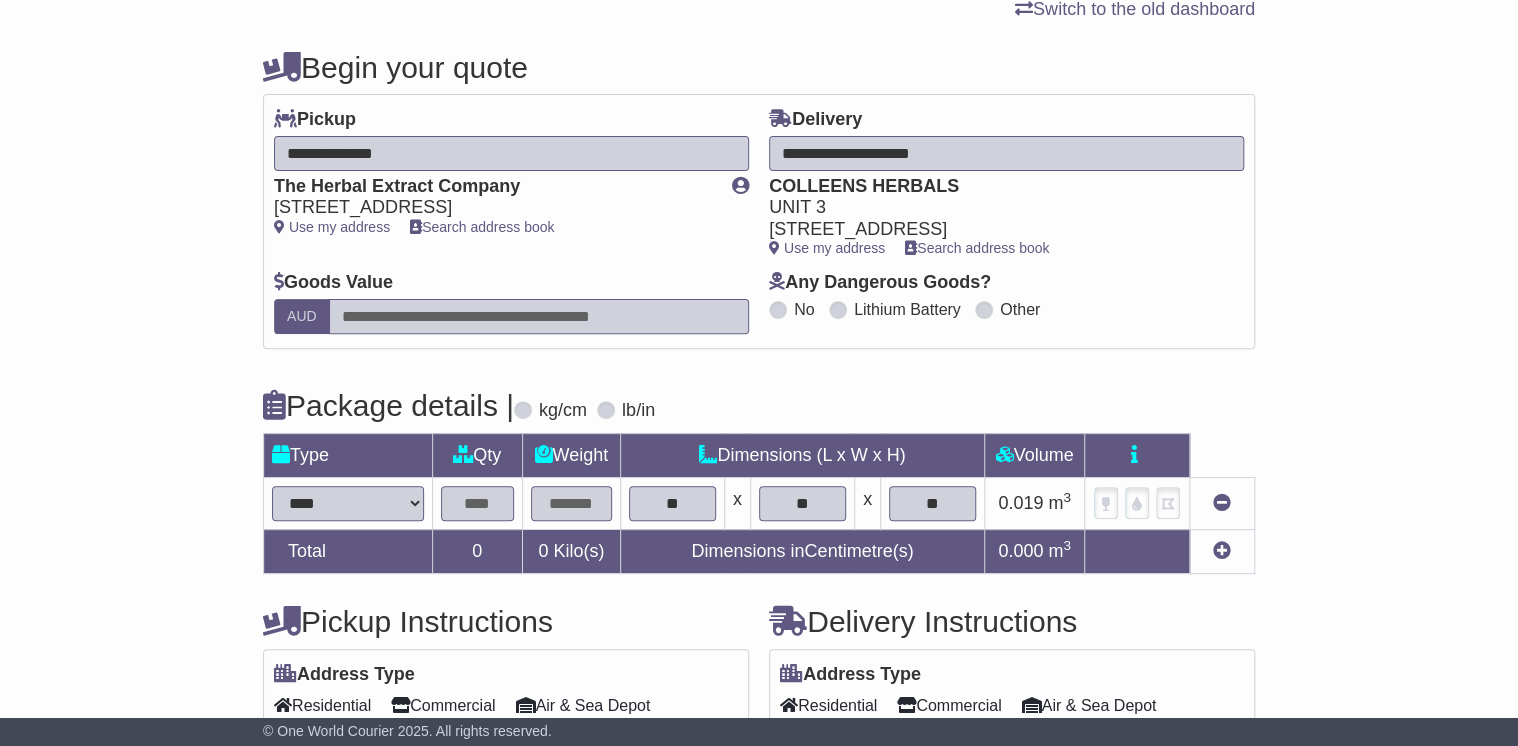 click at bounding box center (477, 503) 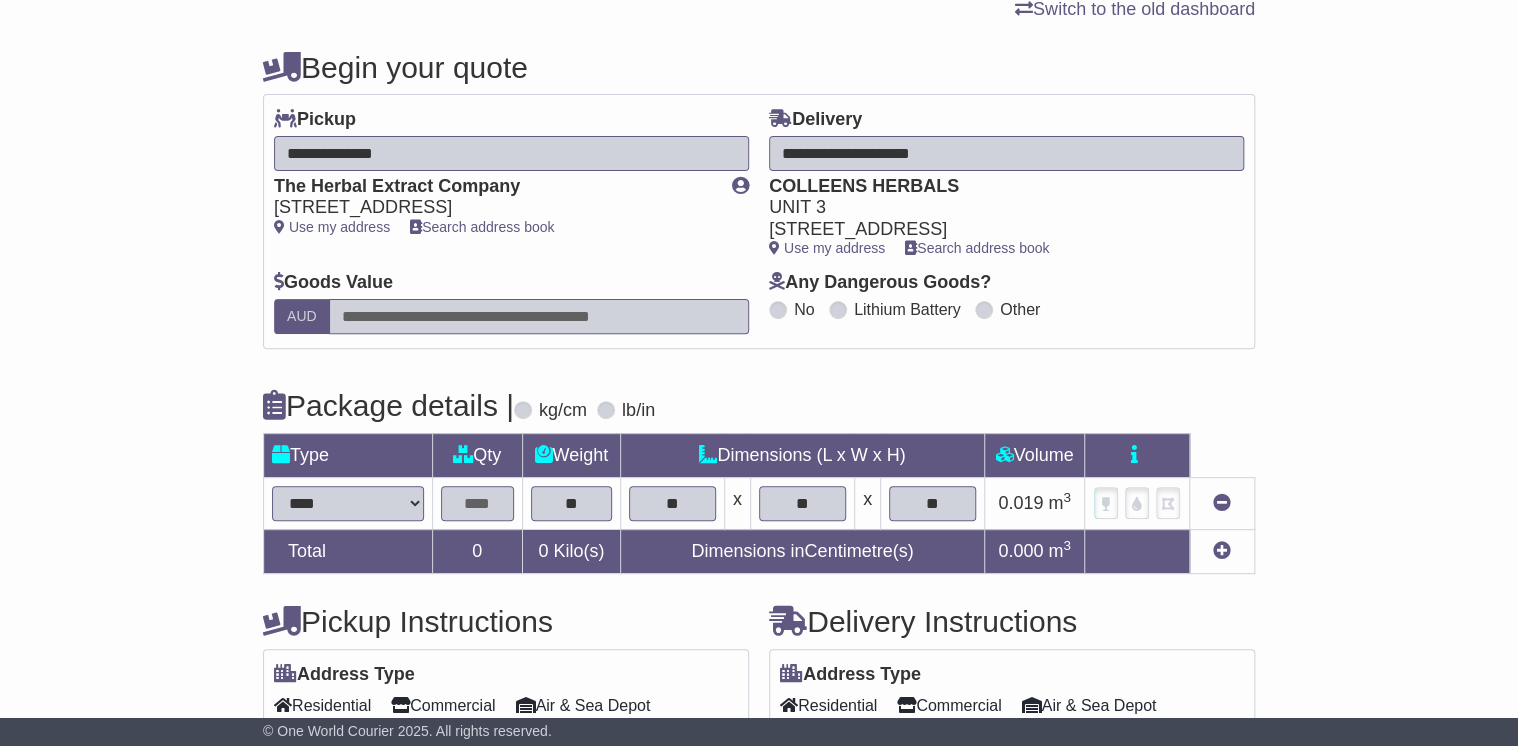 type on "**" 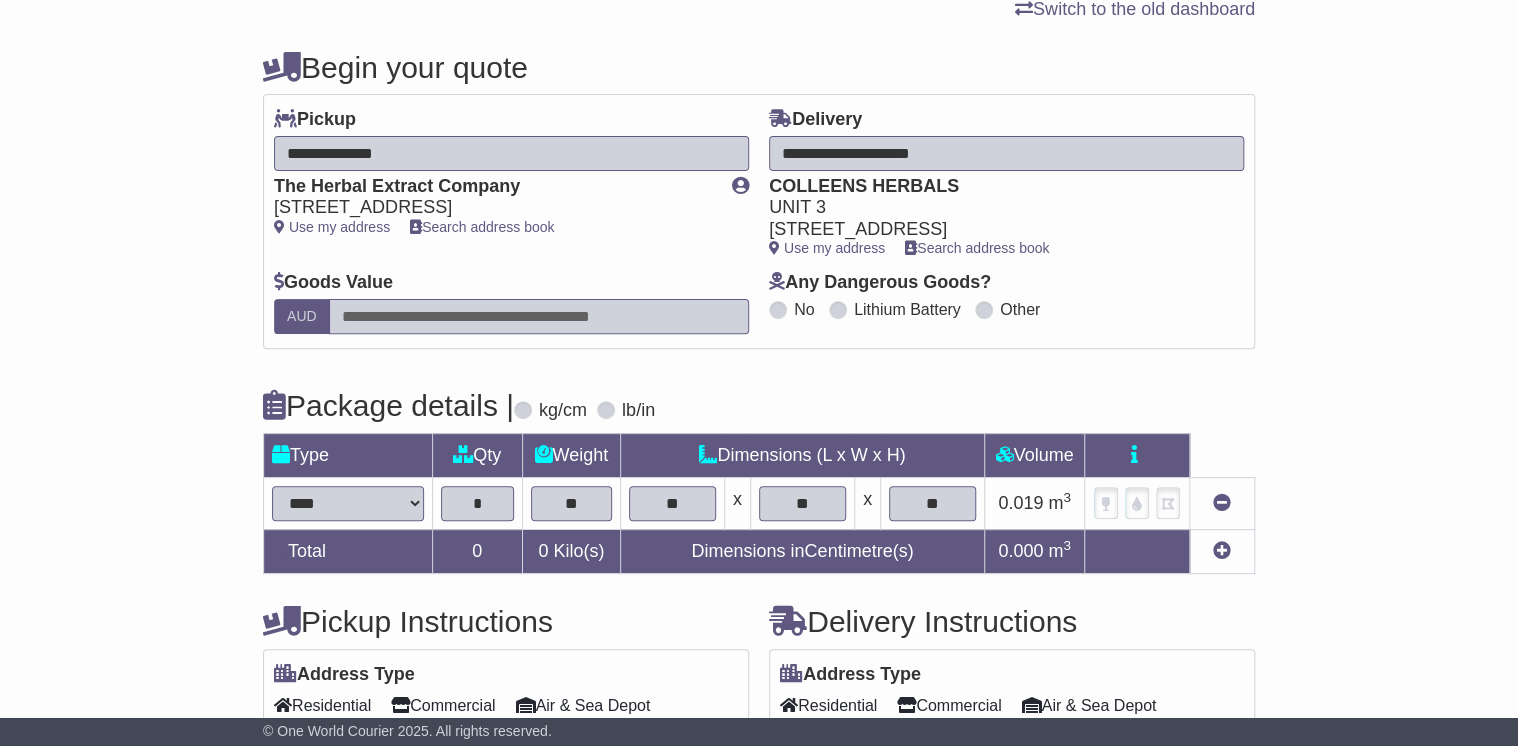 type on "*" 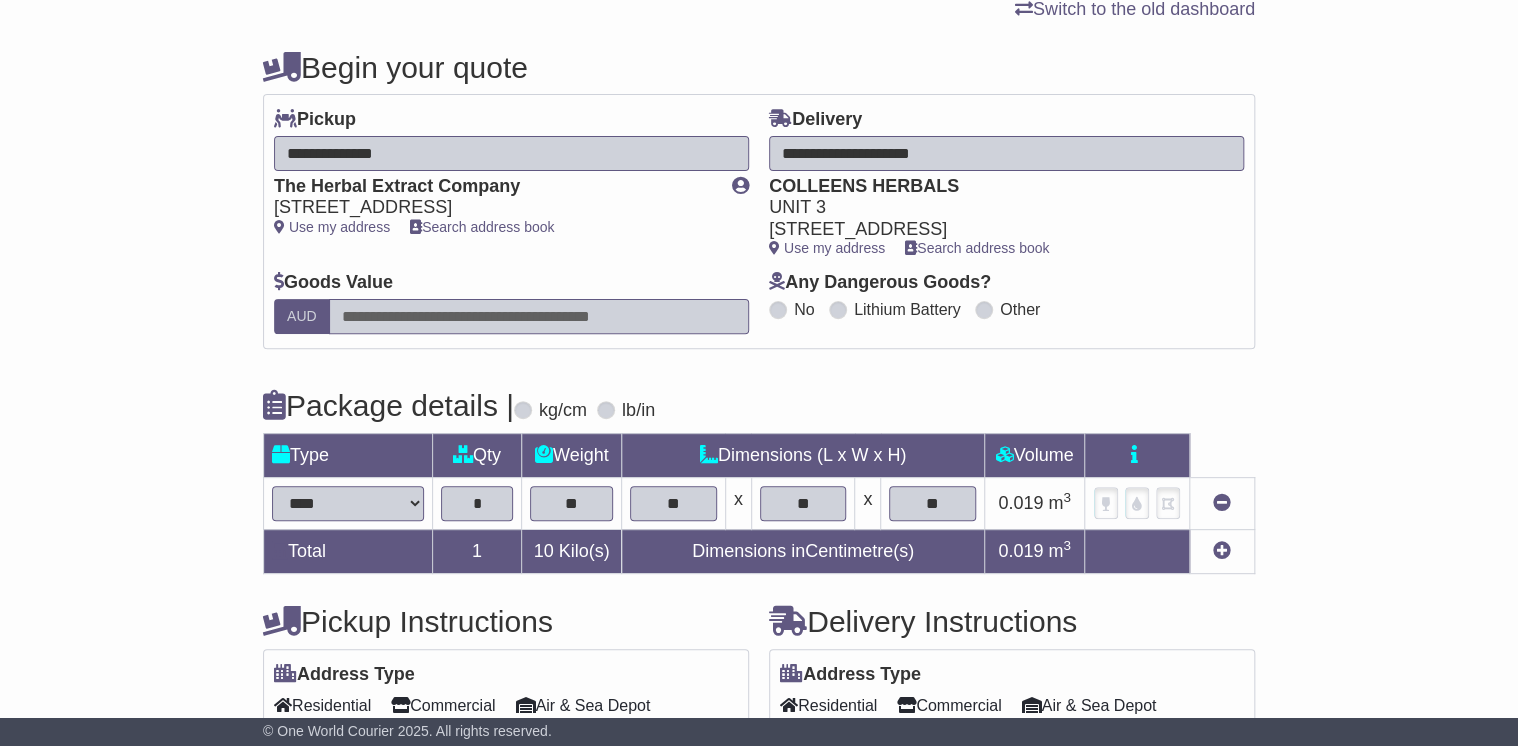 click at bounding box center (1222, 550) 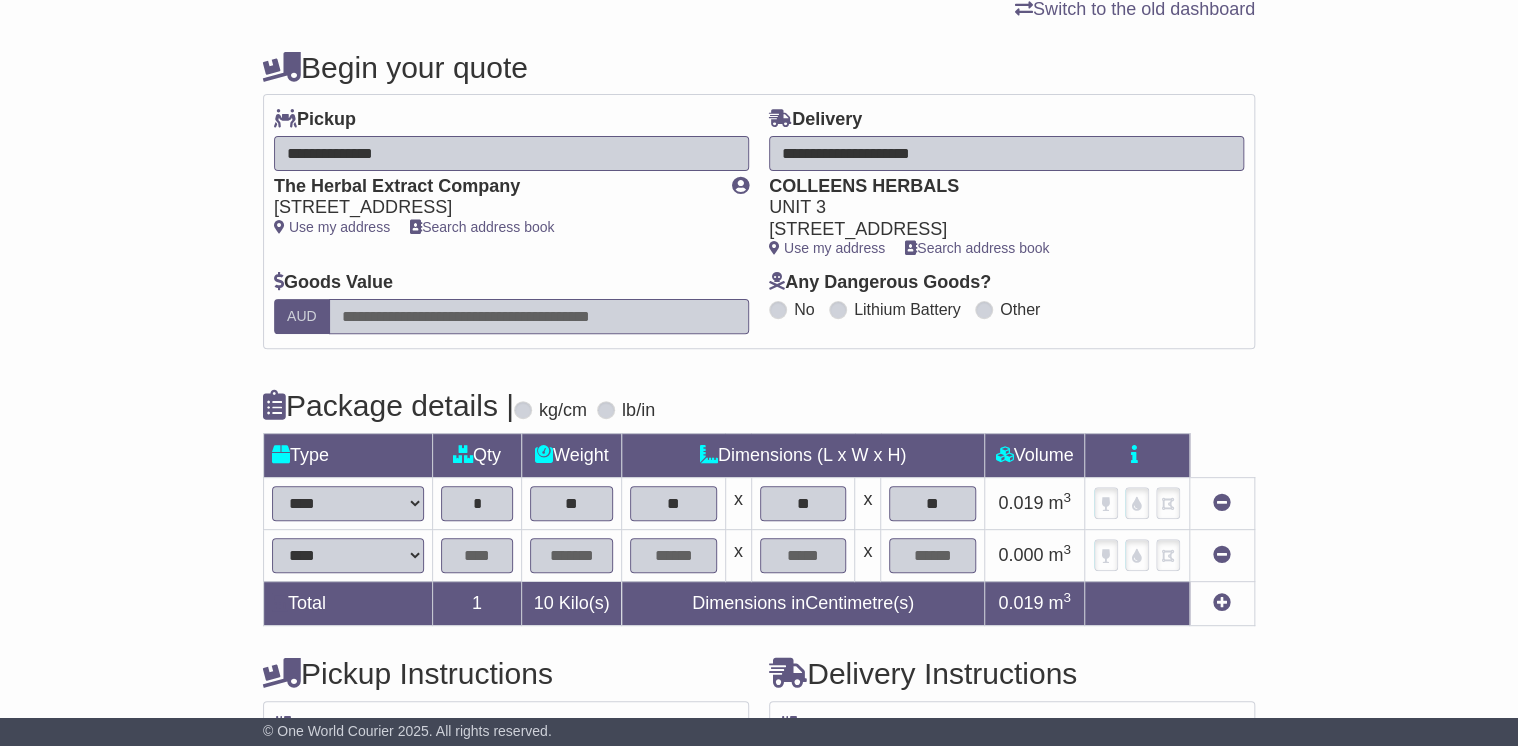 click on "**********" at bounding box center (348, 555) 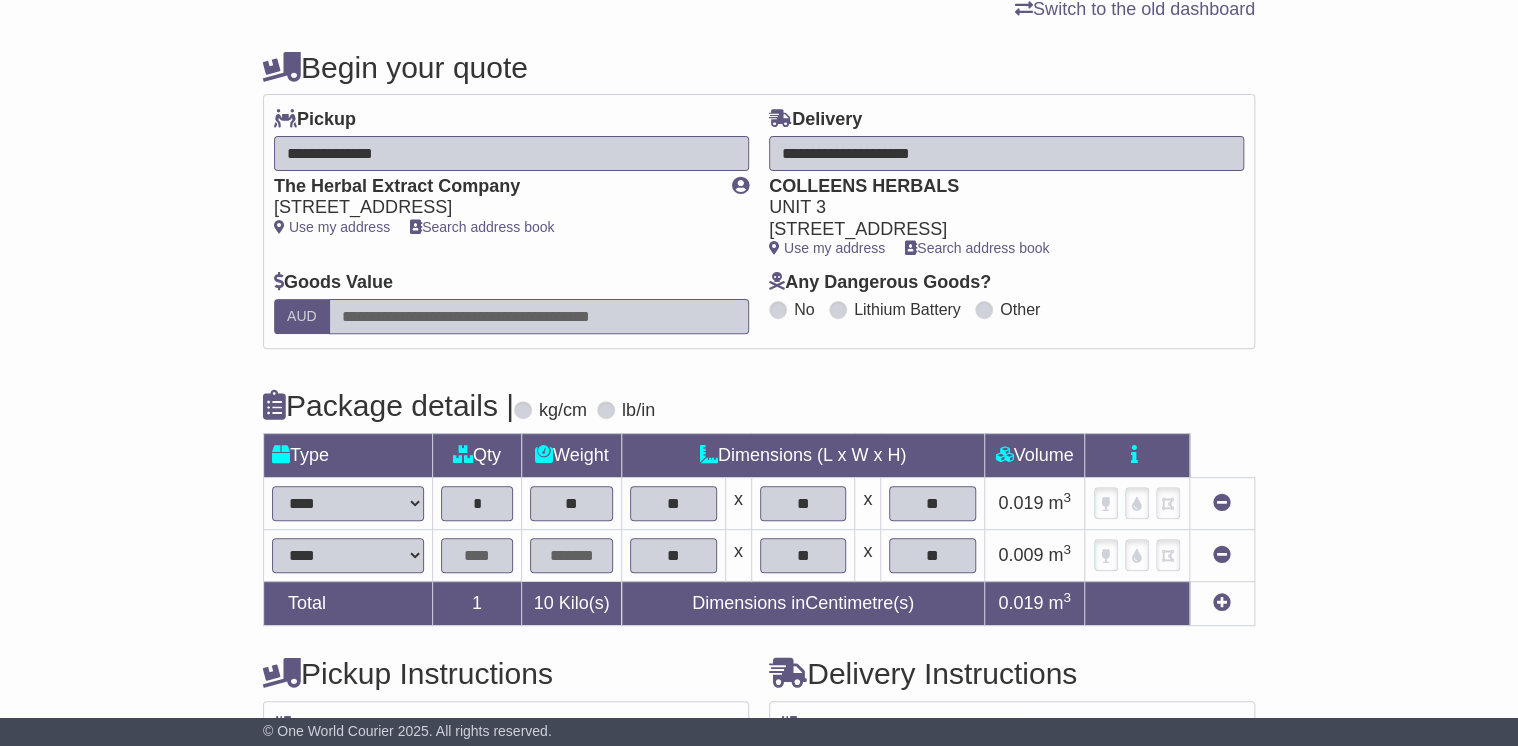 click at bounding box center [477, 555] 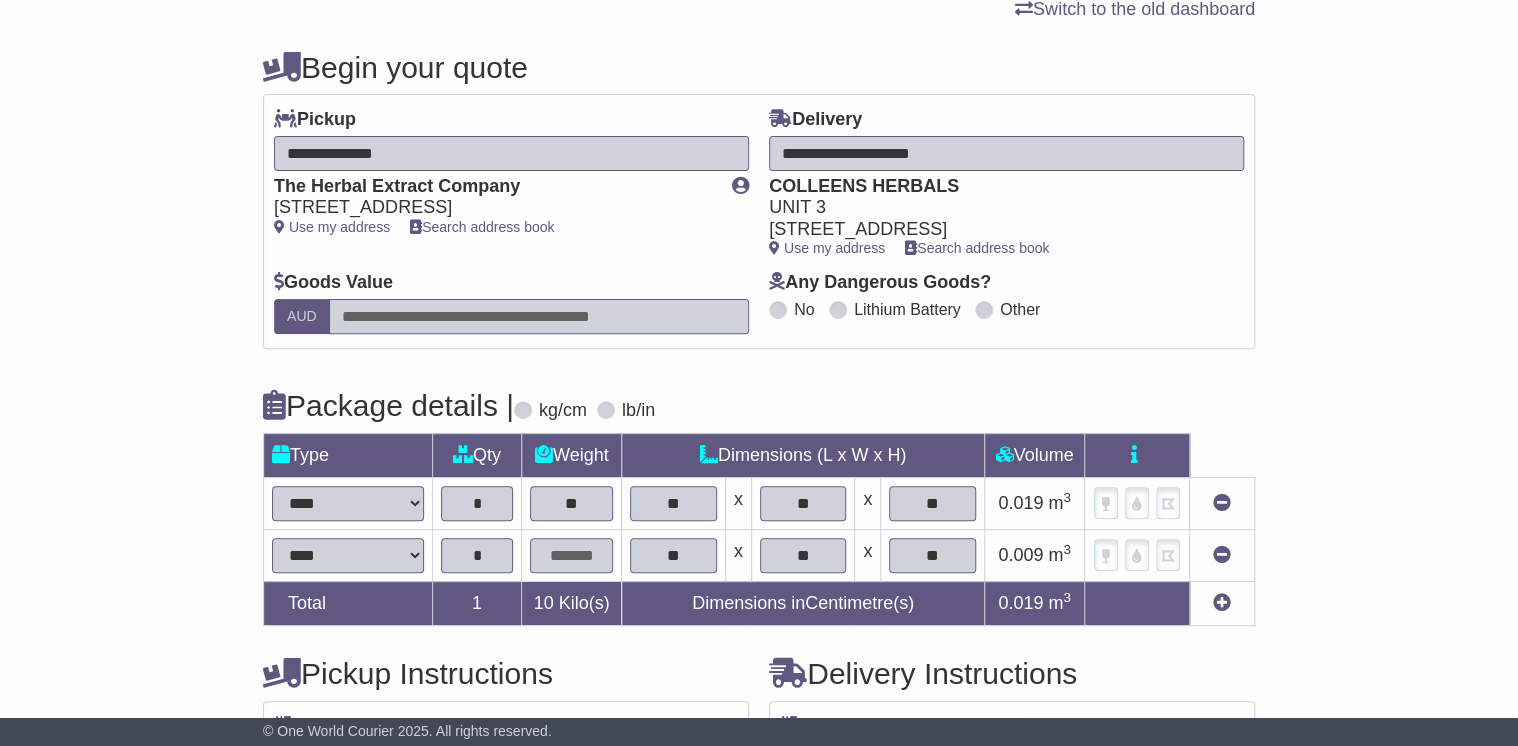 type on "*" 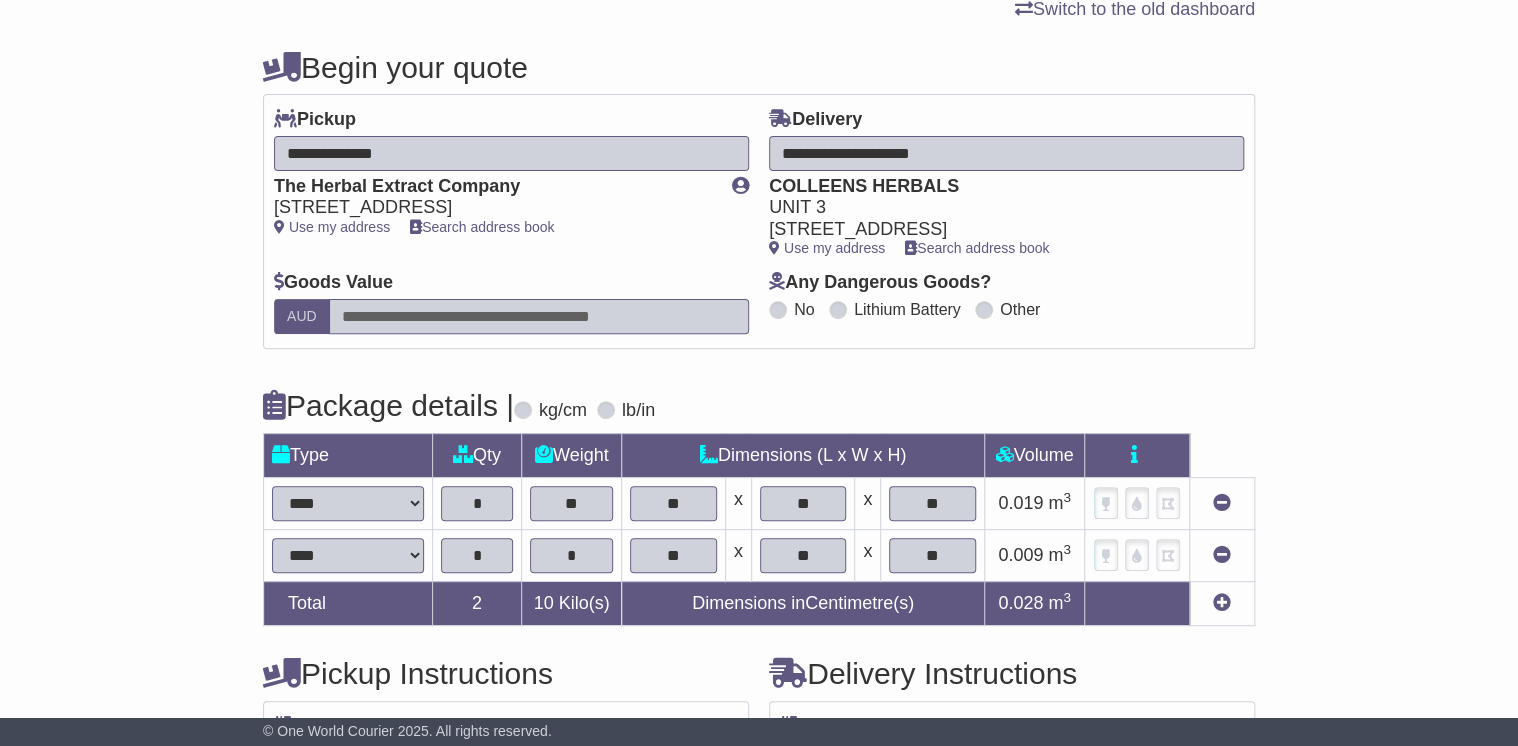 type on "*" 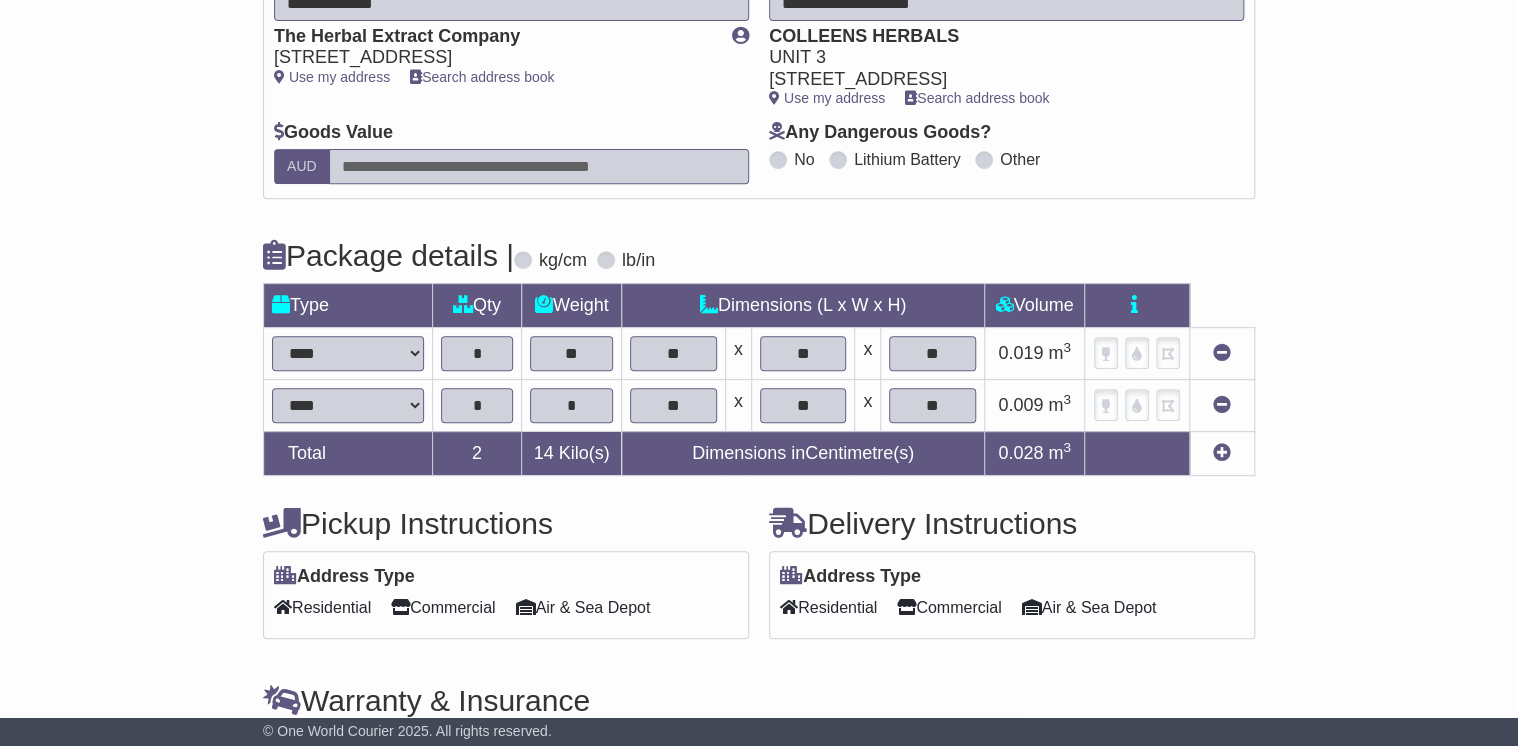 scroll, scrollTop: 427, scrollLeft: 0, axis: vertical 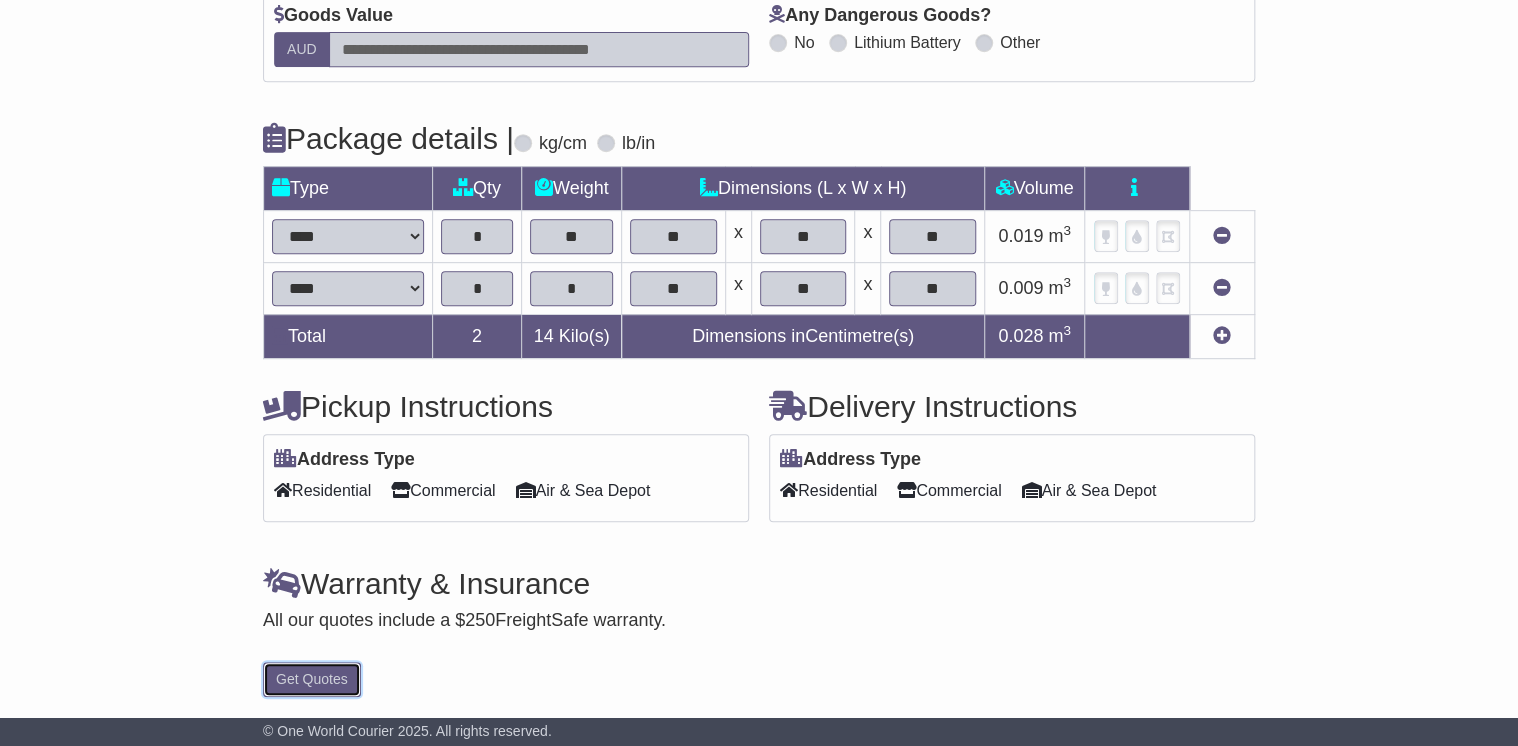 click on "Get Quotes" at bounding box center [312, 679] 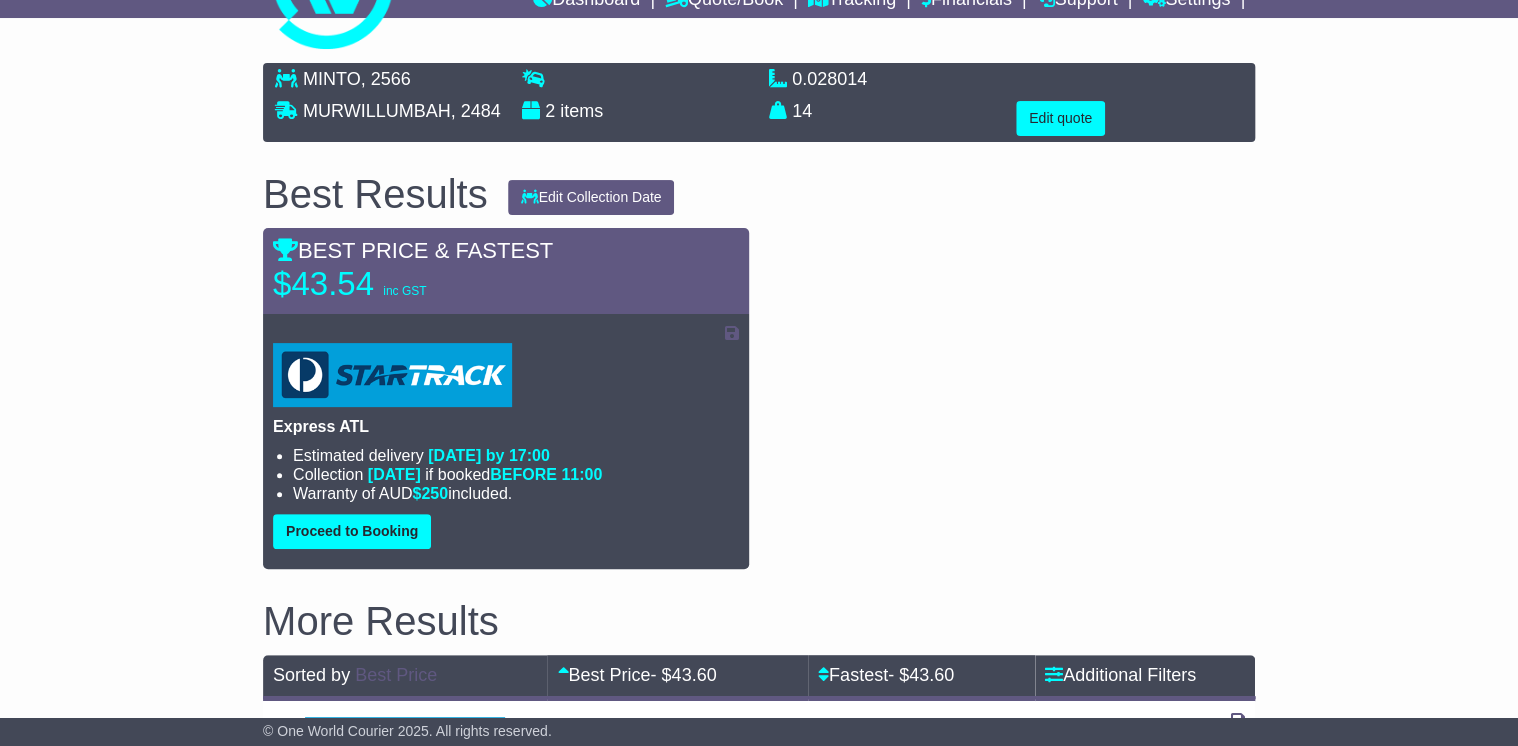 scroll, scrollTop: 240, scrollLeft: 0, axis: vertical 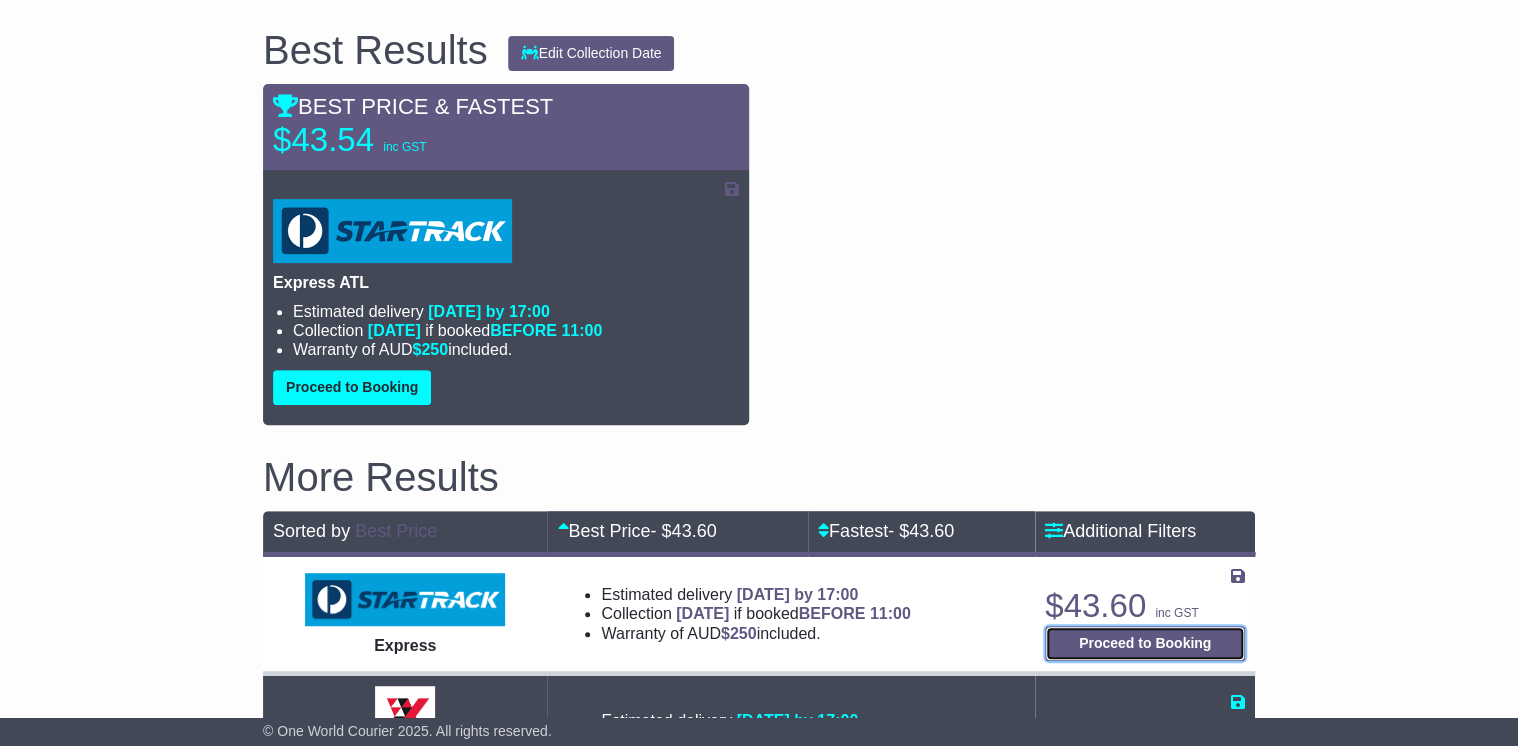 click on "Proceed to Booking" at bounding box center [1145, 643] 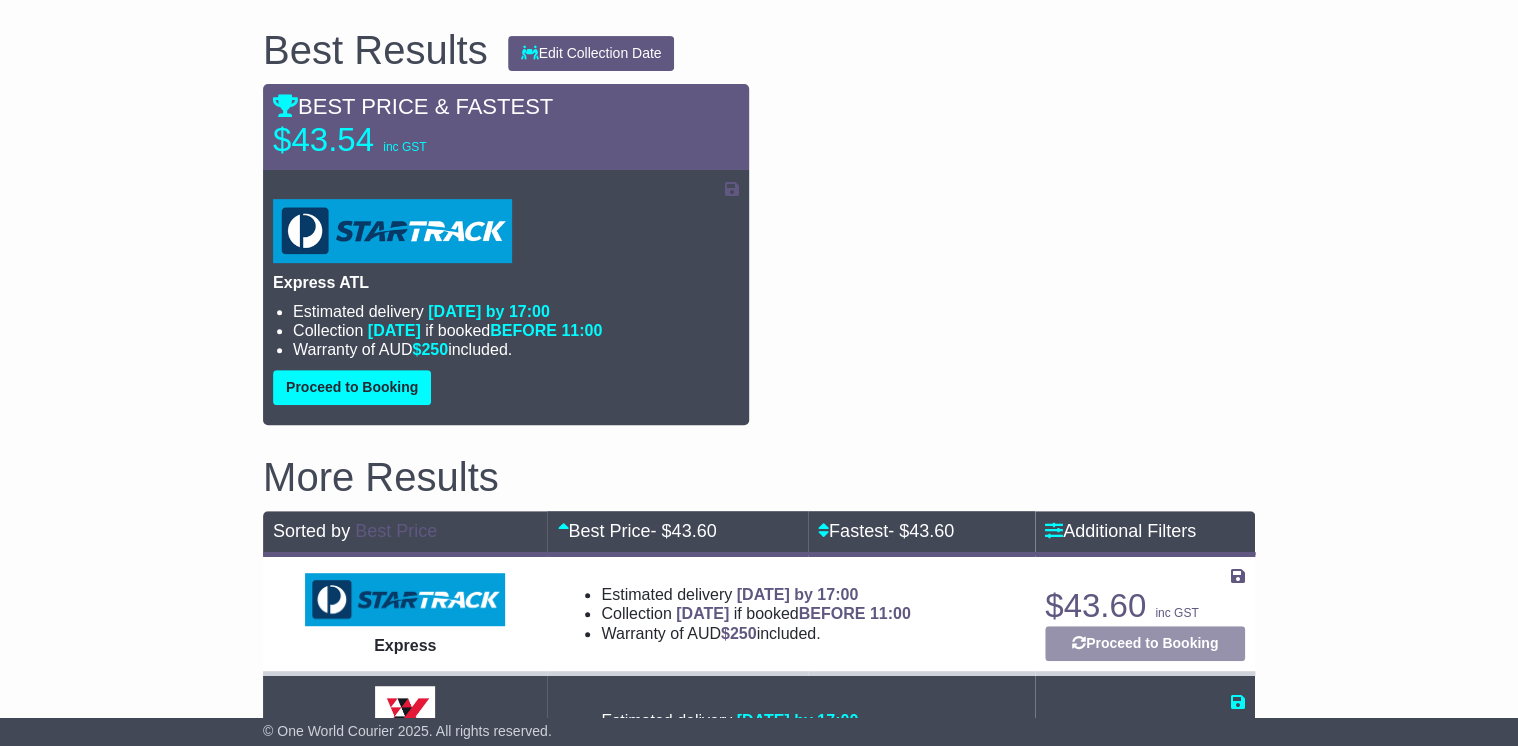 select on "*****" 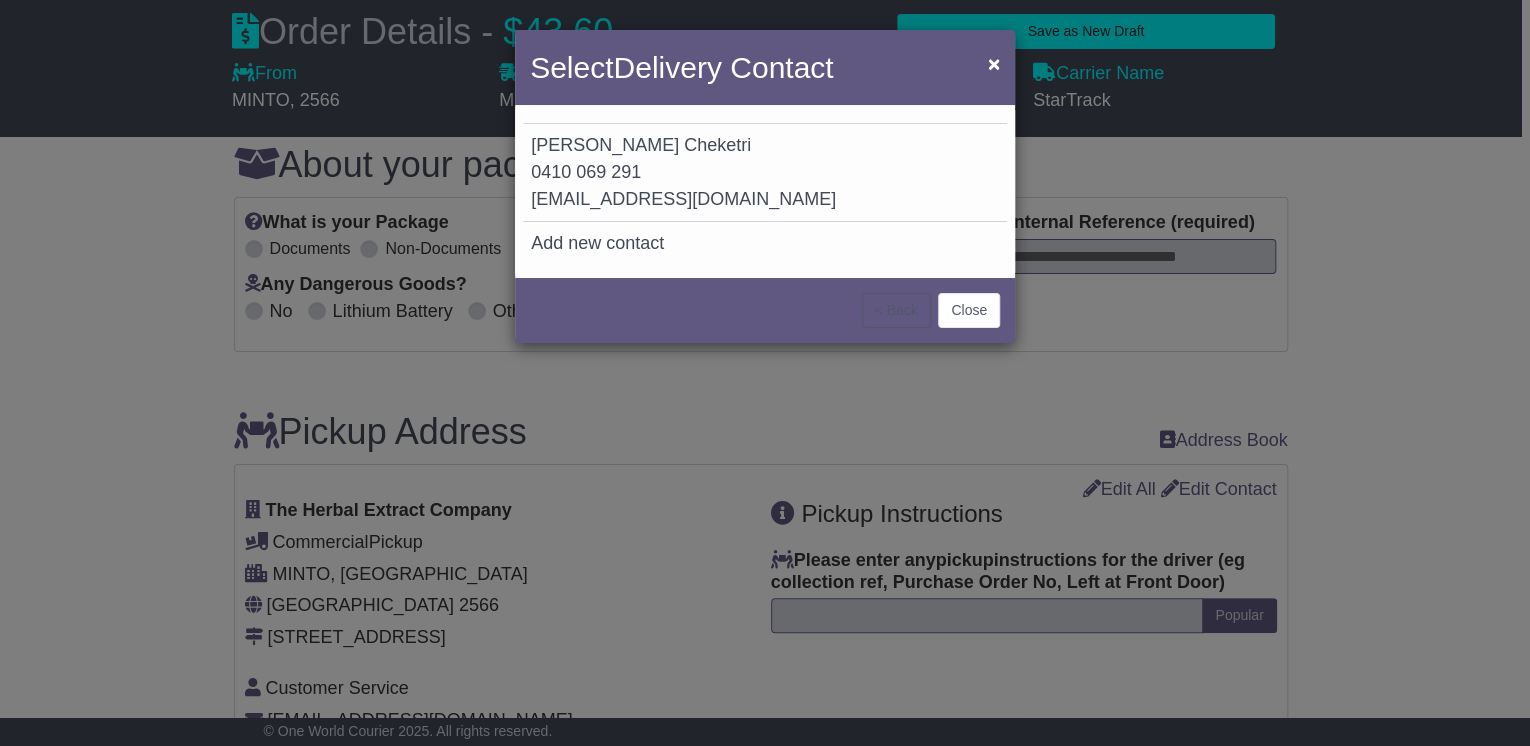 drag, startPoint x: 629, startPoint y: 193, endPoint x: 653, endPoint y: 200, distance: 25 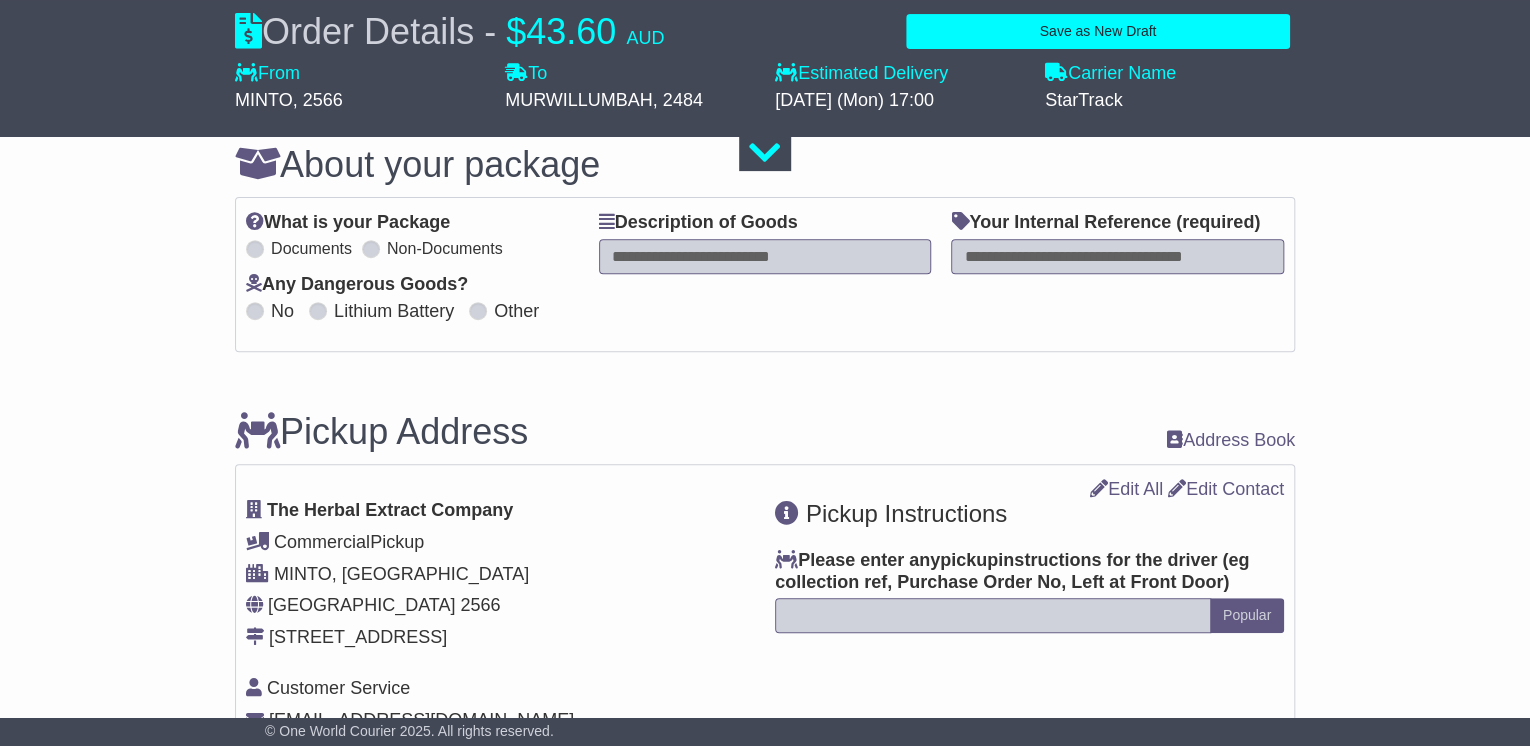 type on "*******" 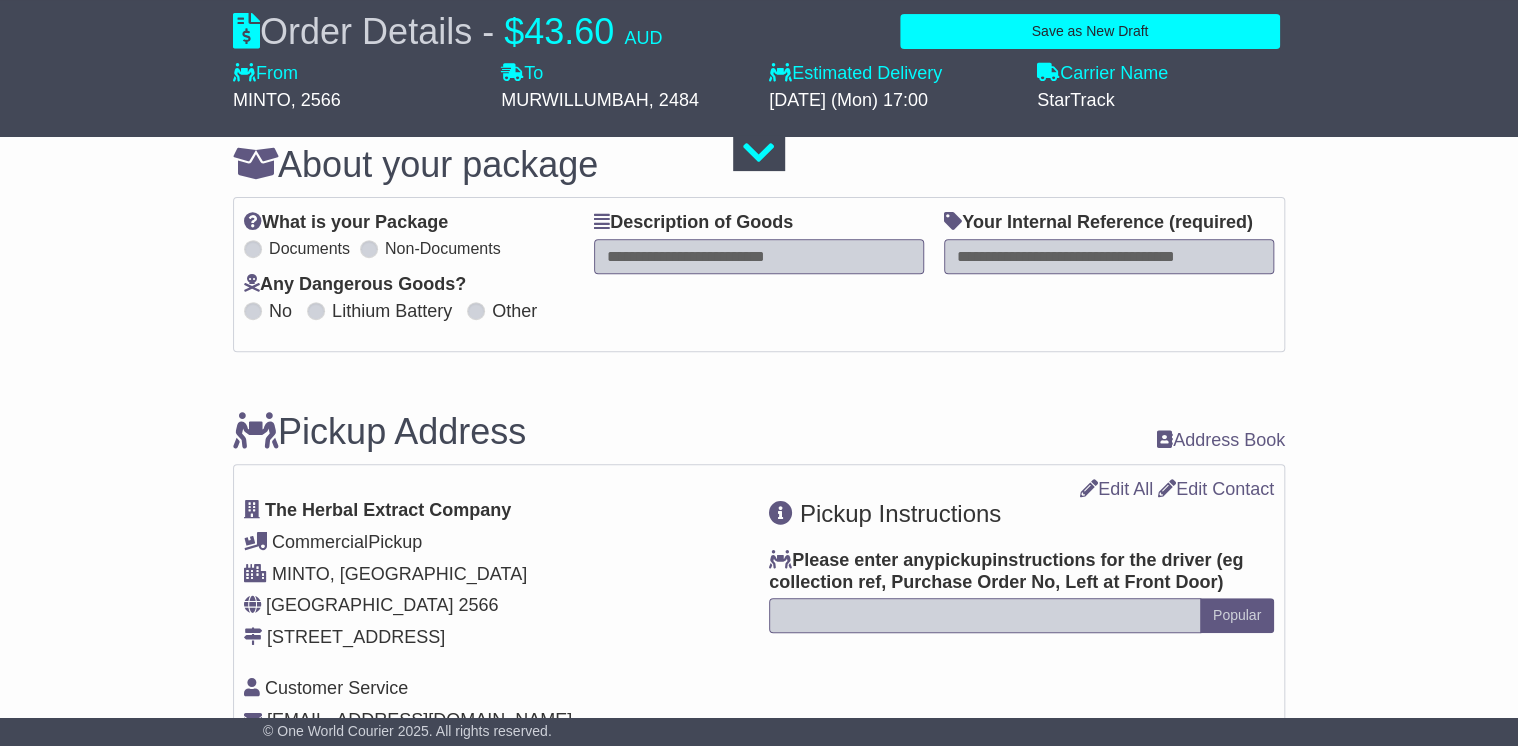 click at bounding box center (759, 256) 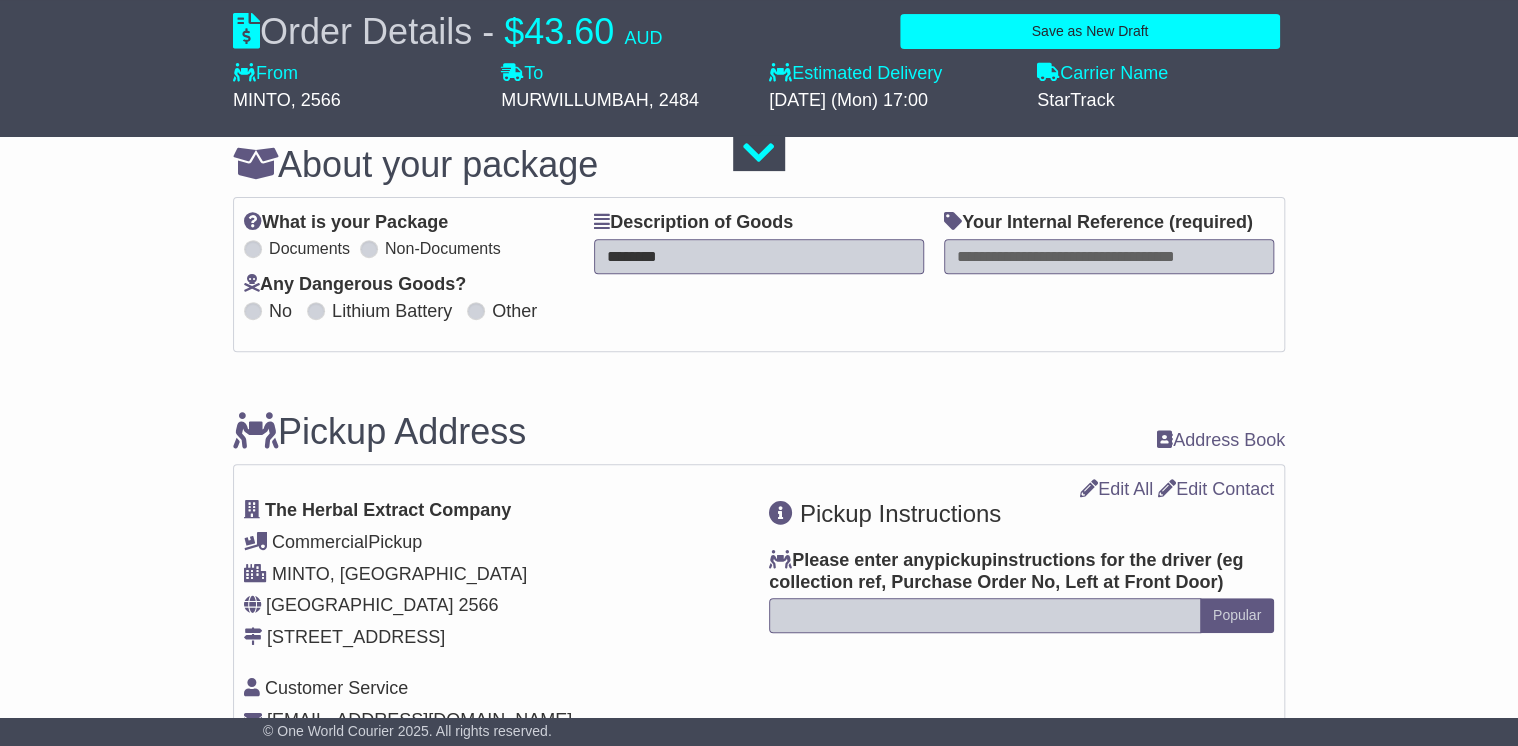type on "********" 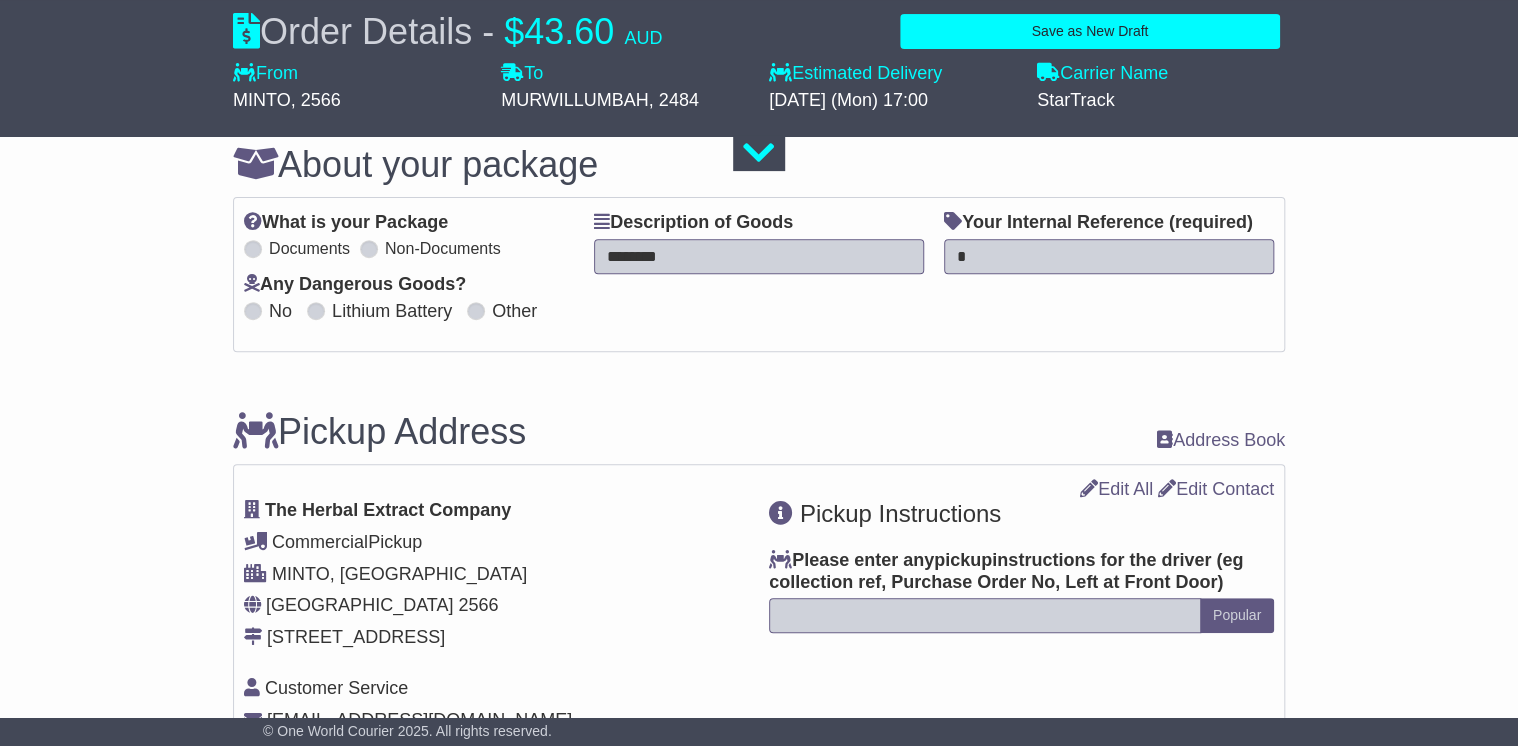 drag, startPoint x: 965, startPoint y: 247, endPoint x: 987, endPoint y: 260, distance: 25.553865 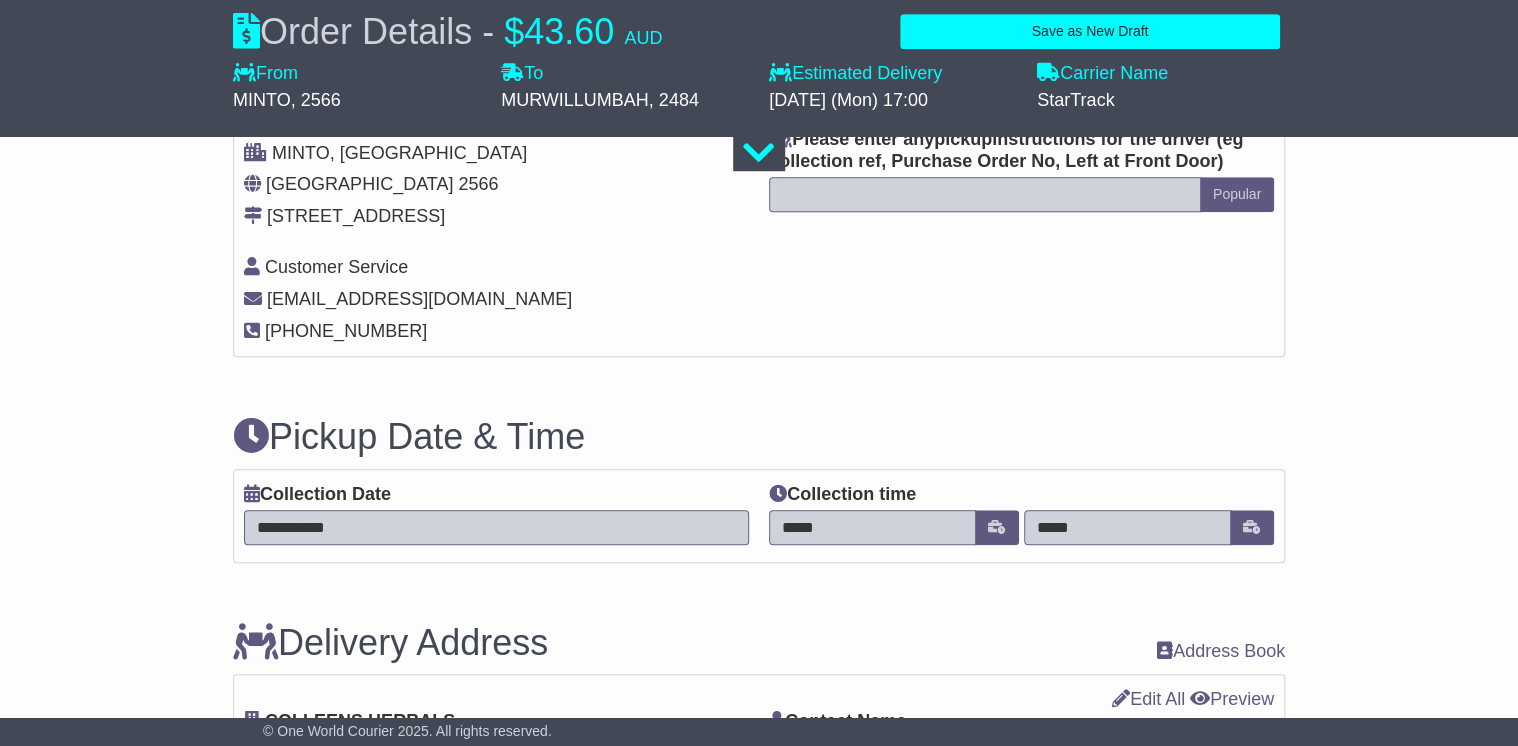scroll, scrollTop: 720, scrollLeft: 0, axis: vertical 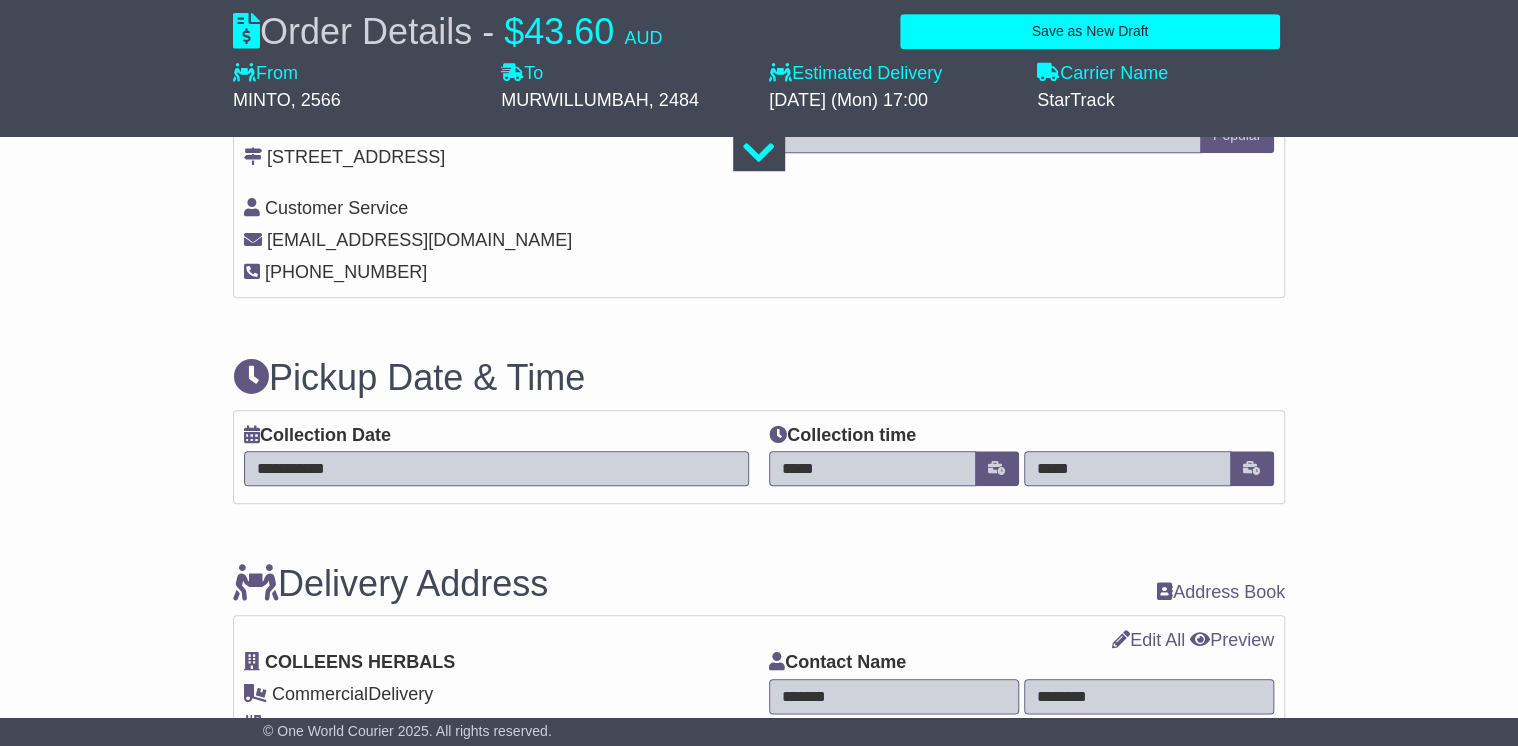 type on "*******" 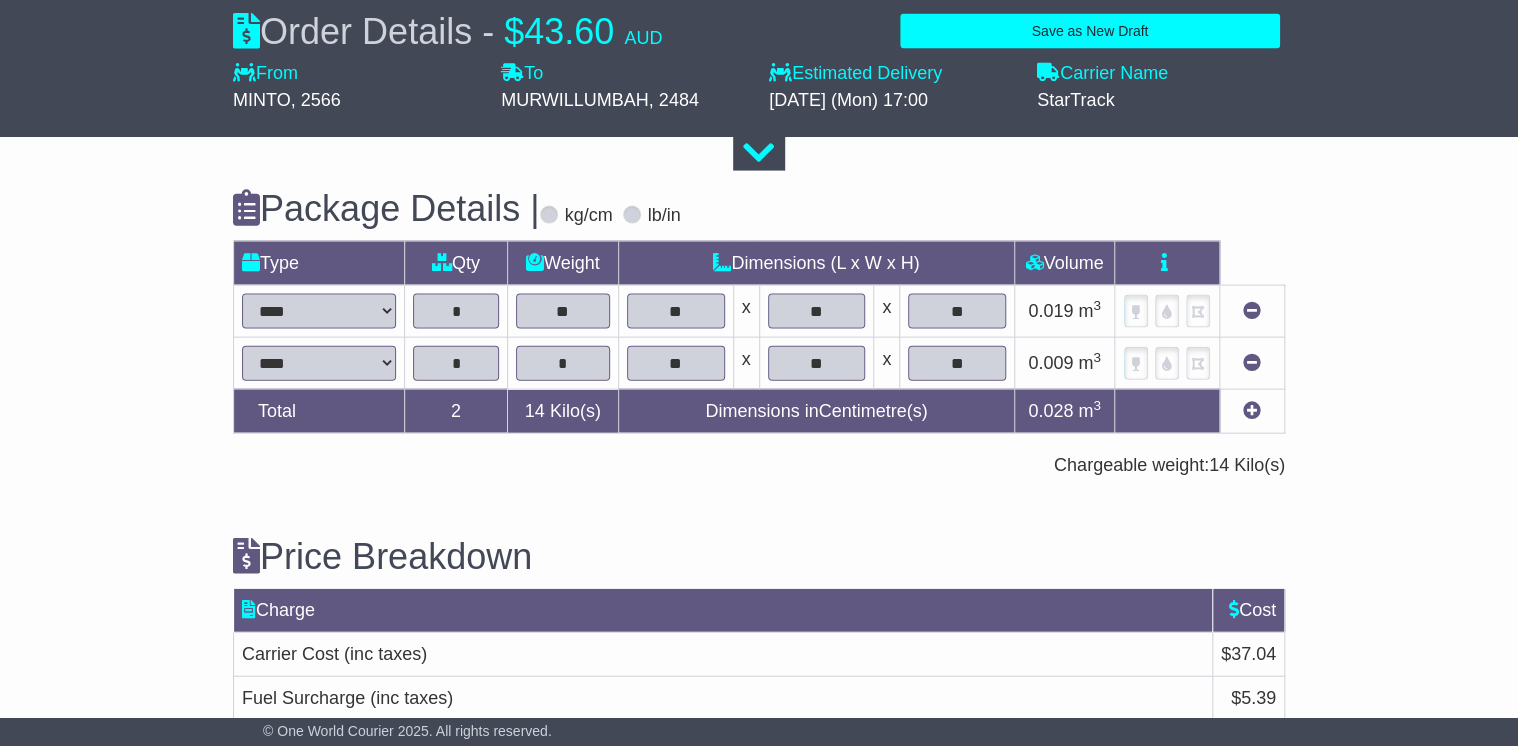 scroll, scrollTop: 2173, scrollLeft: 0, axis: vertical 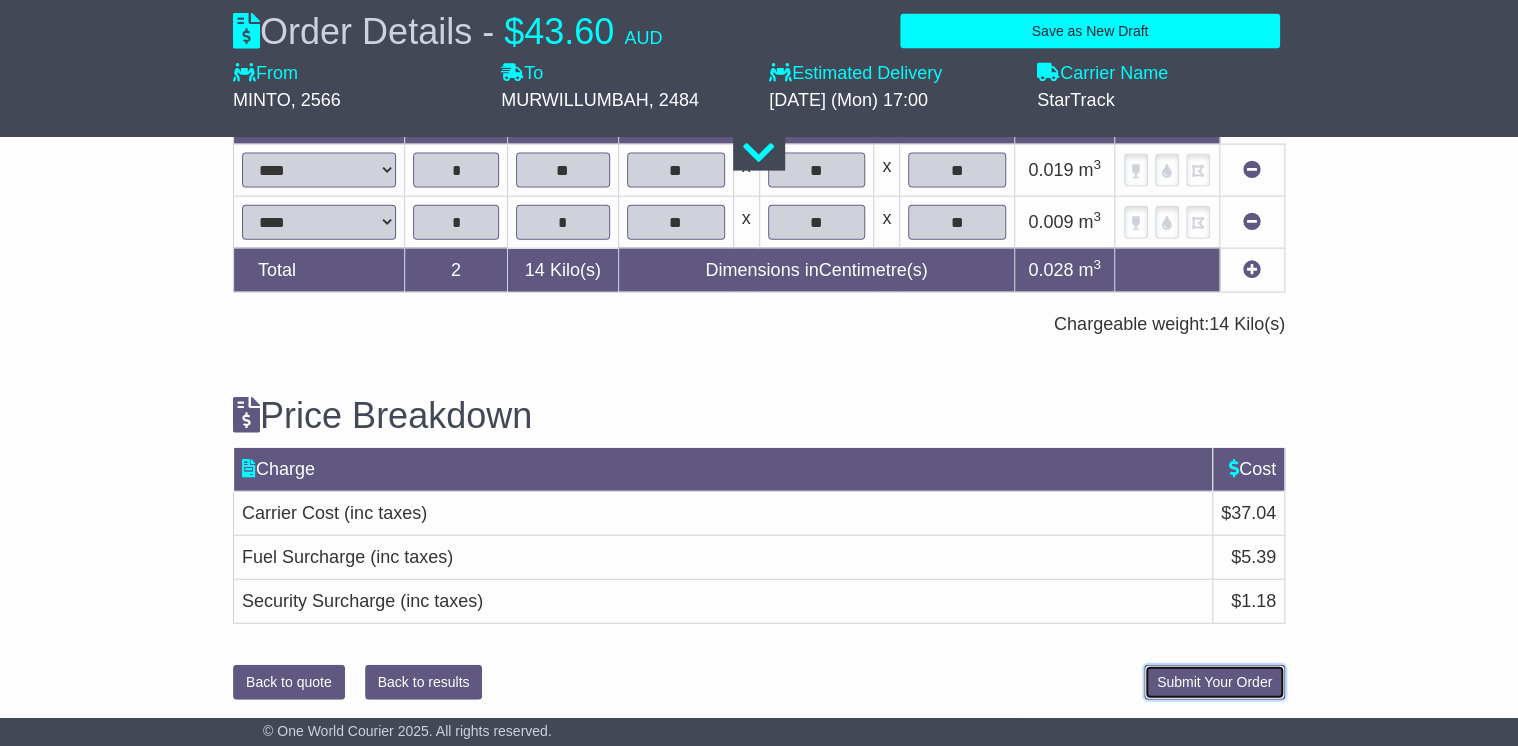 drag, startPoint x: 1200, startPoint y: 671, endPoint x: 1288, endPoint y: 660, distance: 88.68484 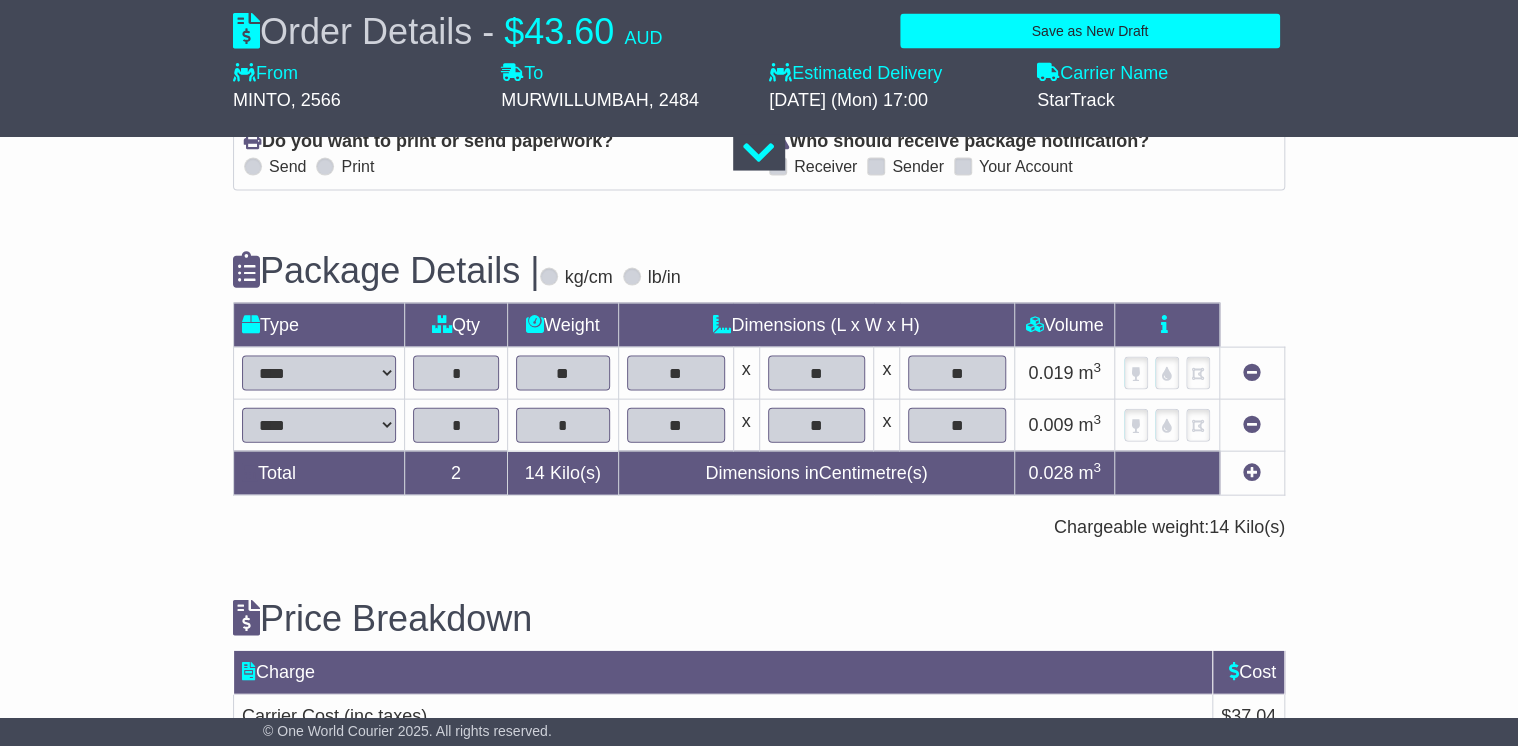 scroll, scrollTop: 2173, scrollLeft: 0, axis: vertical 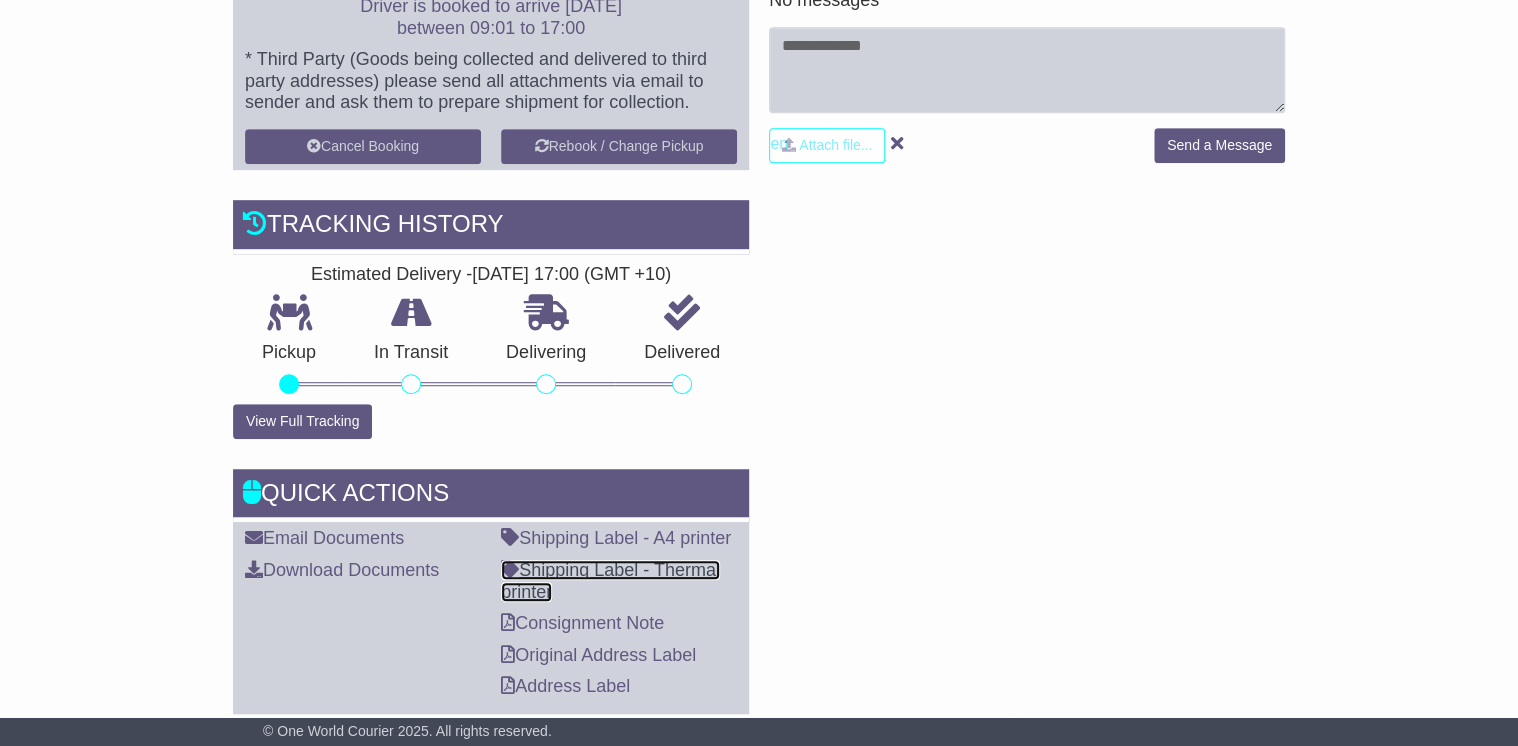 drag, startPoint x: 660, startPoint y: 564, endPoint x: 713, endPoint y: 556, distance: 53.600372 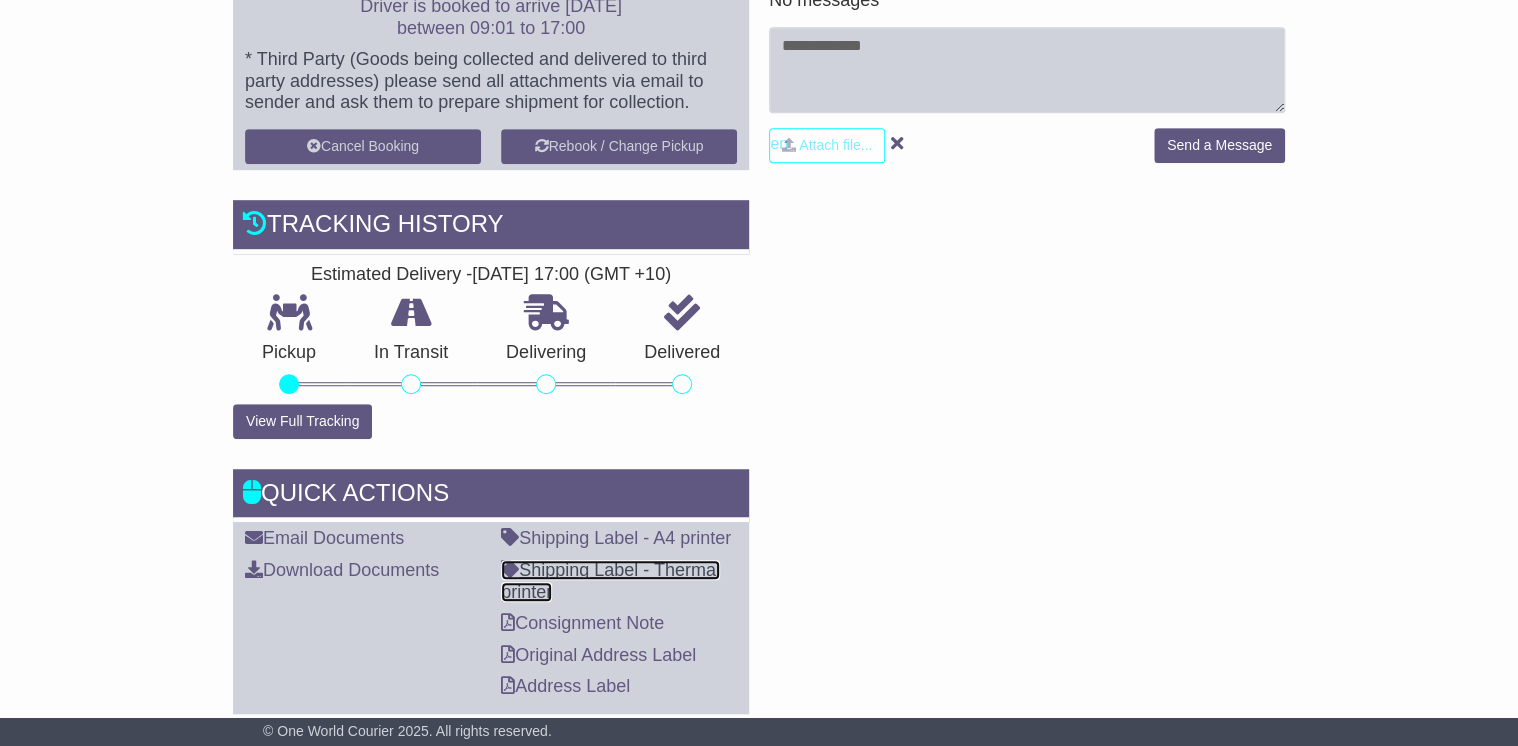 click on "Shipping Label - Thermal printer" at bounding box center [610, 581] 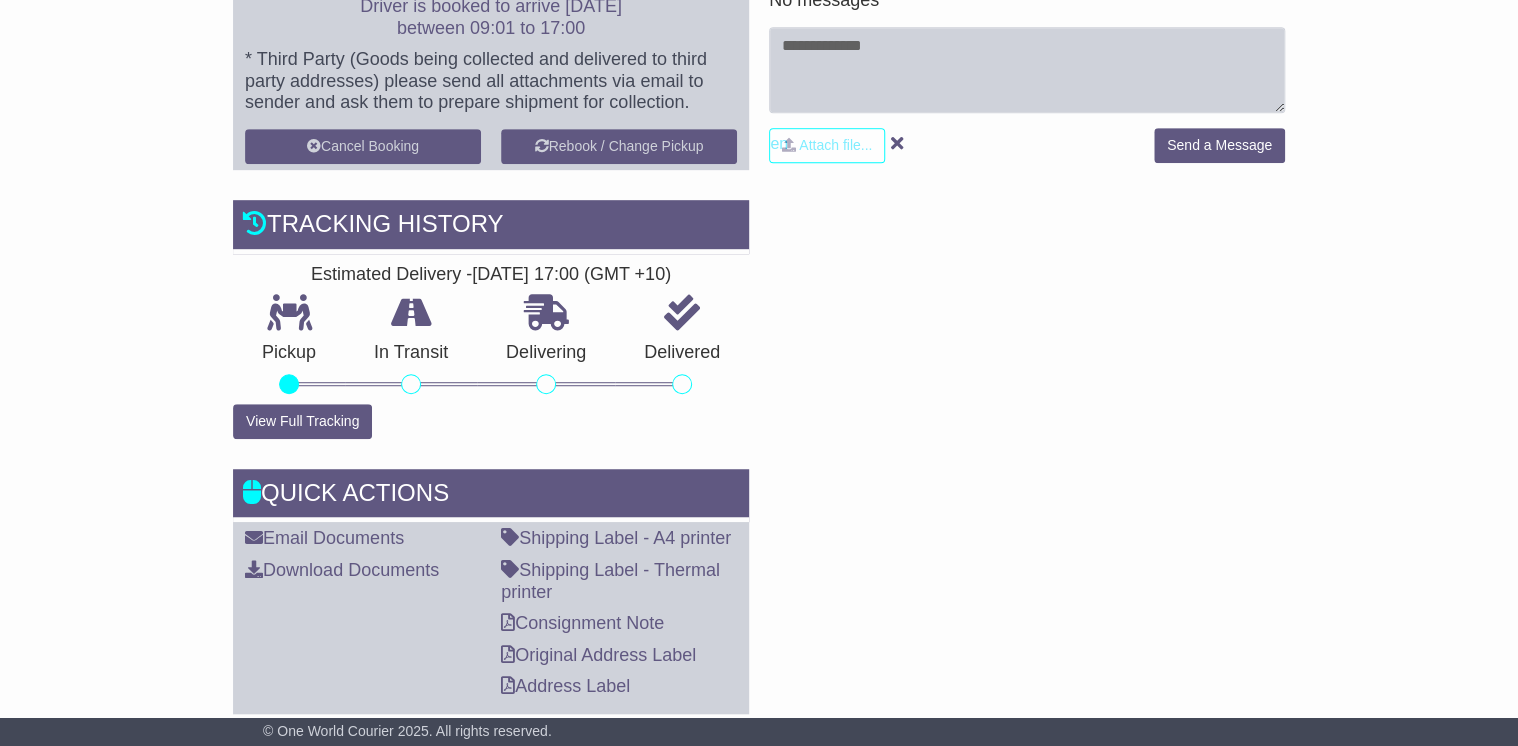 click on "RECENT CHAT
Loading...
No messages
Attach file...
Send a Message" at bounding box center (1027, 325) 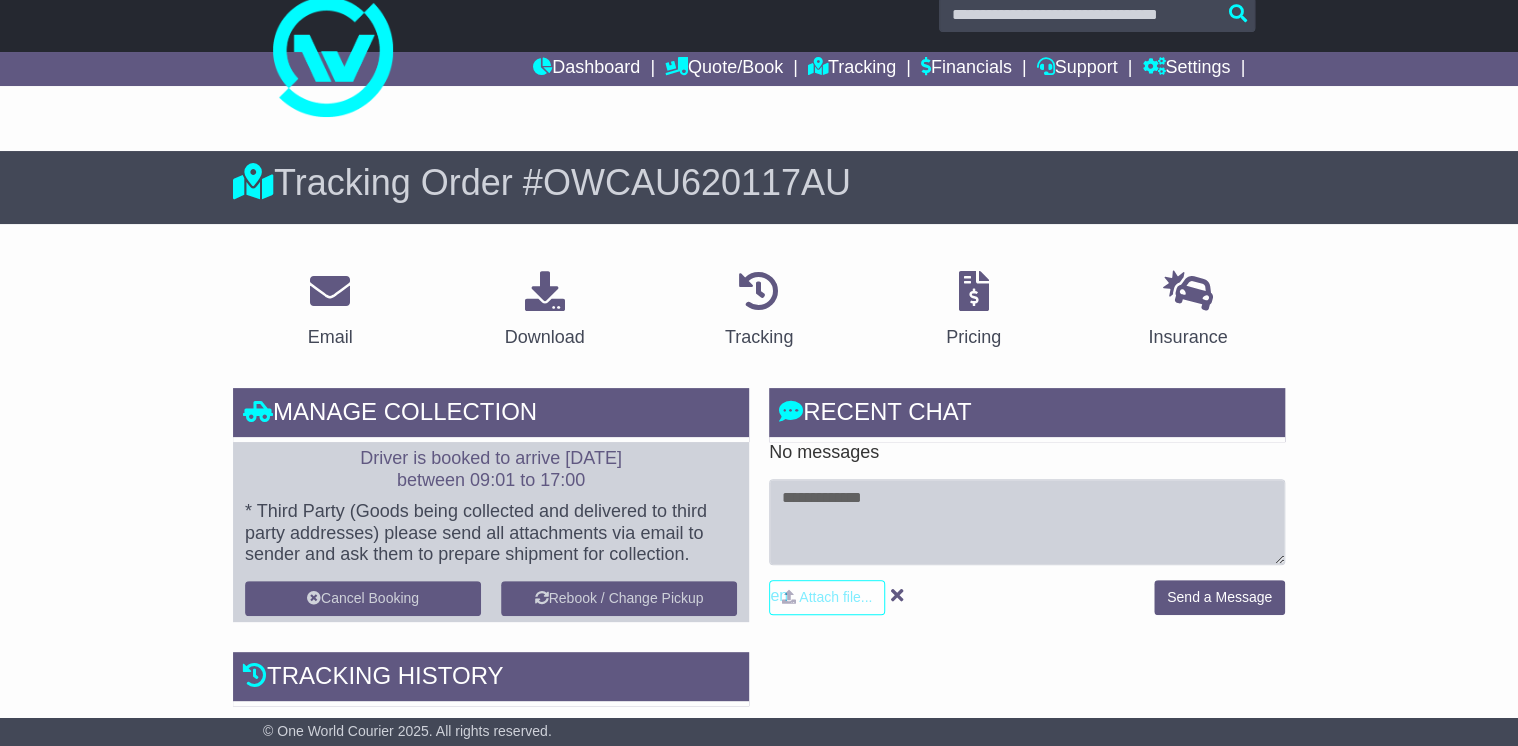 scroll, scrollTop: 0, scrollLeft: 0, axis: both 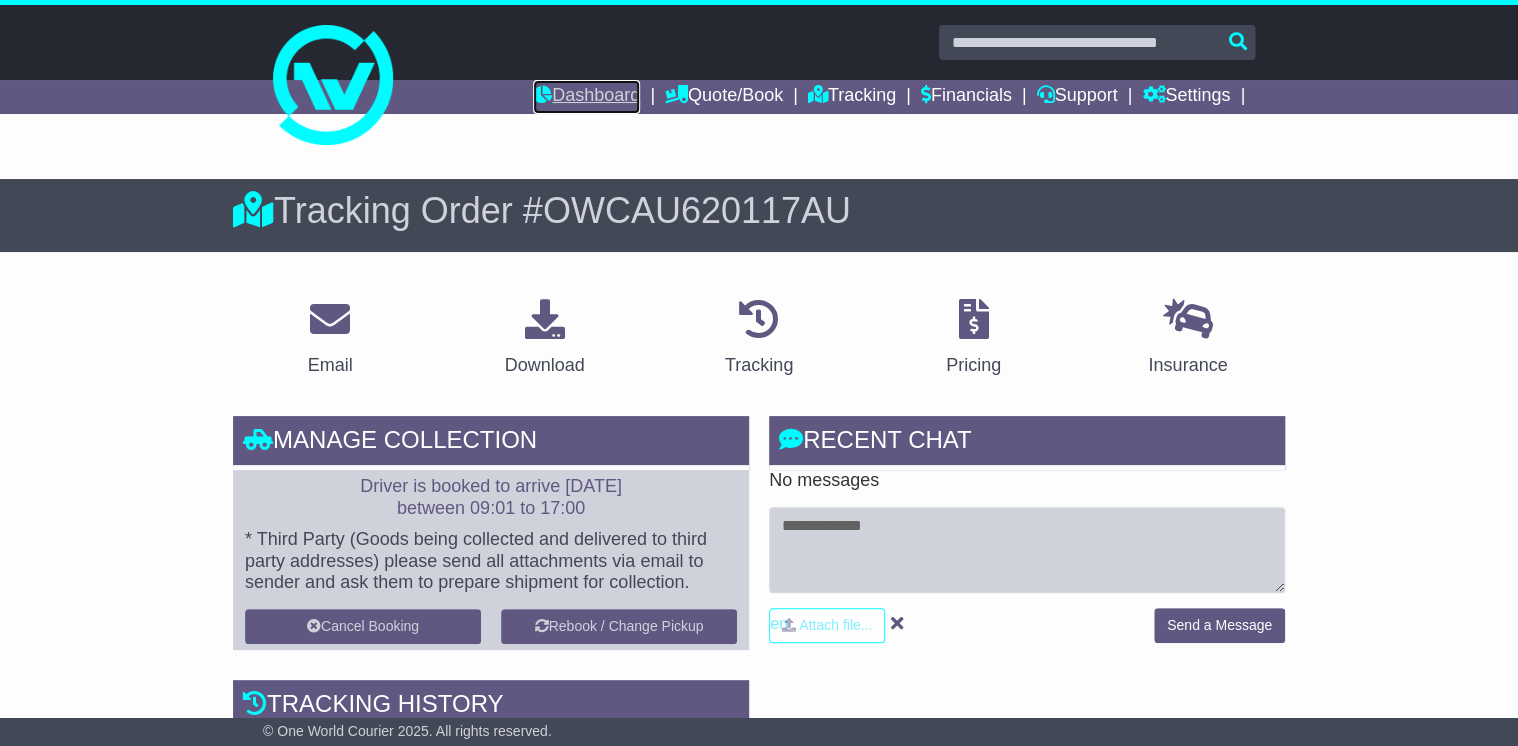 click on "Dashboard" at bounding box center (586, 97) 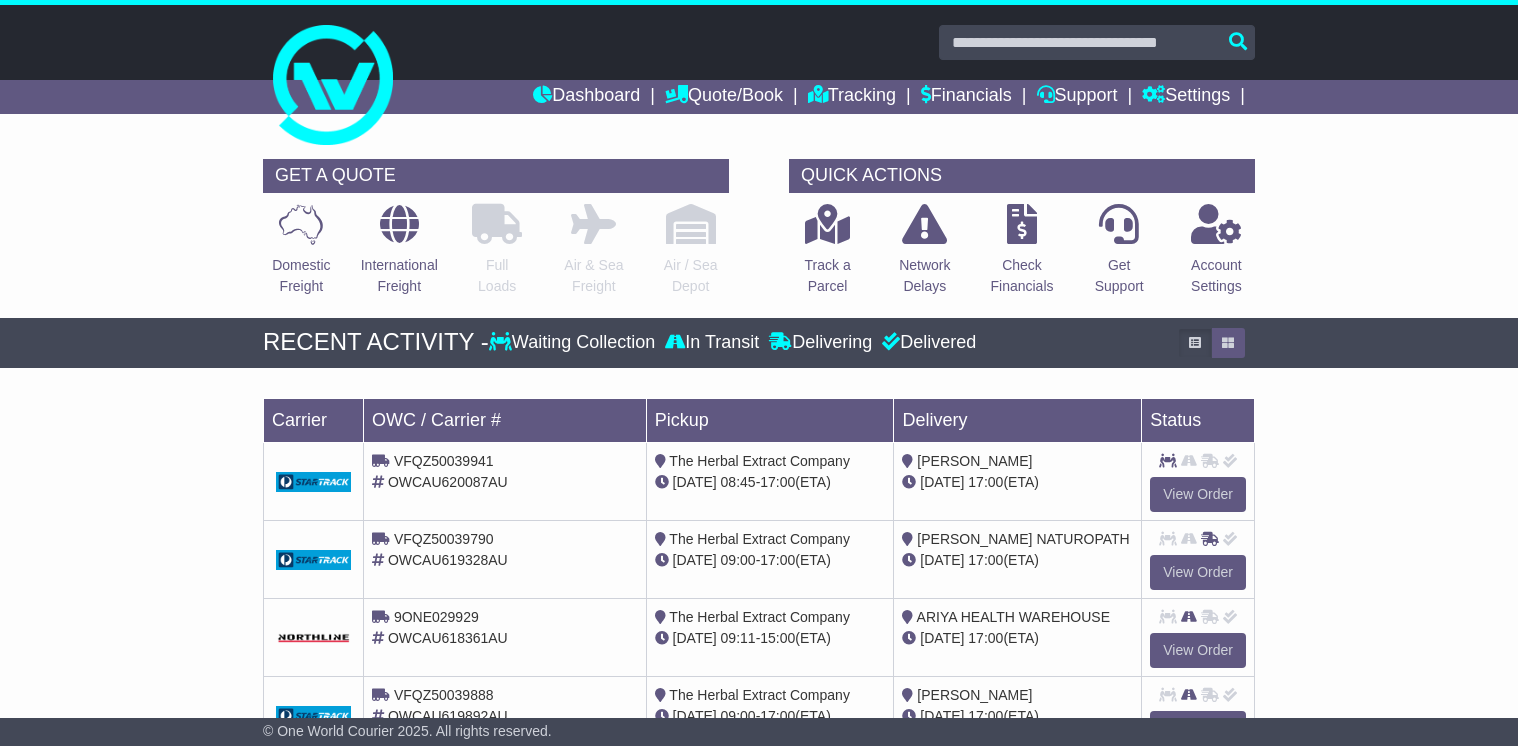 scroll, scrollTop: 0, scrollLeft: 0, axis: both 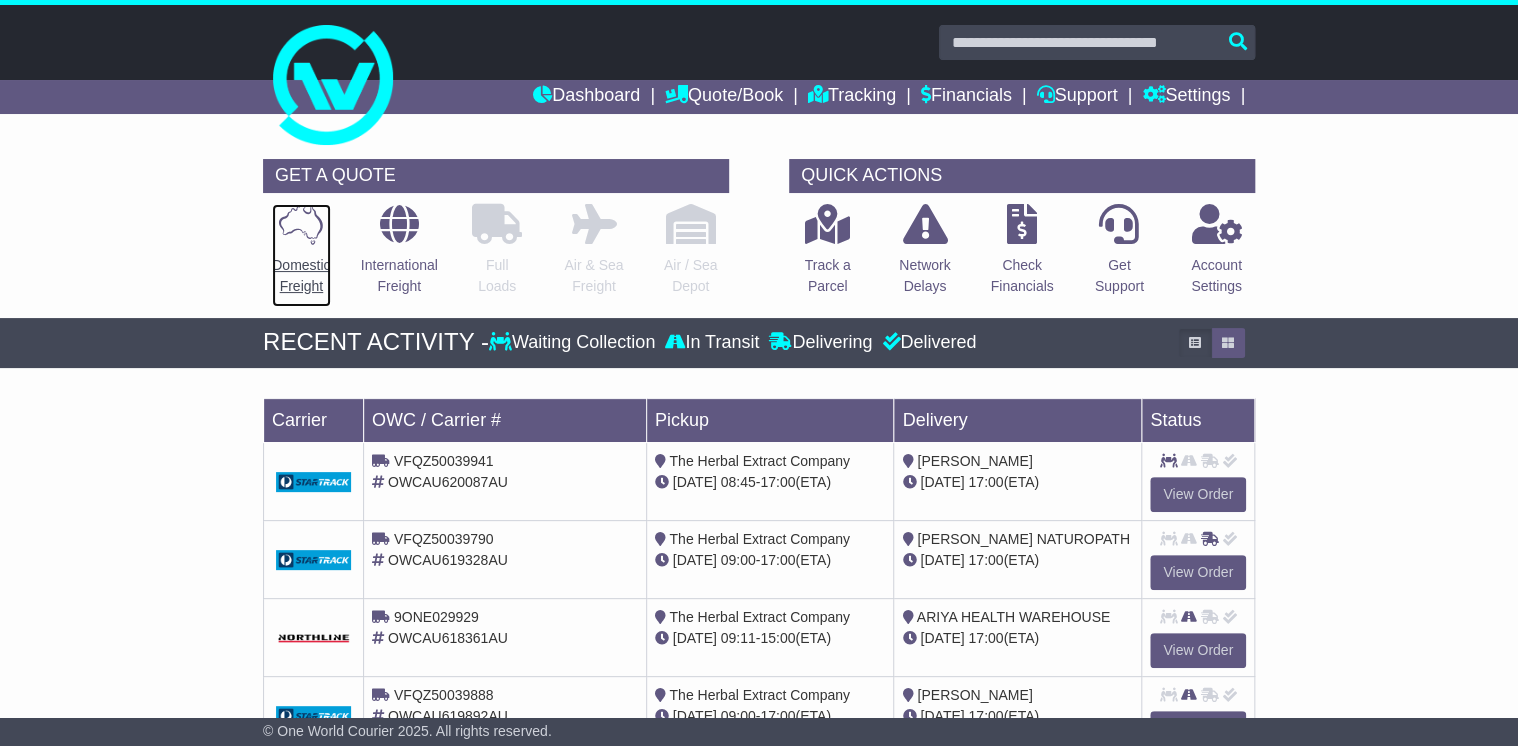click on "Domestic Freight" at bounding box center (301, 255) 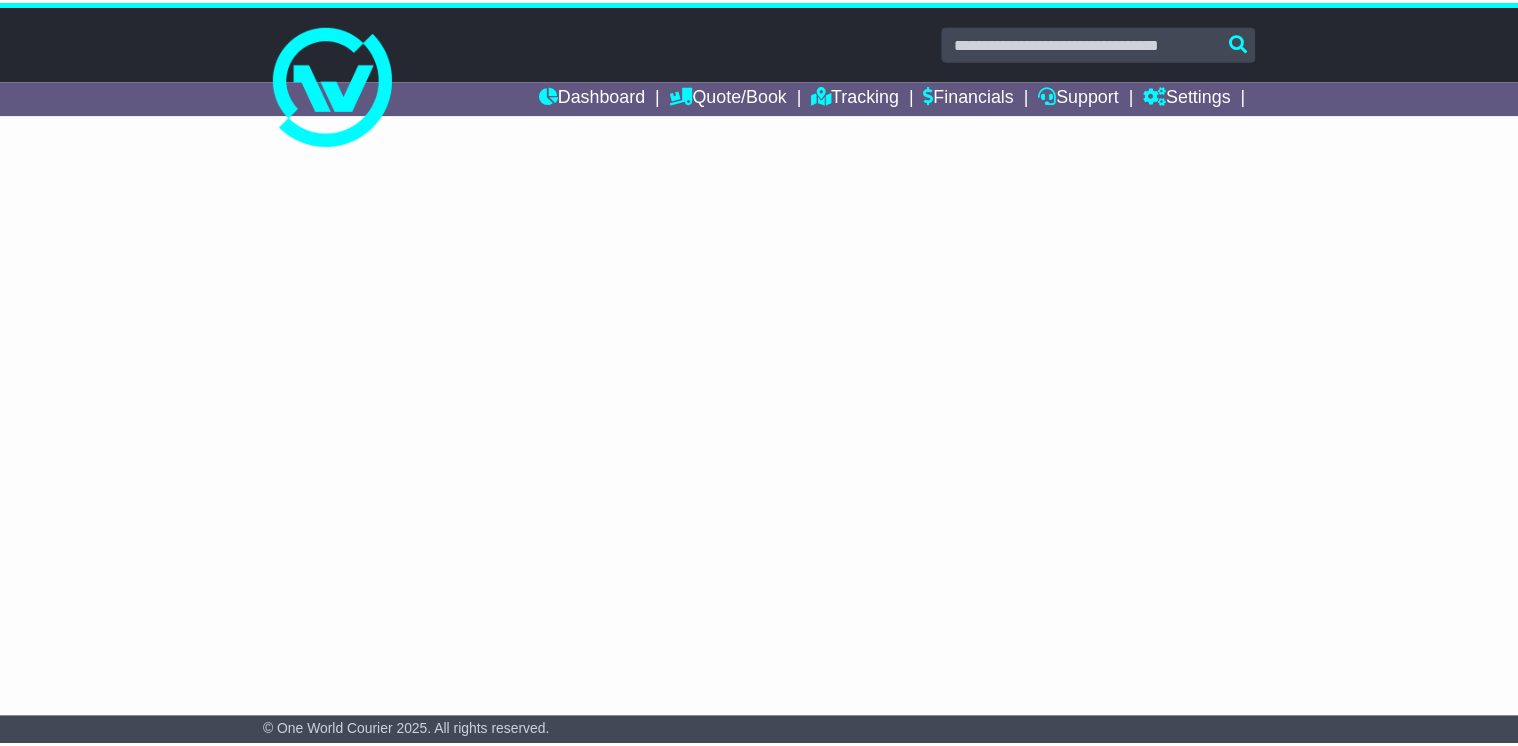scroll, scrollTop: 0, scrollLeft: 0, axis: both 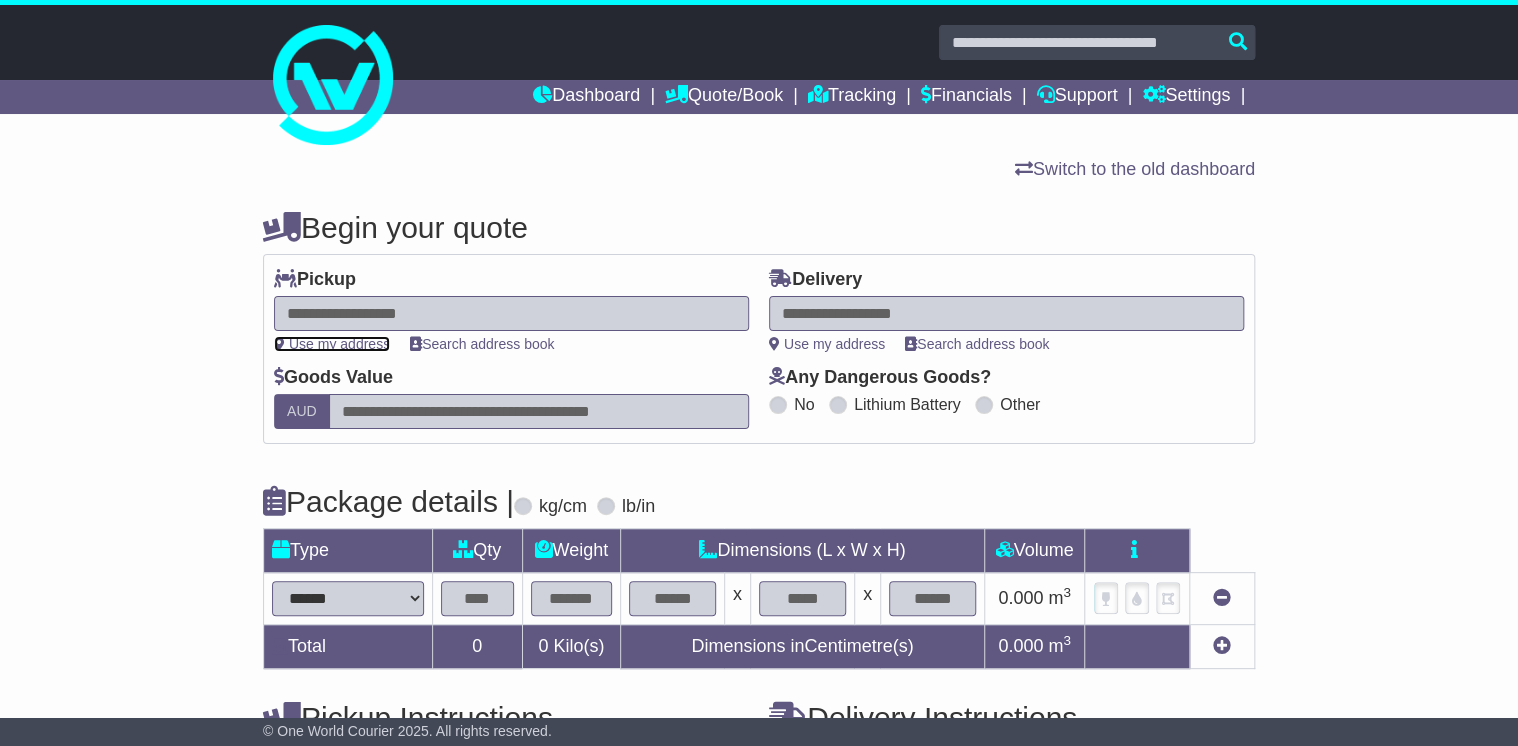 drag, startPoint x: 348, startPoint y: 347, endPoint x: 386, endPoint y: 347, distance: 38 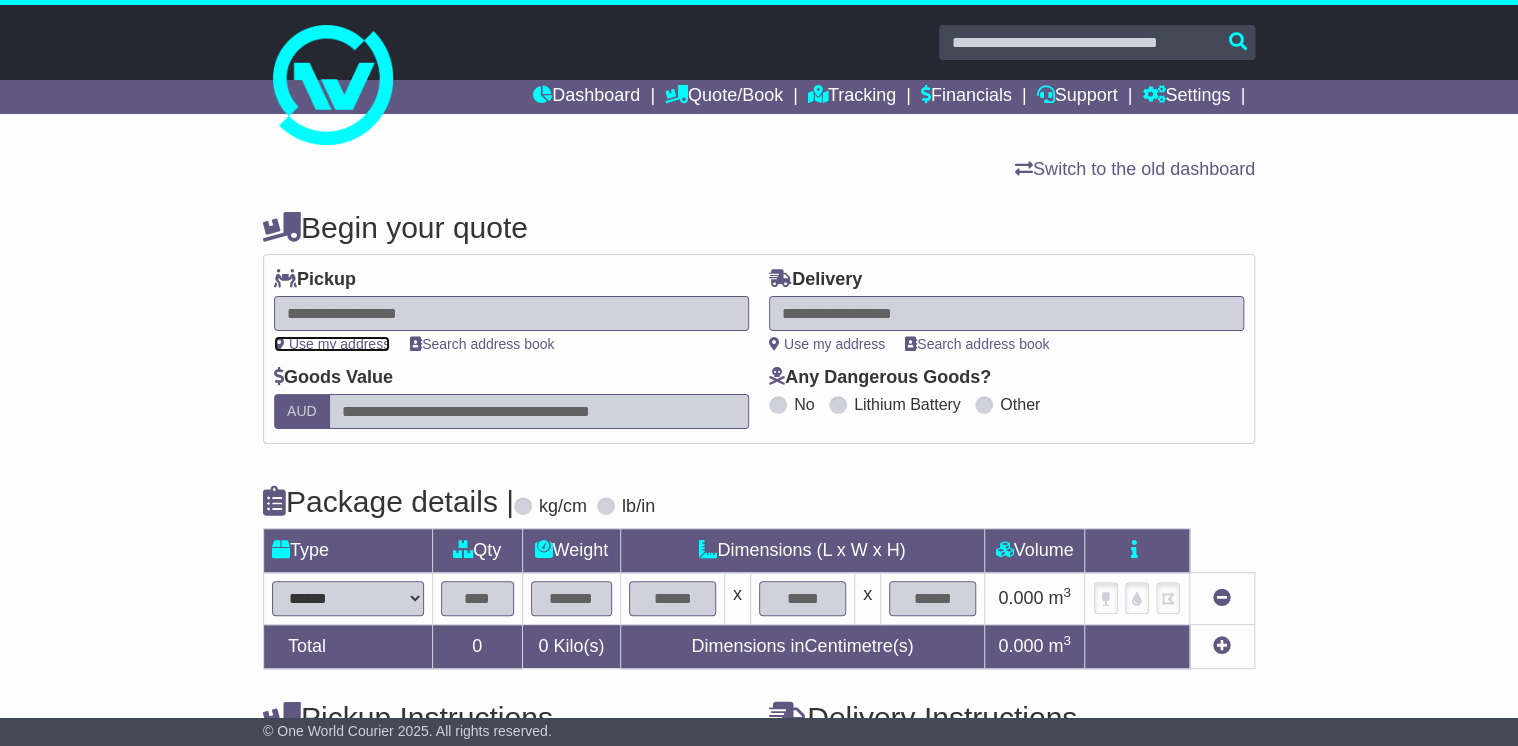 click on "Use my address" at bounding box center (332, 344) 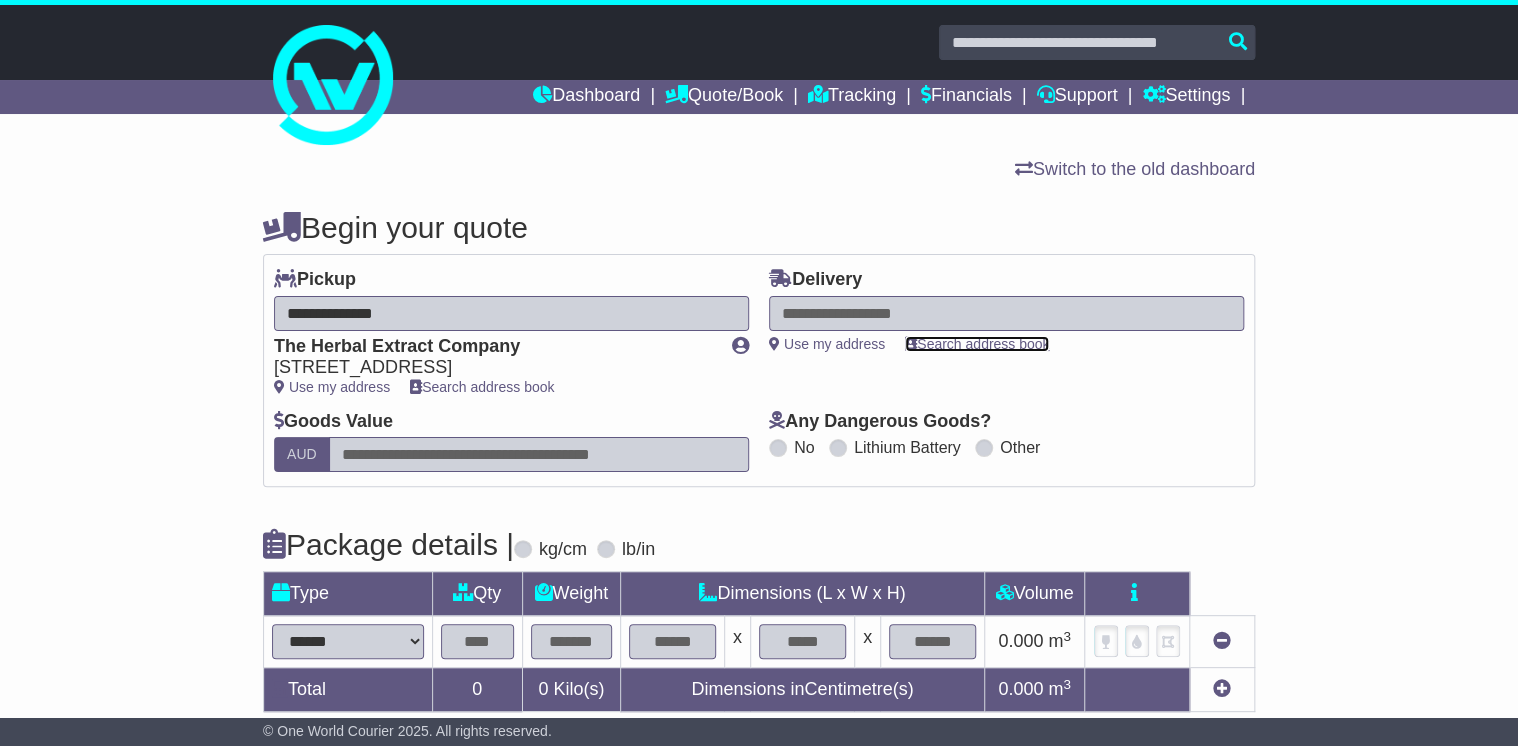 click on "Search address book" at bounding box center (977, 344) 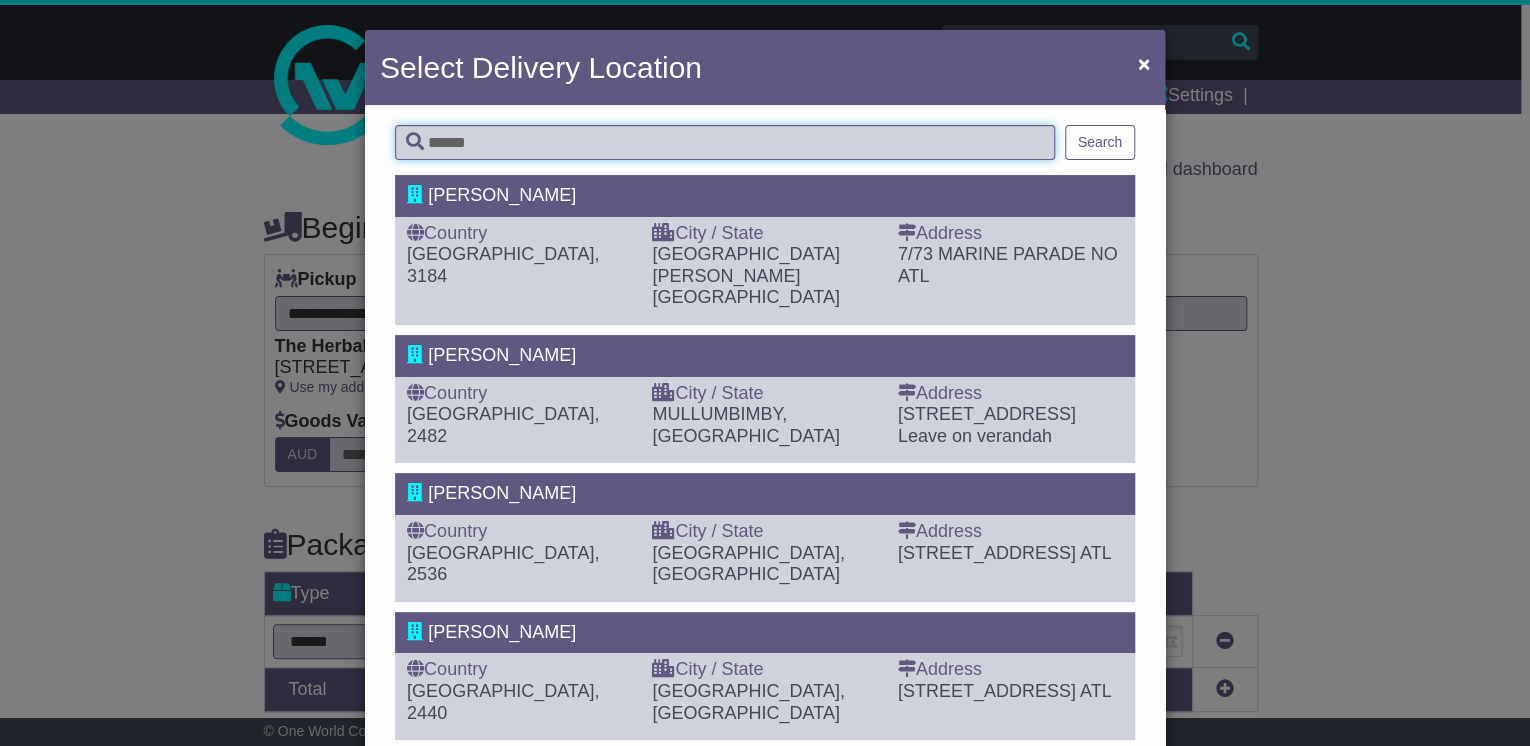 click at bounding box center [725, 142] 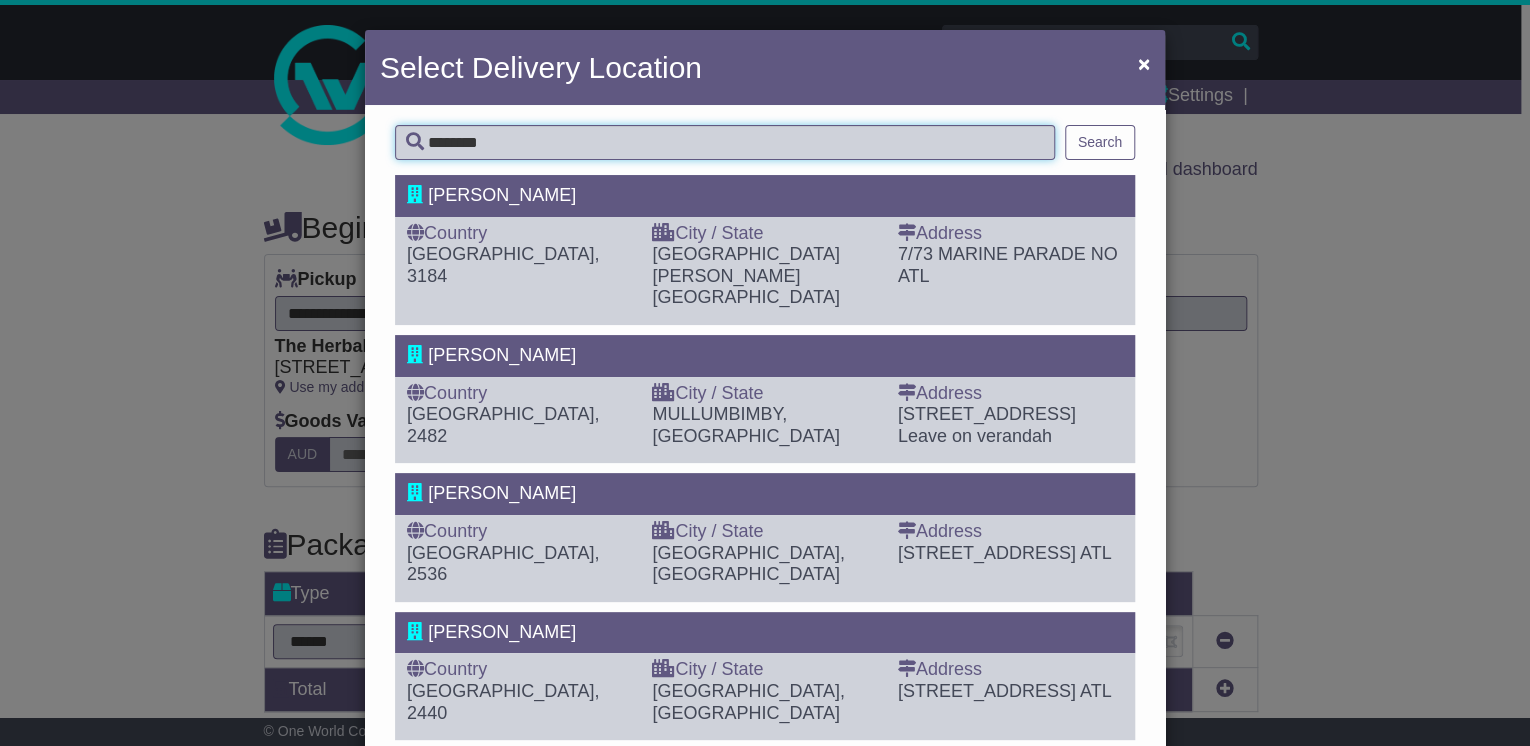 type on "********" 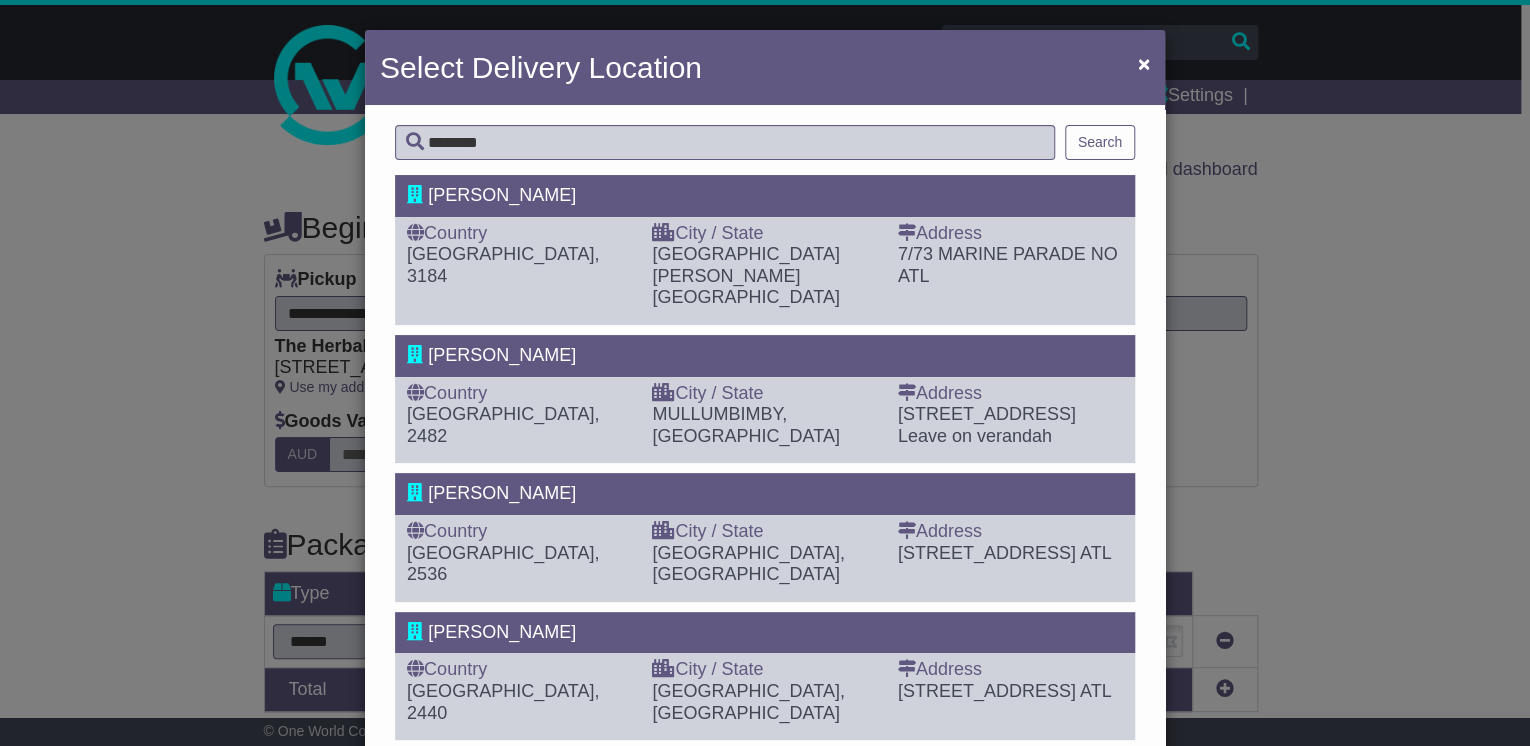 click on "Search" at bounding box center (1100, 142) 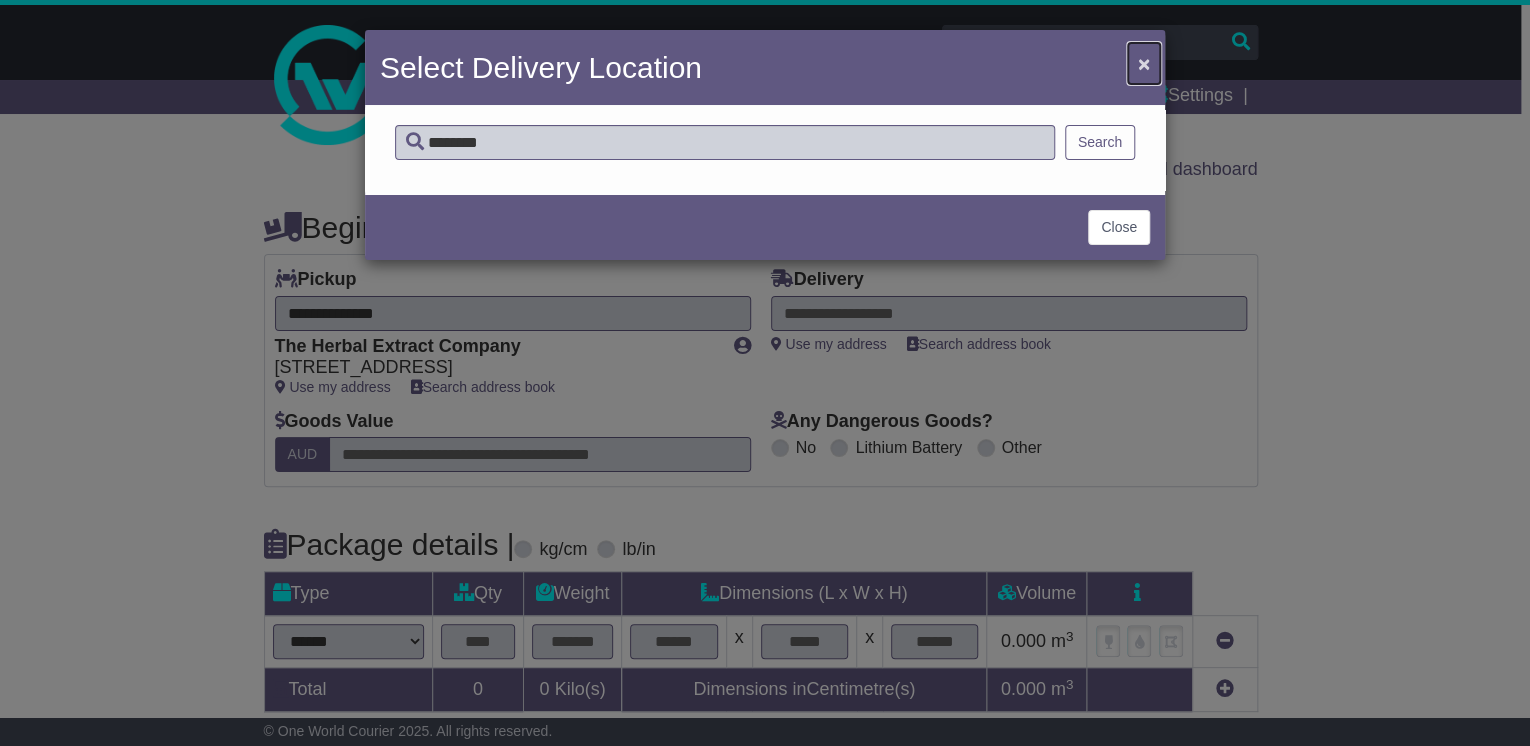 click on "×" at bounding box center [1144, 63] 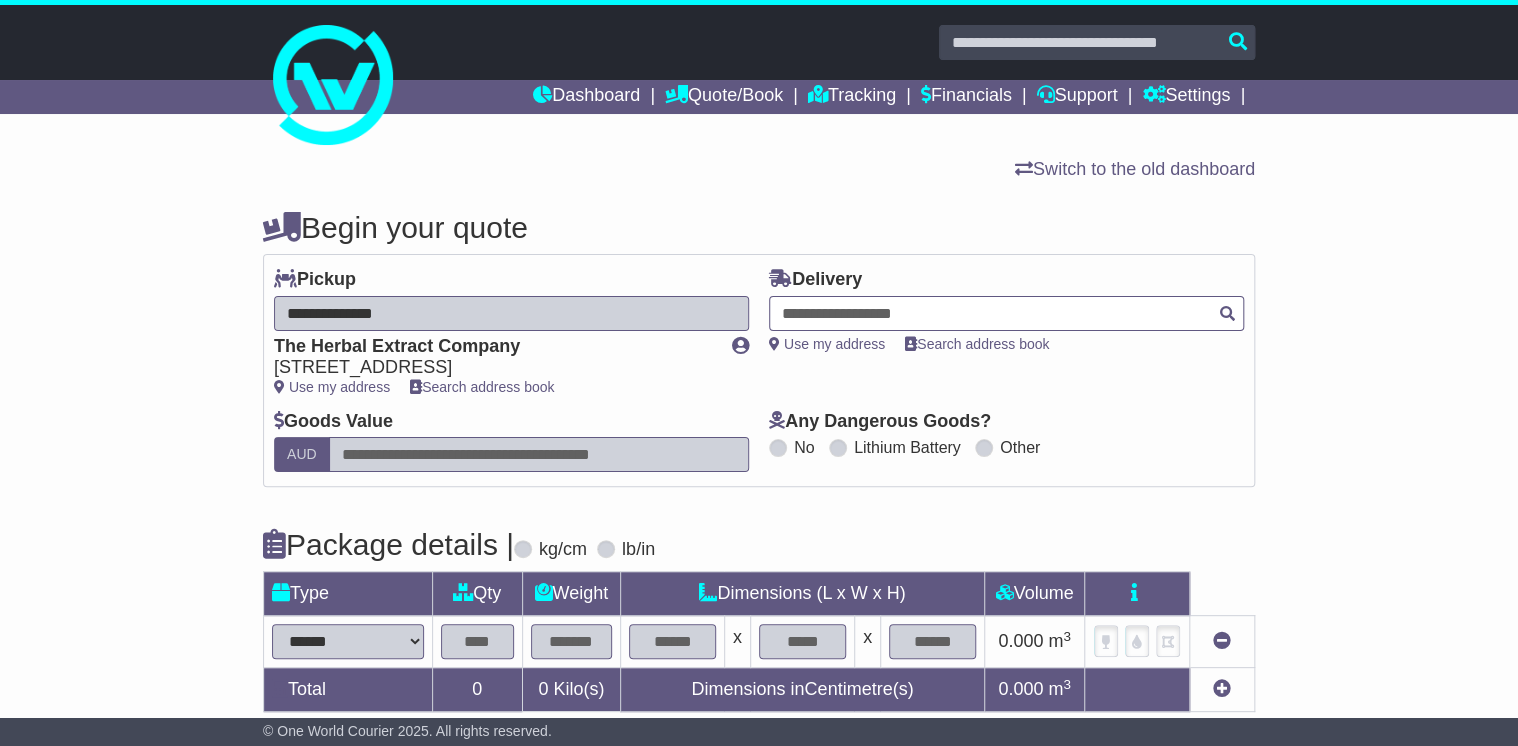 click at bounding box center (1006, 313) 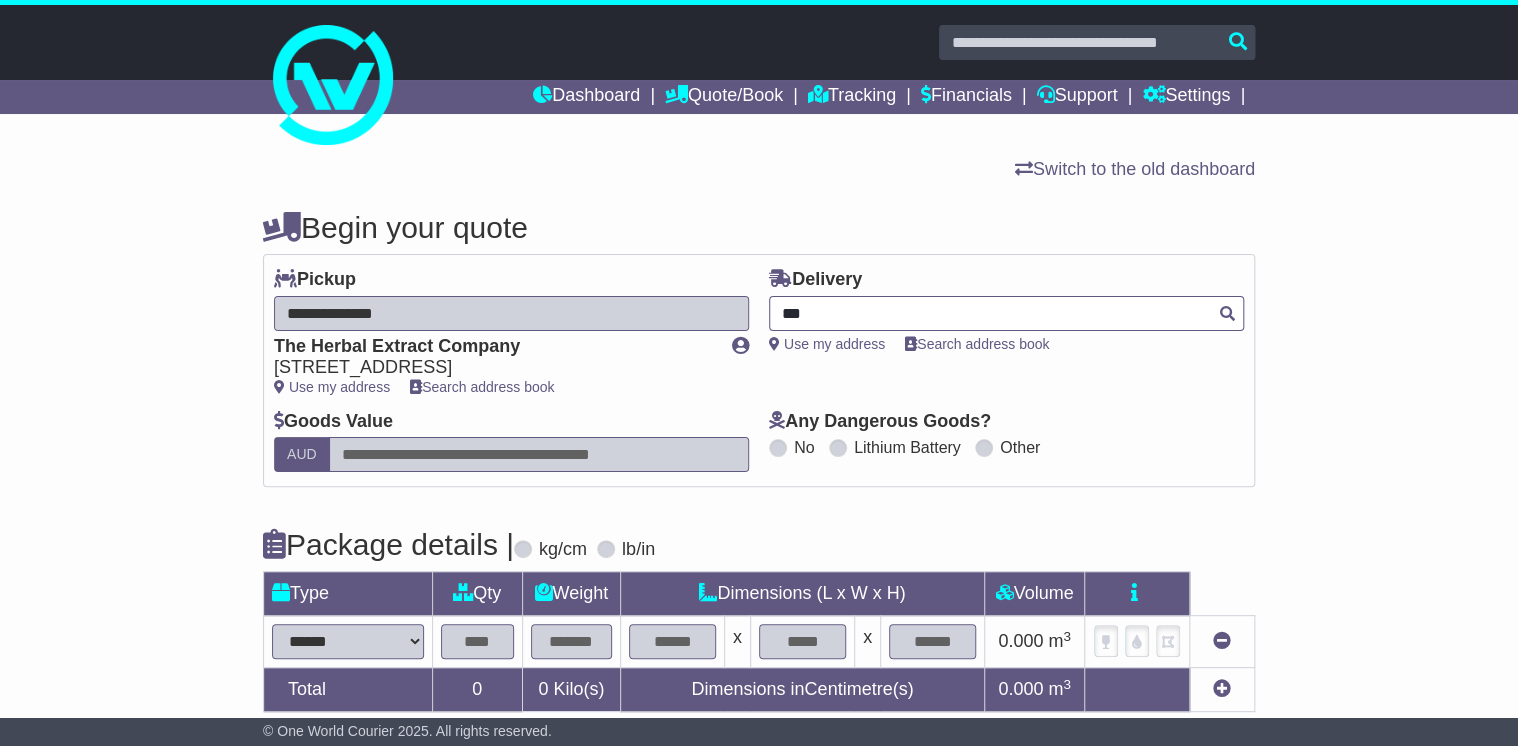 type on "****" 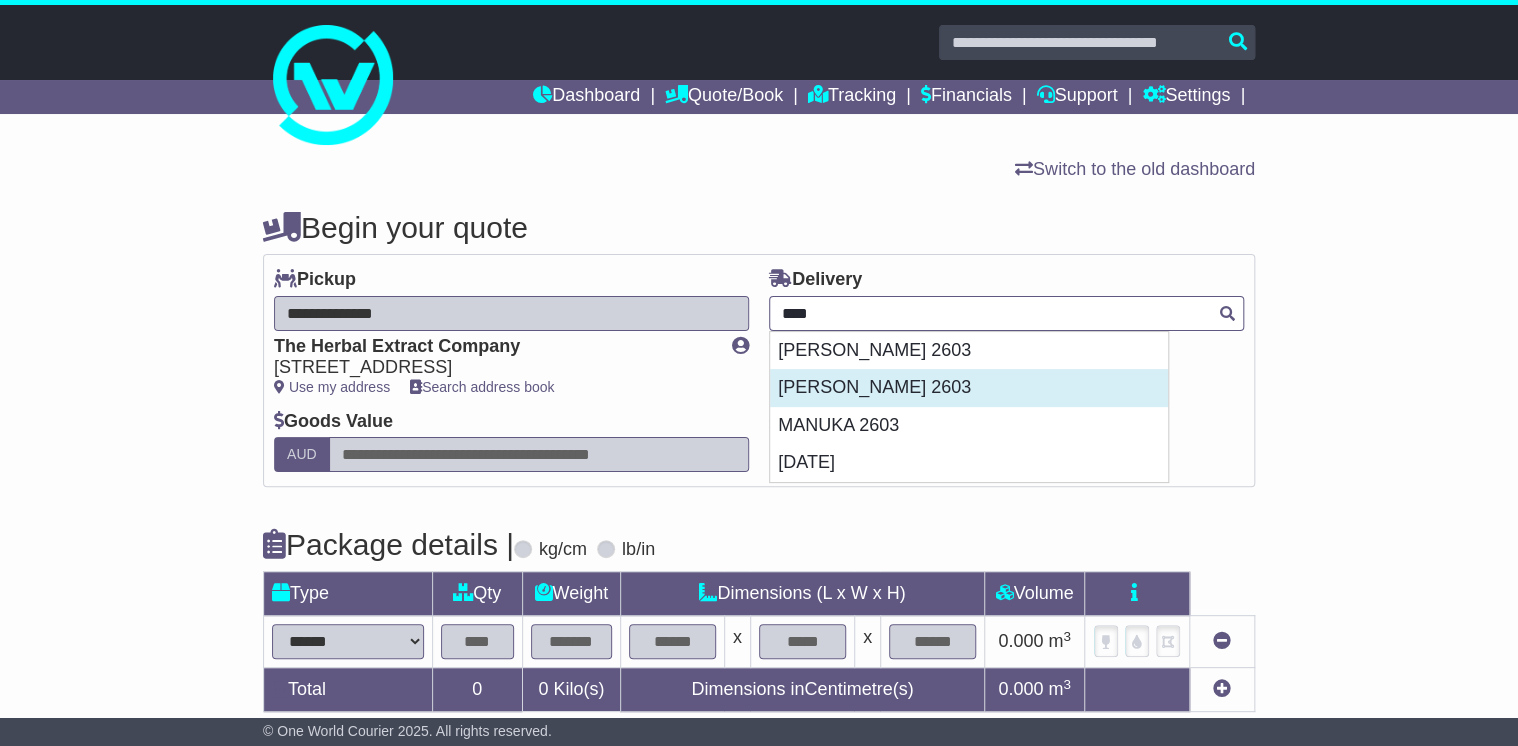 click on "GRIFFITH 2603" at bounding box center [969, 388] 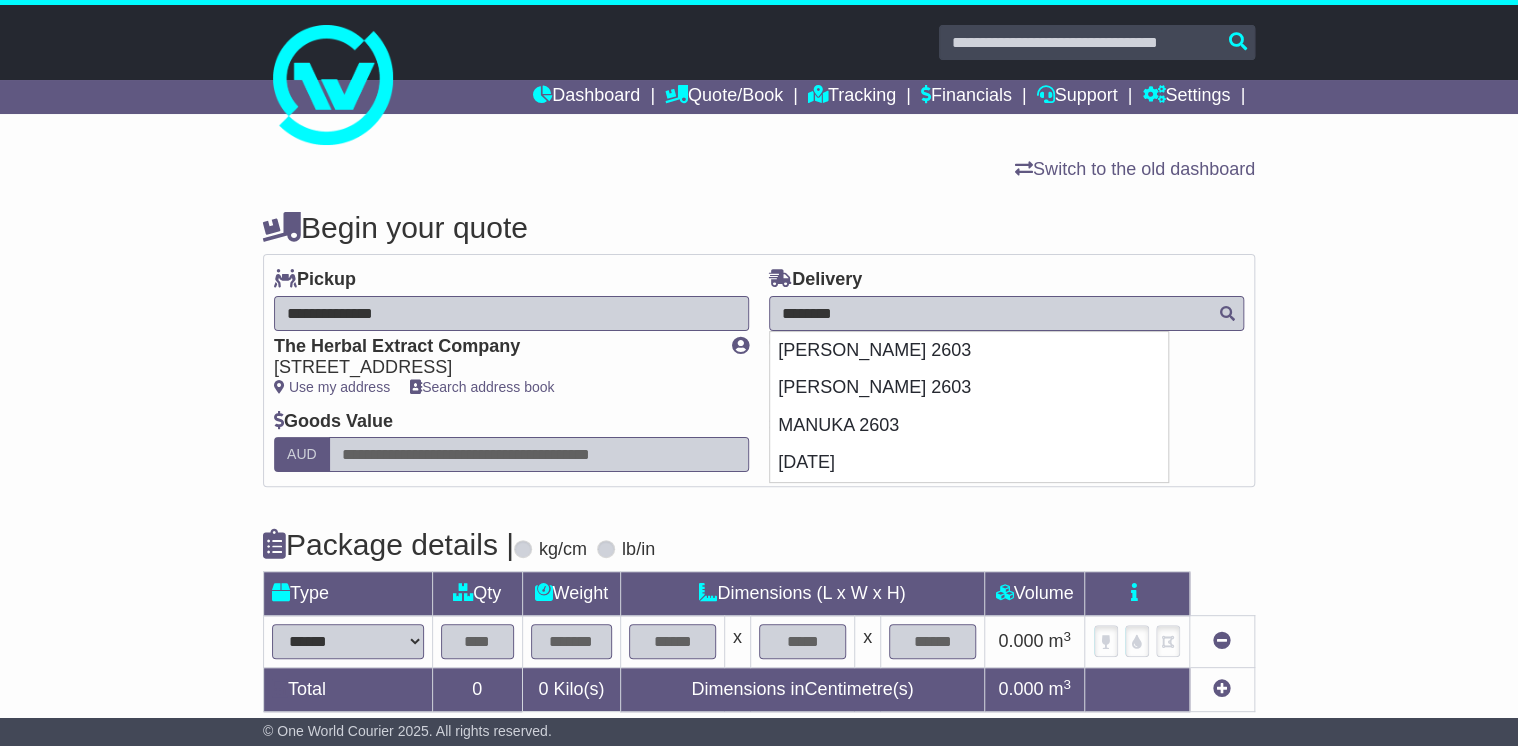 type on "**********" 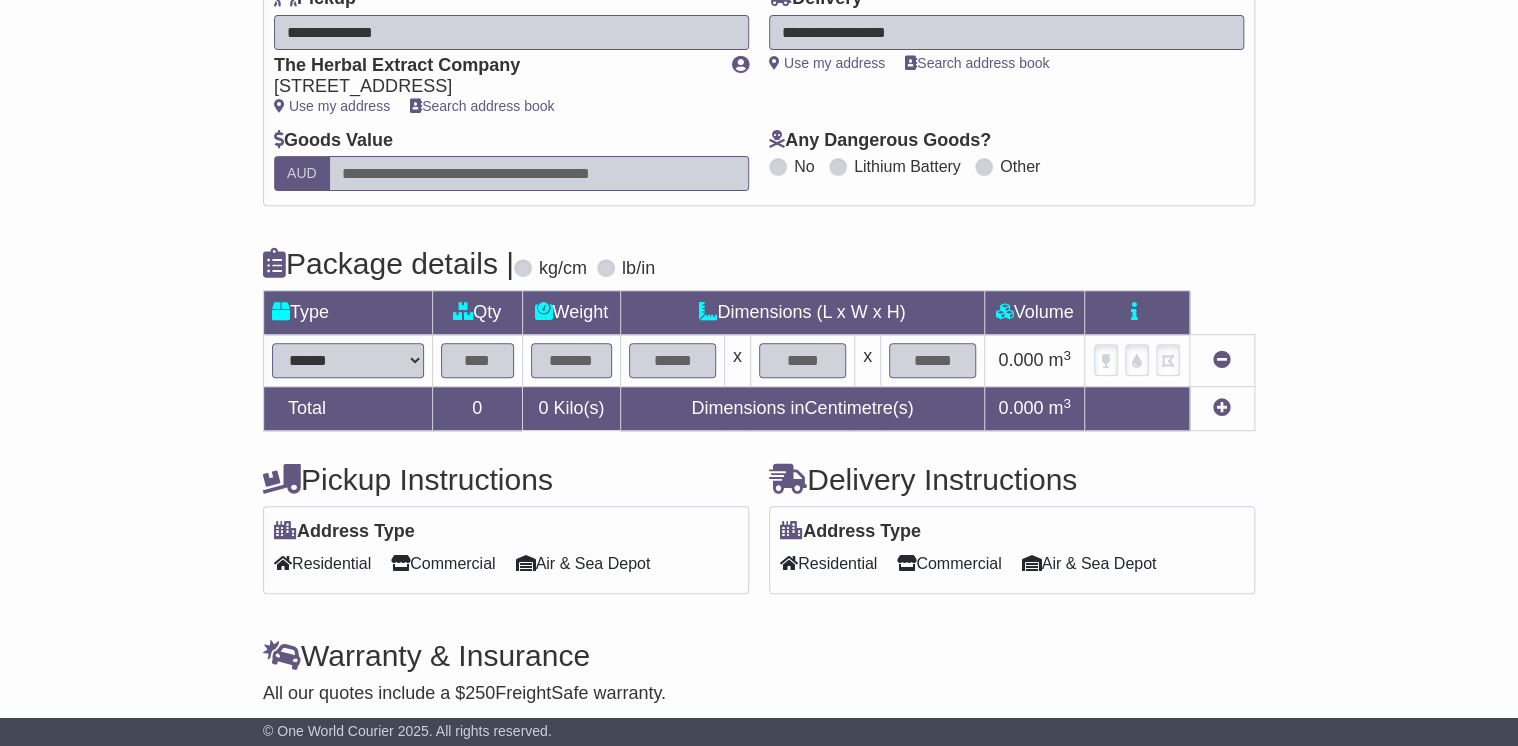 scroll, scrollTop: 320, scrollLeft: 0, axis: vertical 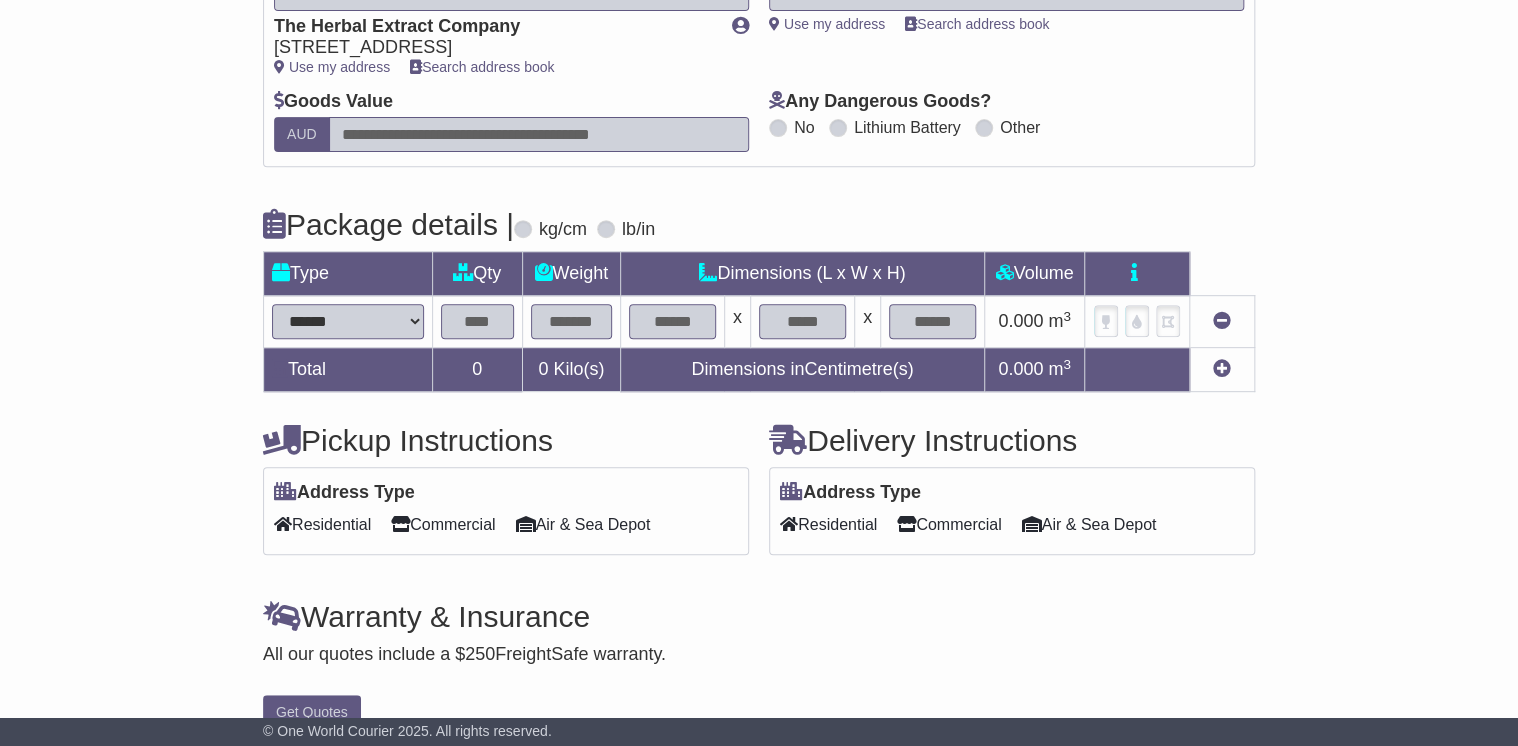 click on "**********" at bounding box center (348, 321) 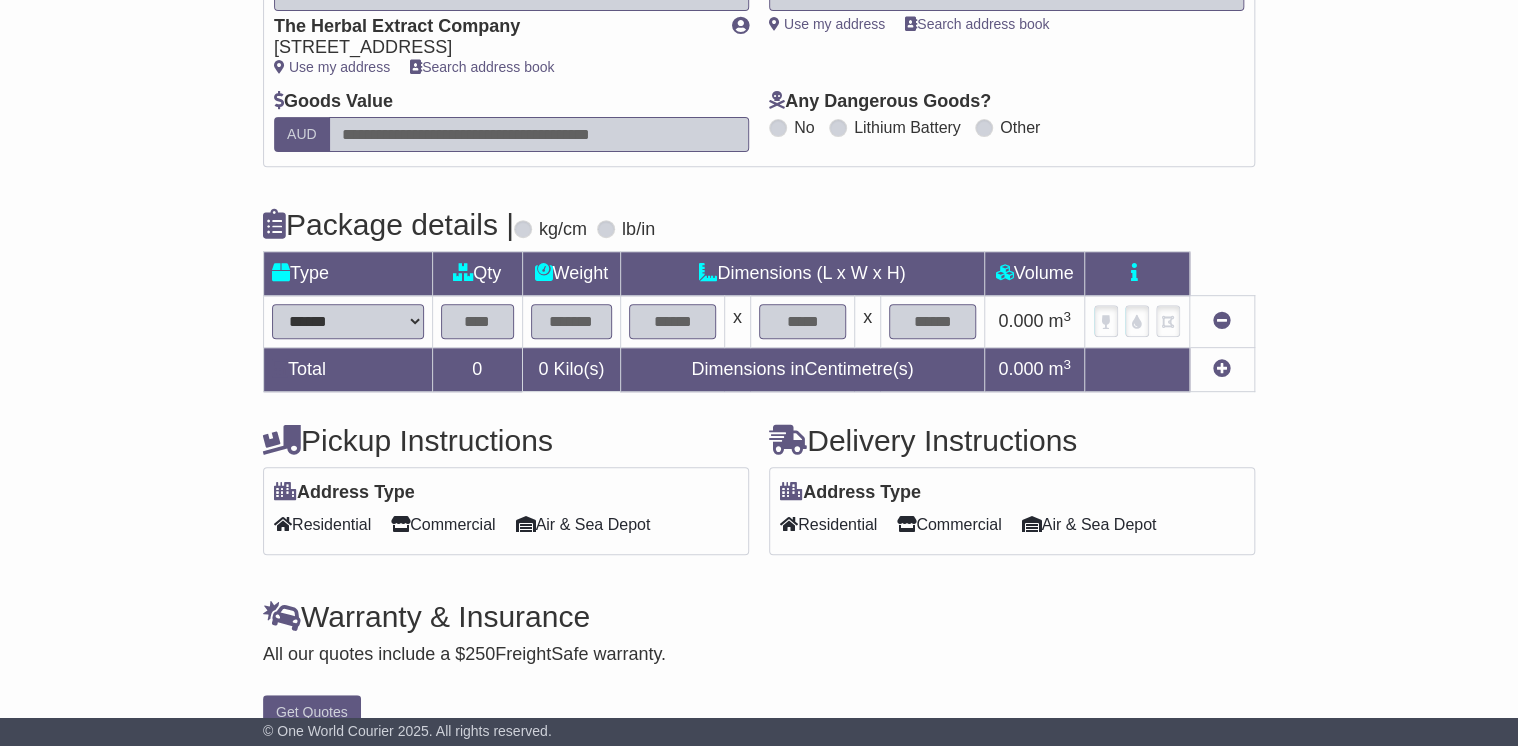 select on "*****" 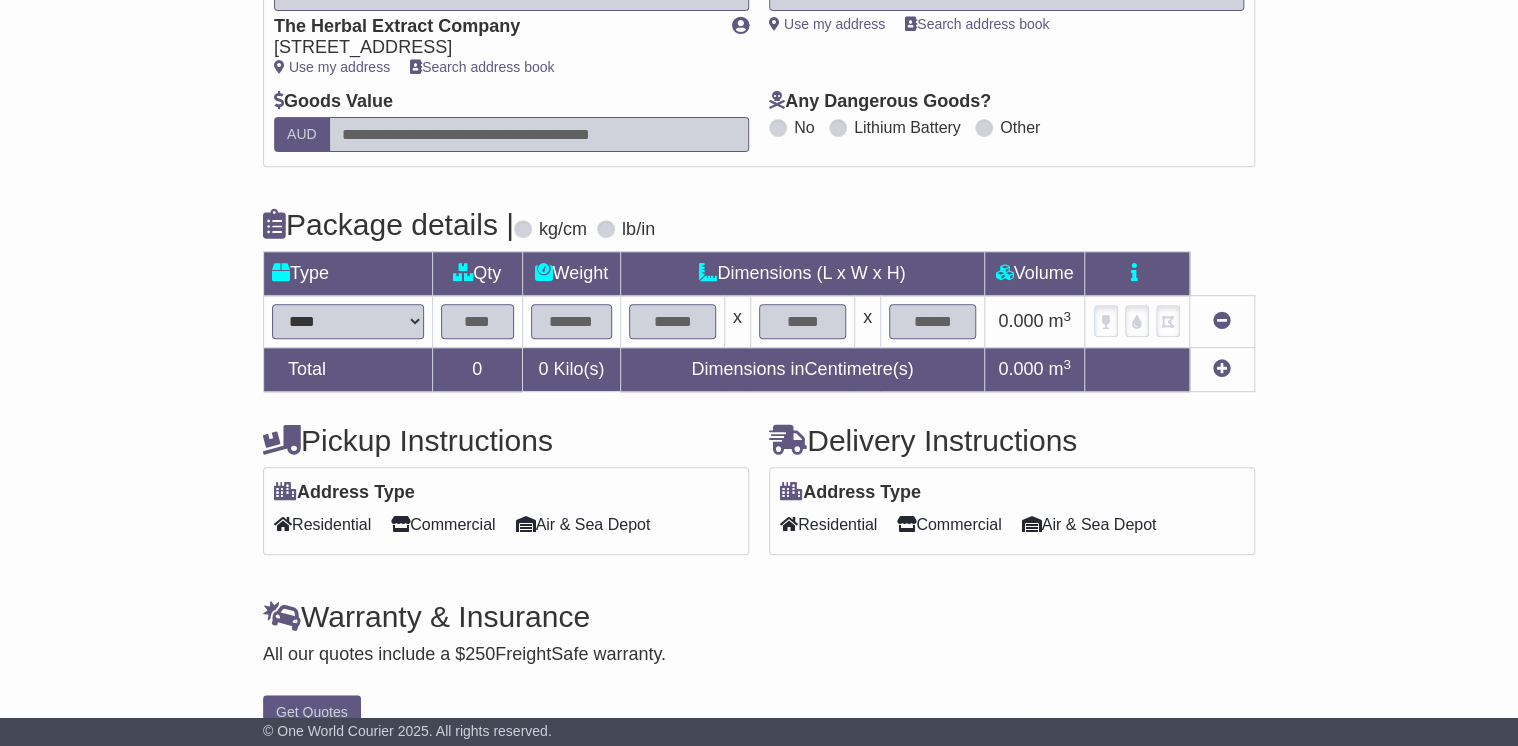 click on "**********" at bounding box center [348, 321] 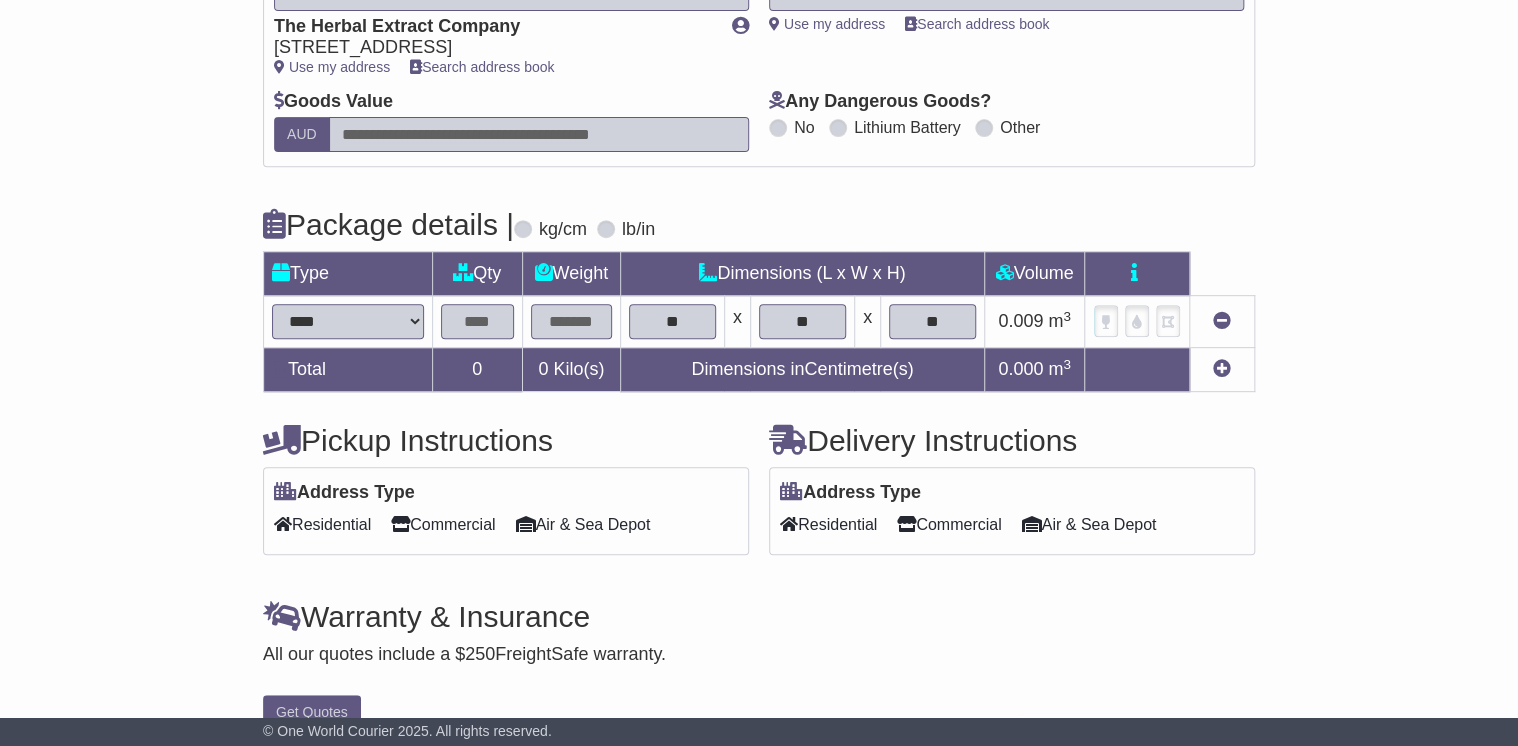 click at bounding box center (477, 321) 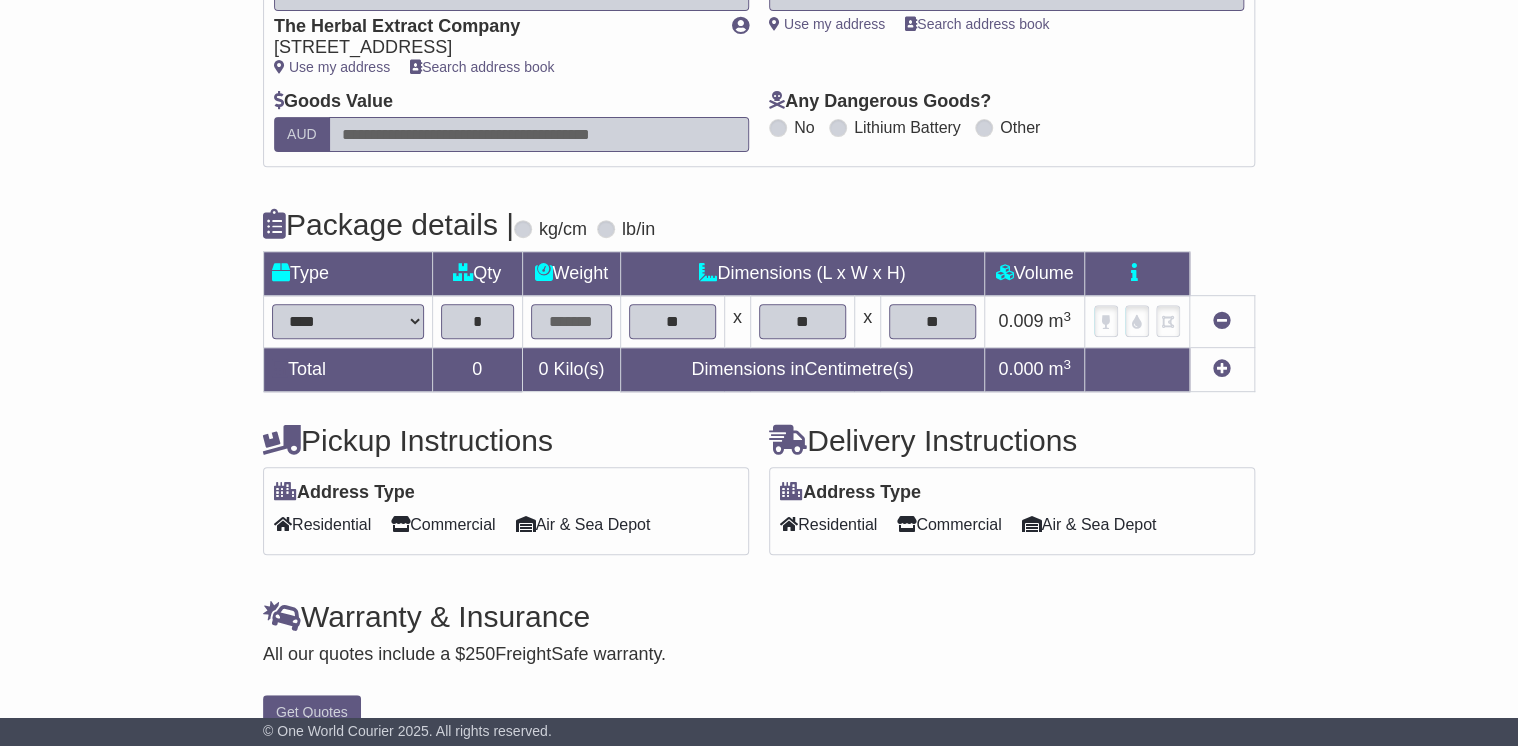 type on "*" 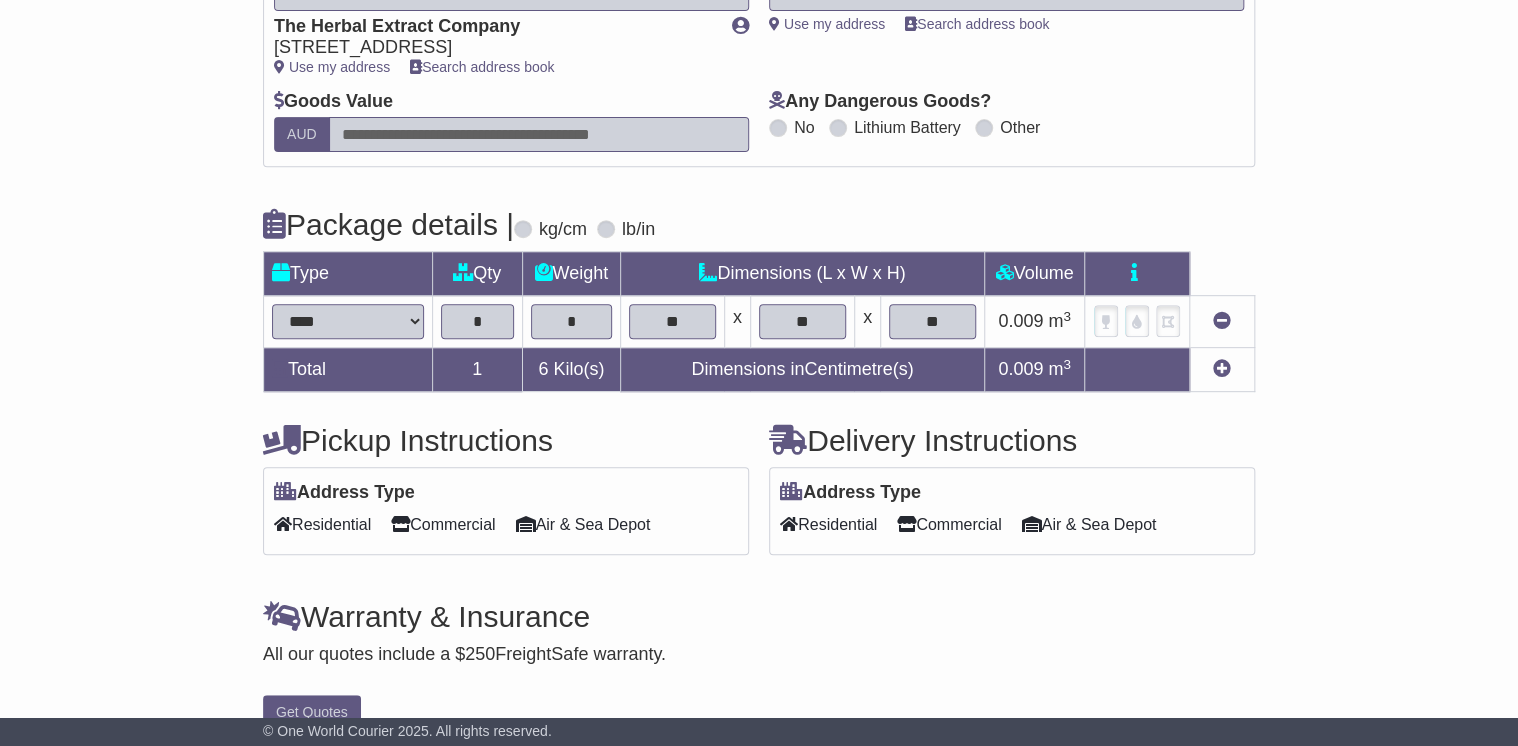type on "*" 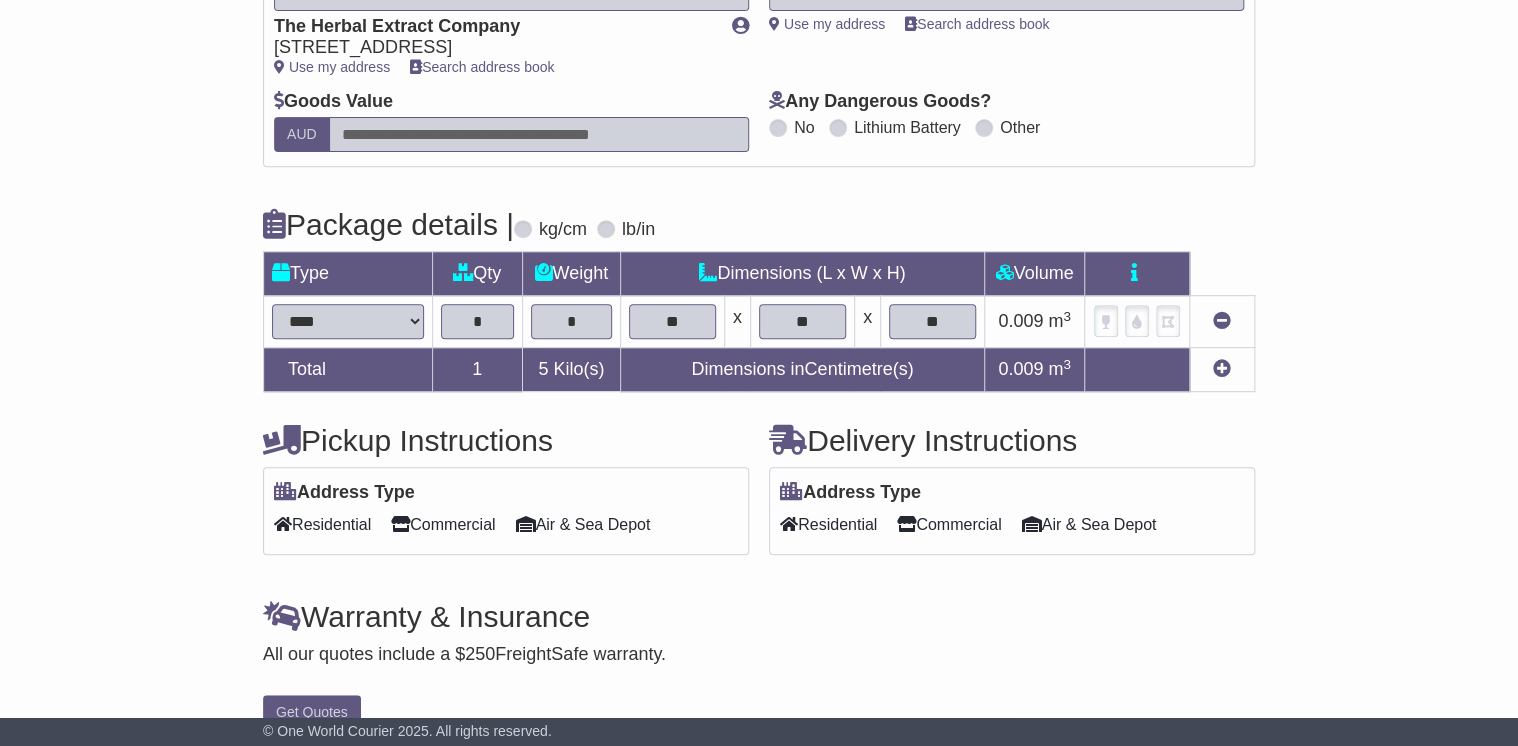 click at bounding box center (1222, 368) 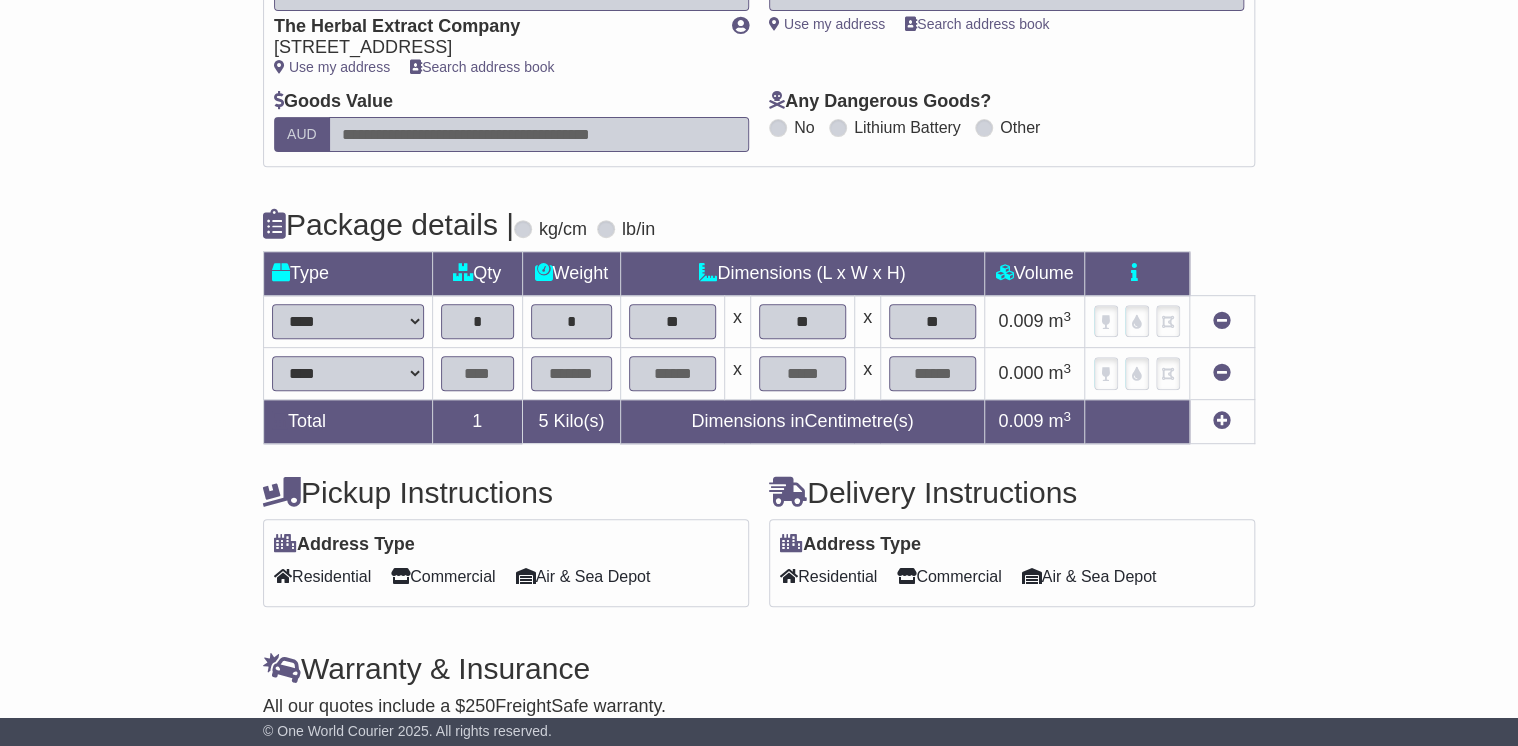 click on "**********" at bounding box center (348, 373) 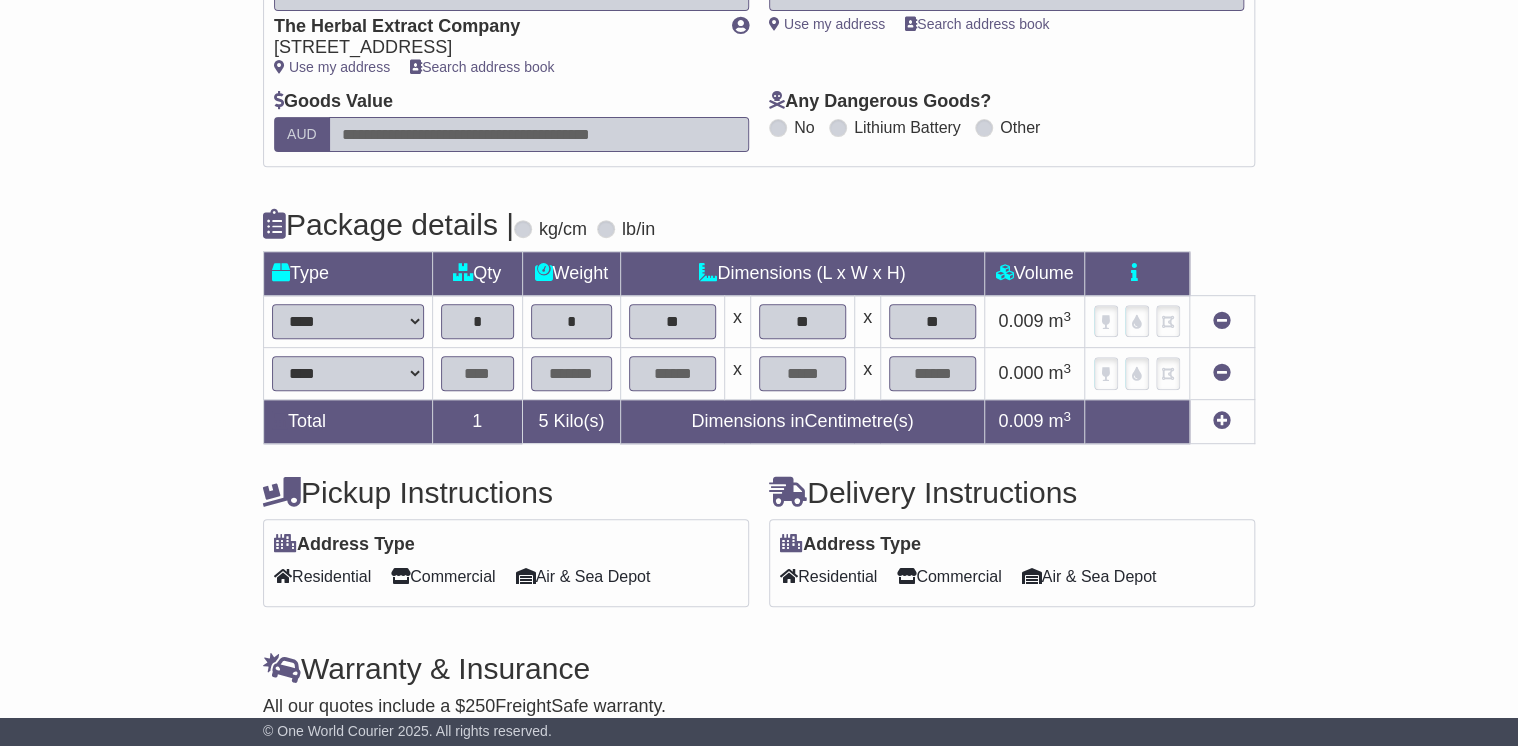 select on "*****" 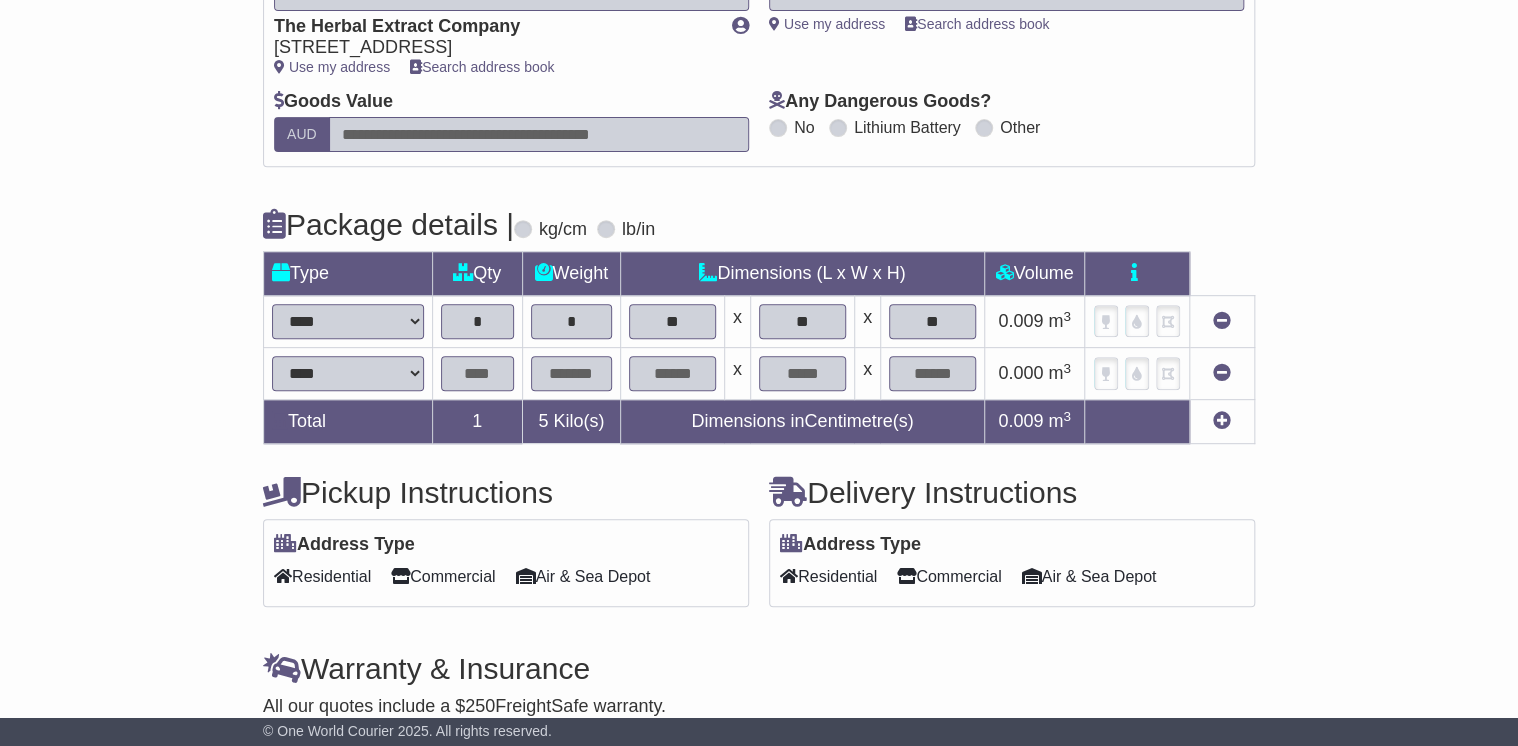 click on "**********" at bounding box center (348, 373) 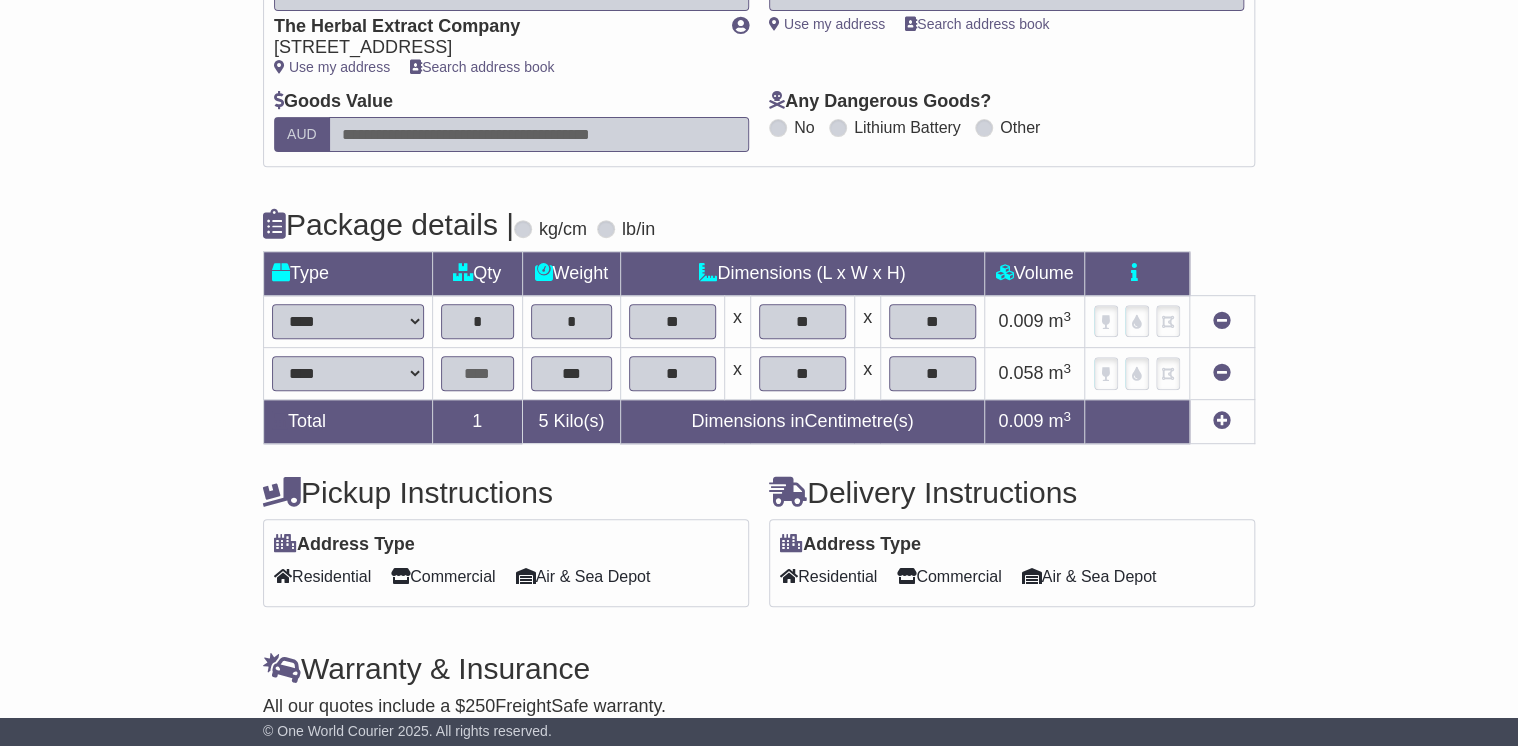click at bounding box center (477, 373) 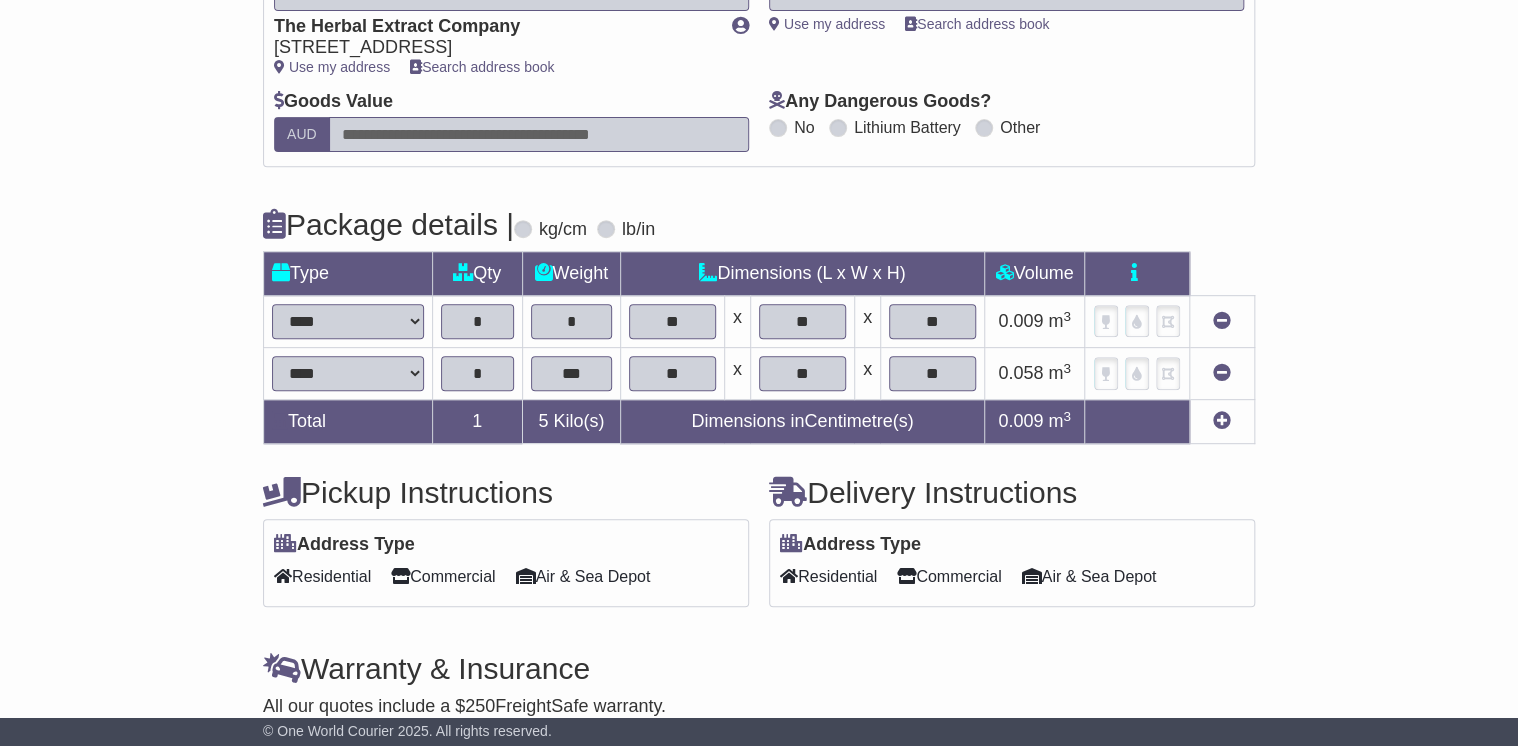 type on "*" 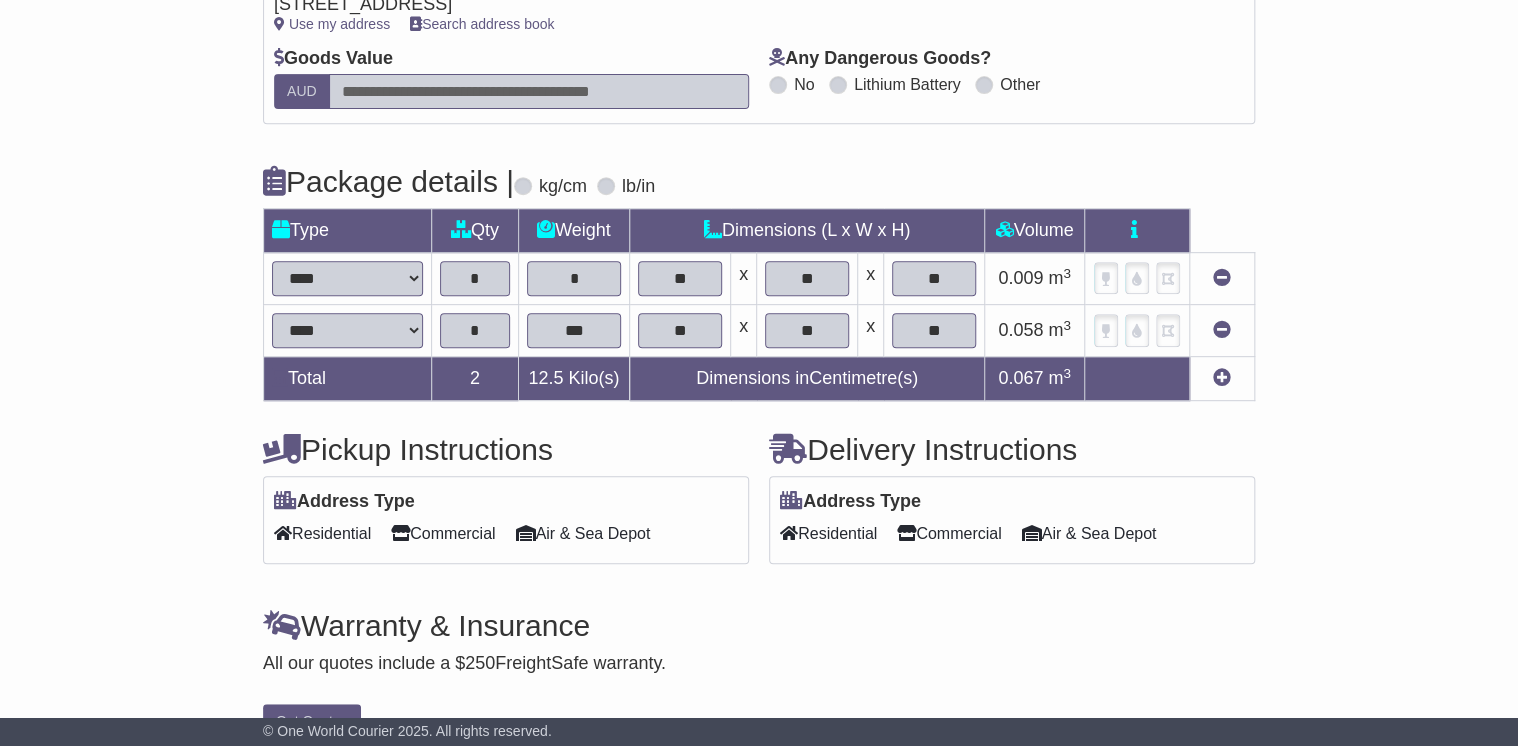 scroll, scrollTop: 404, scrollLeft: 0, axis: vertical 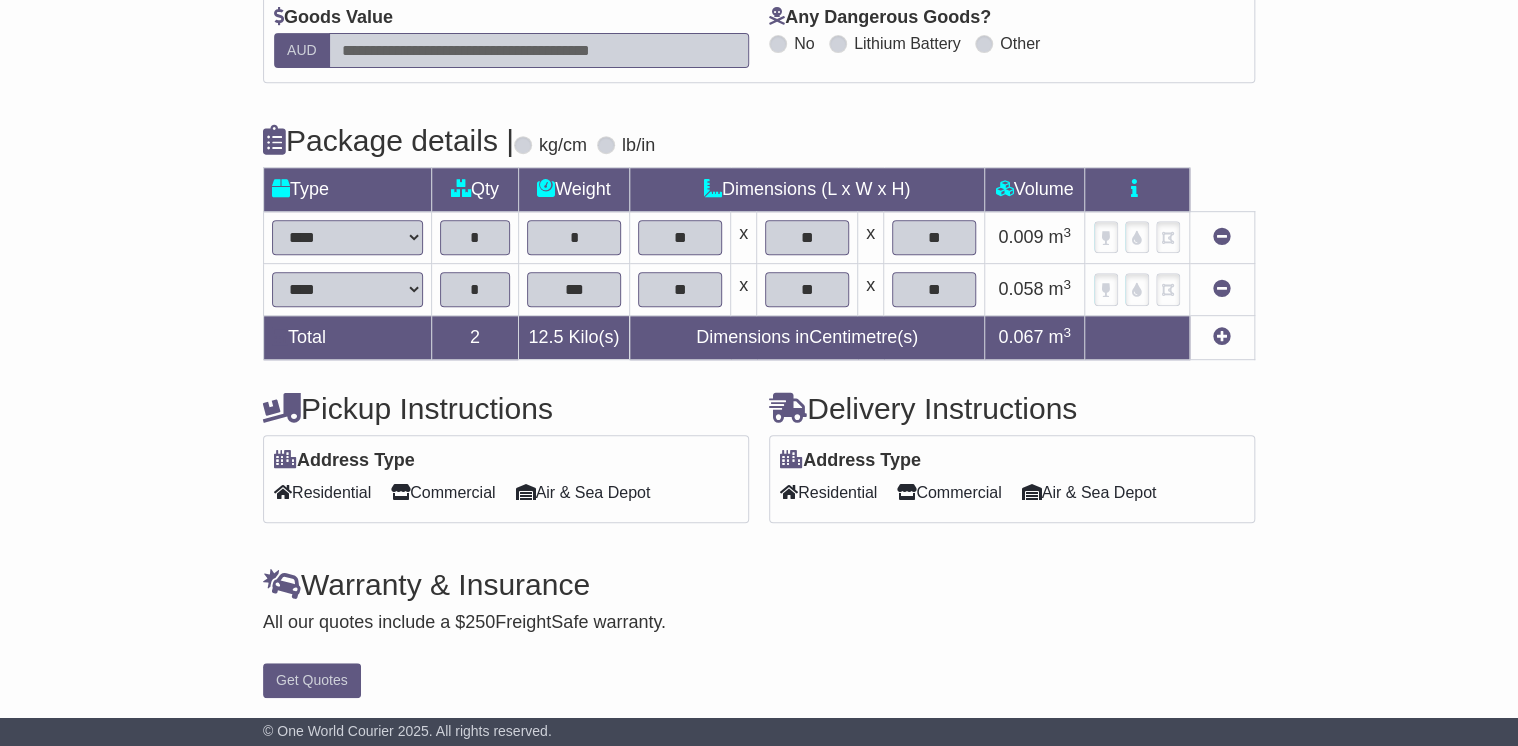 drag, startPoint x: 983, startPoint y: 494, endPoint x: 1042, endPoint y: 505, distance: 60.016663 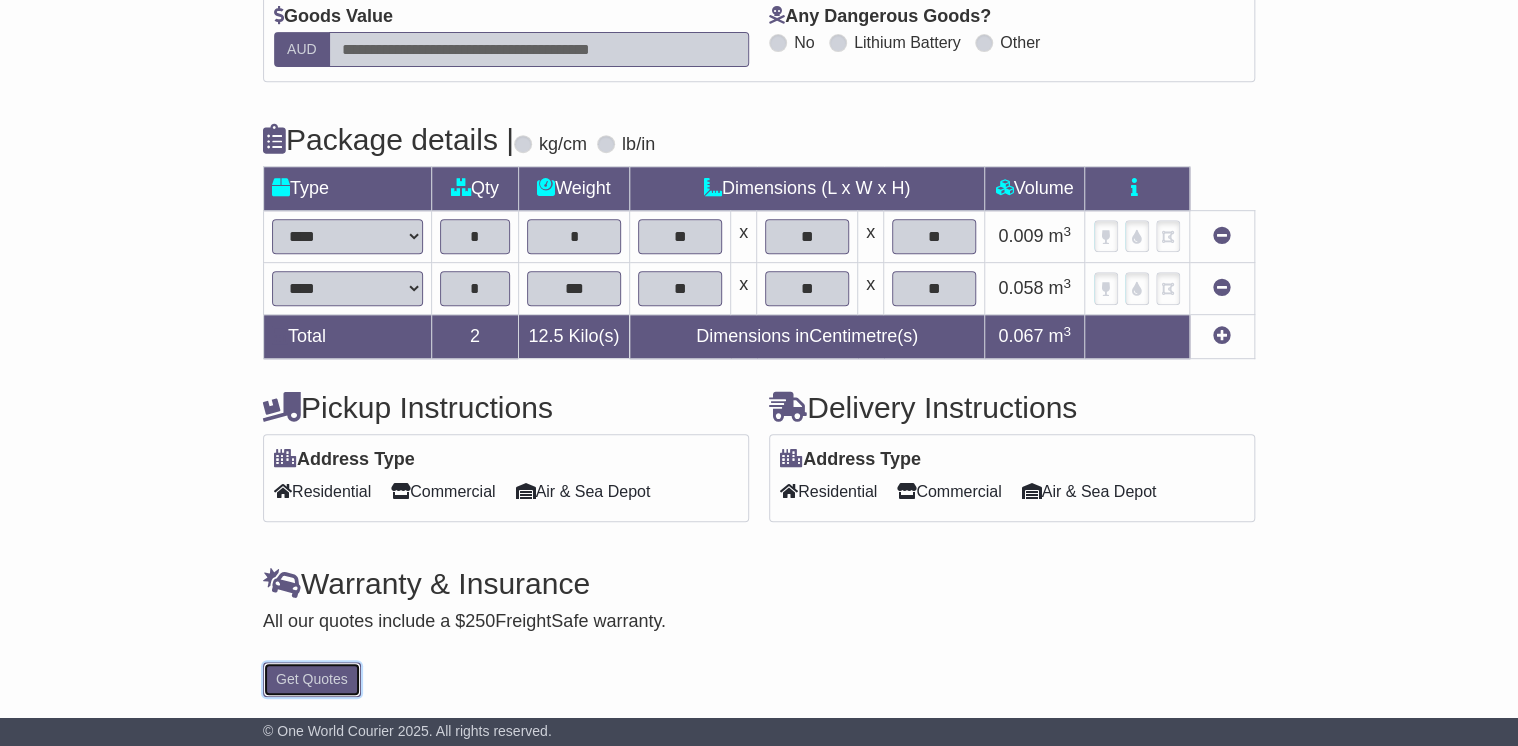click on "Get Quotes" at bounding box center [312, 679] 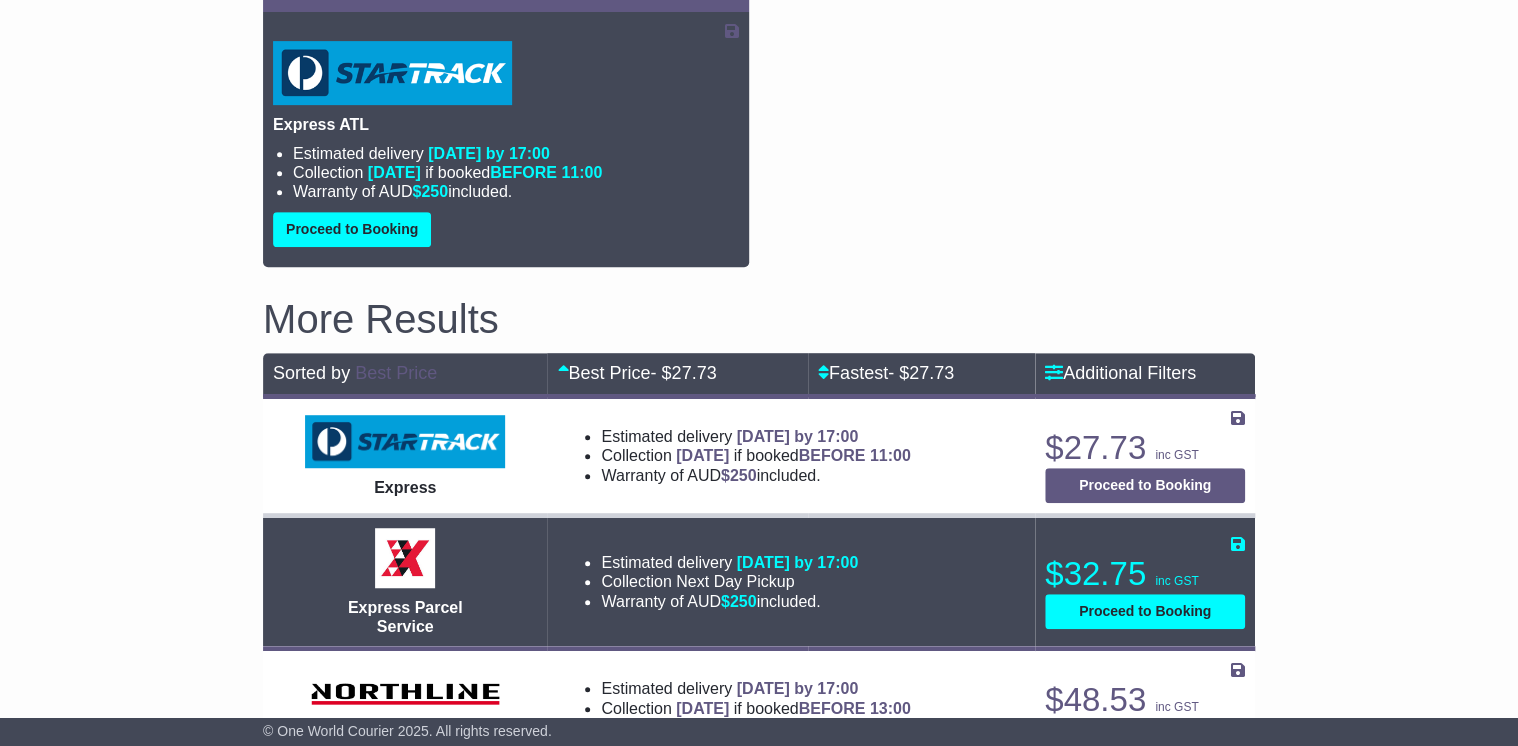 scroll, scrollTop: 400, scrollLeft: 0, axis: vertical 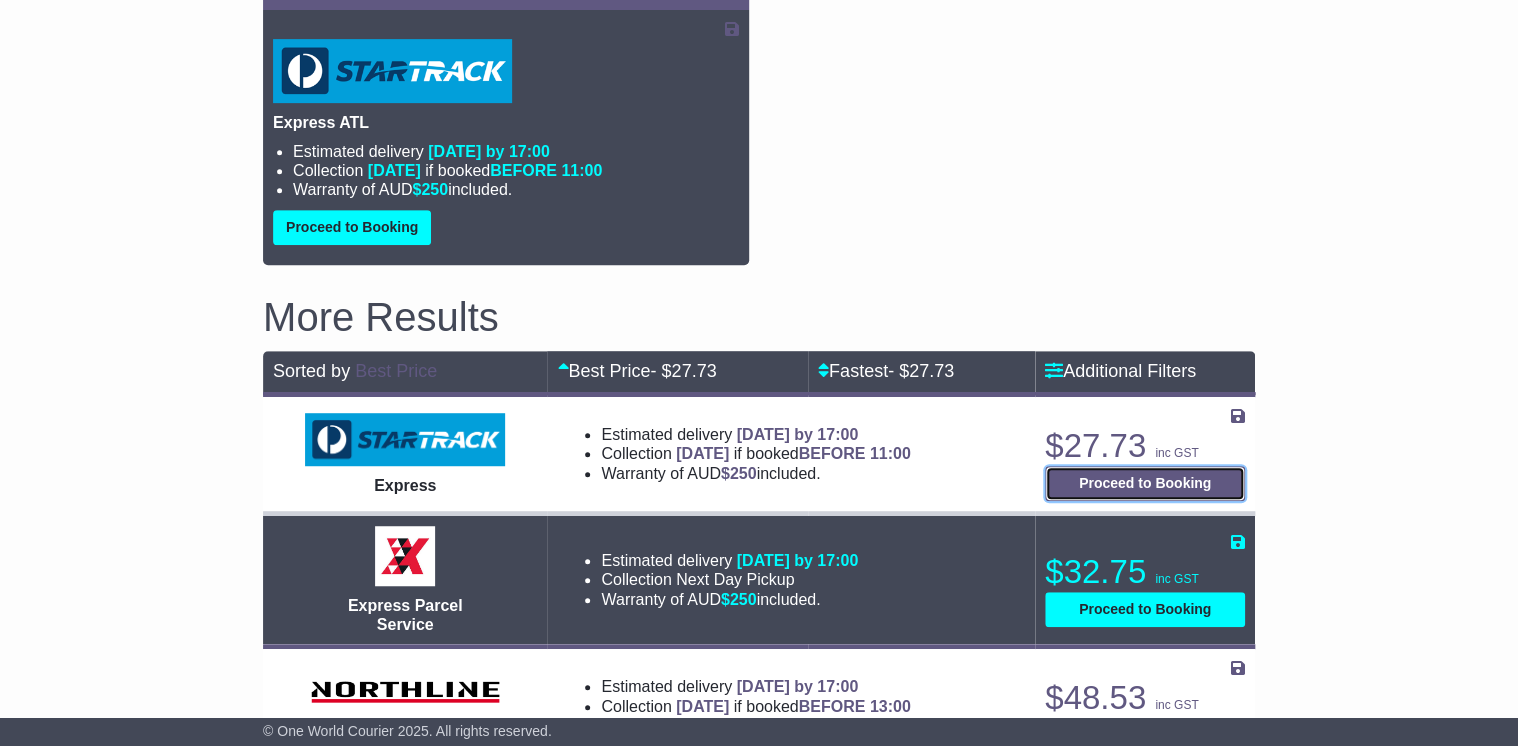 click on "Proceed to Booking" at bounding box center (1145, 483) 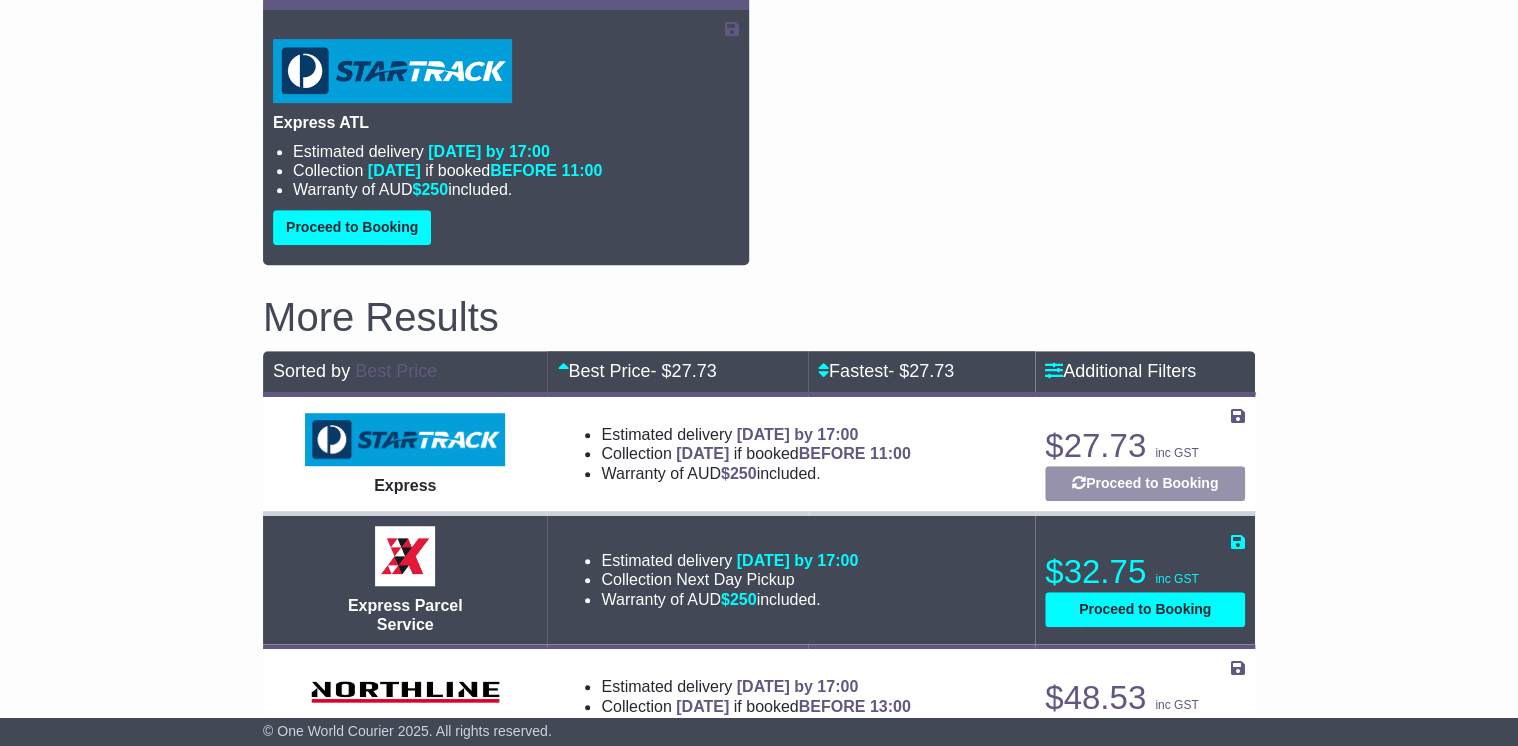 select on "*****" 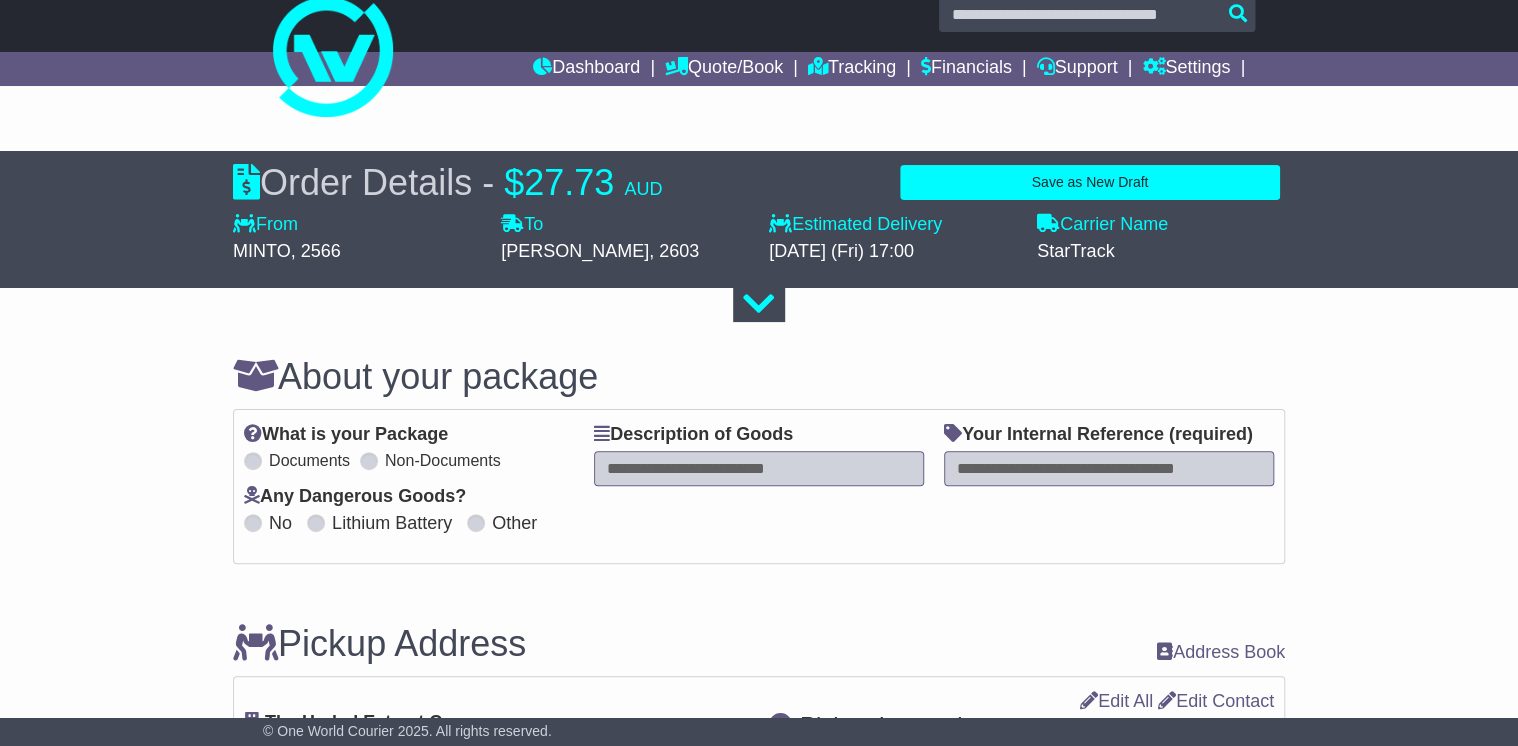 scroll, scrollTop: 0, scrollLeft: 0, axis: both 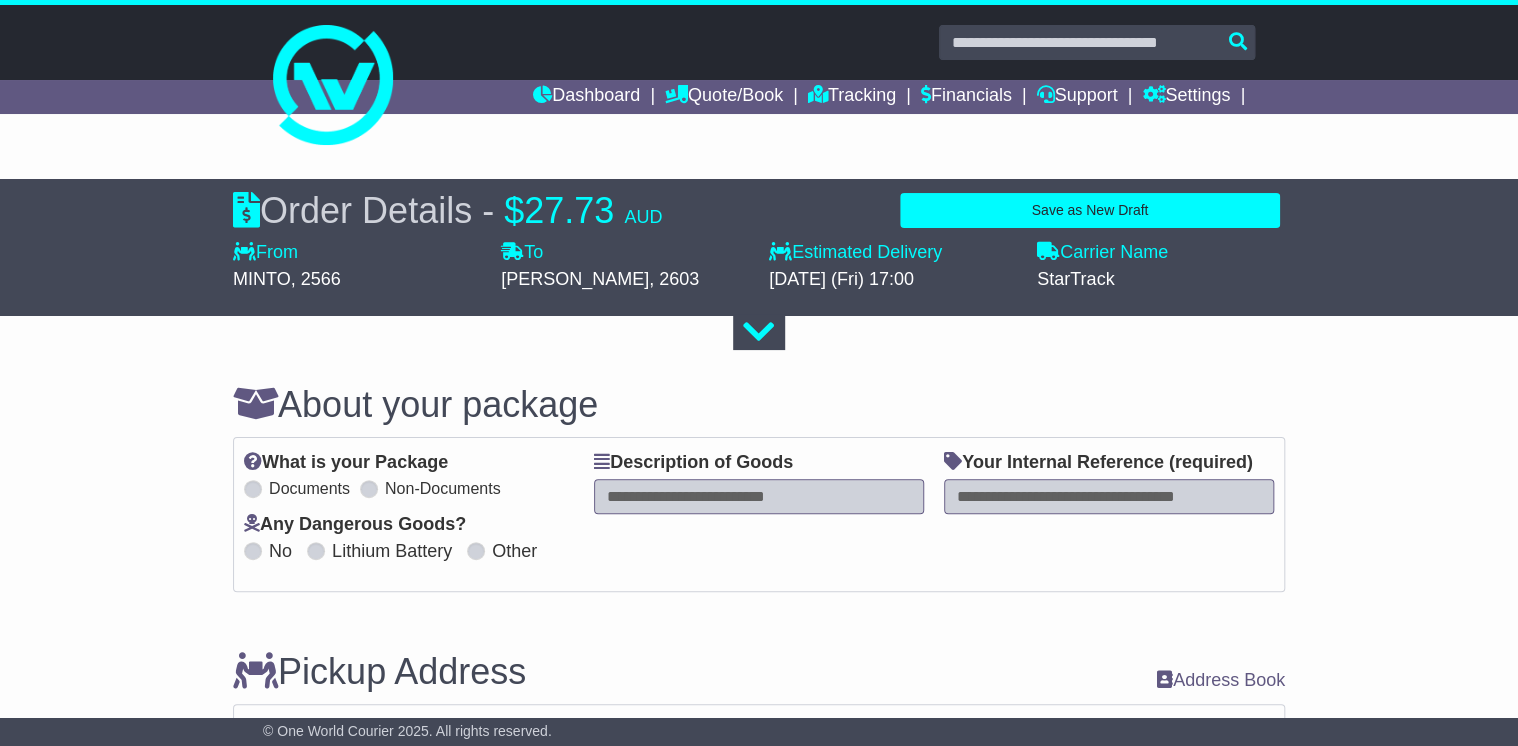click at bounding box center (759, 496) 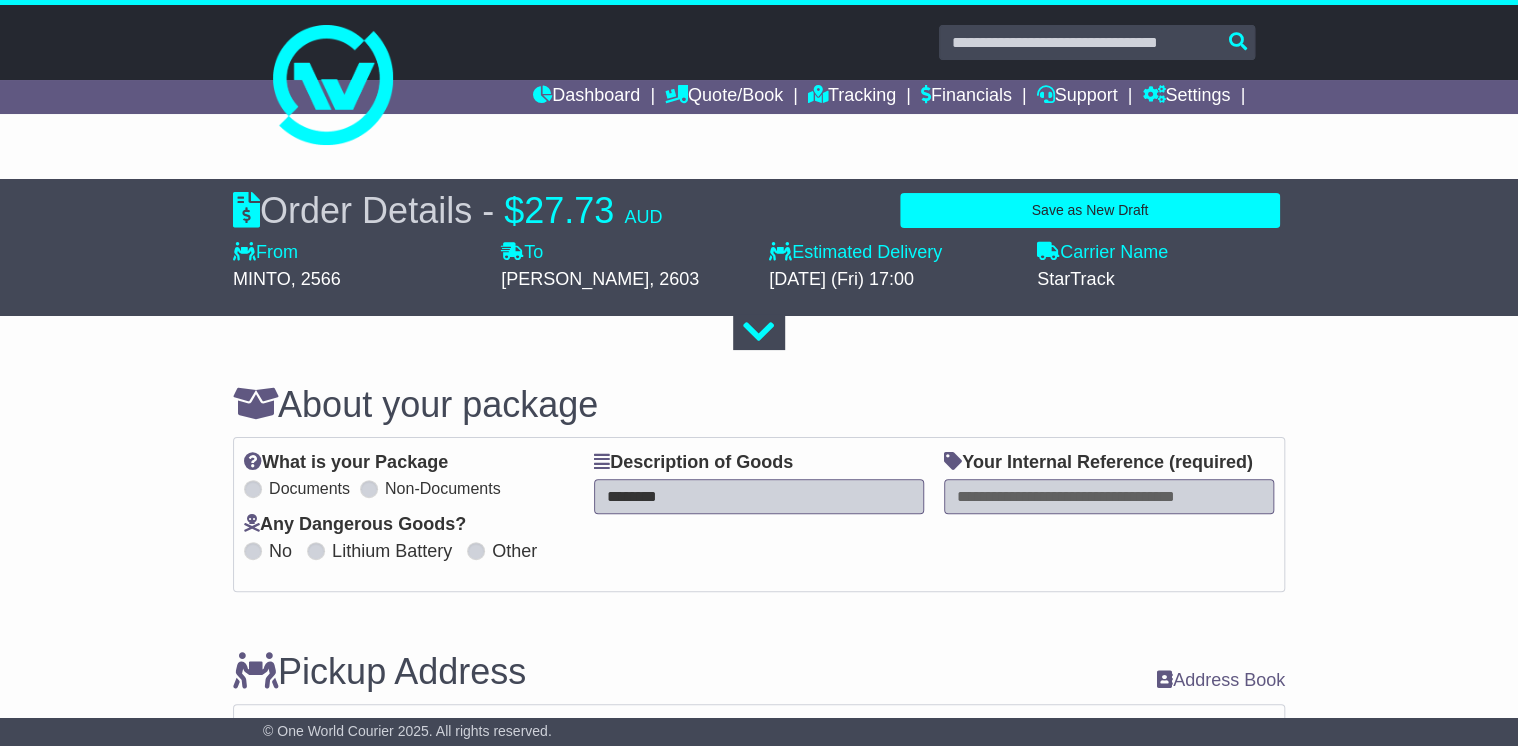 type on "********" 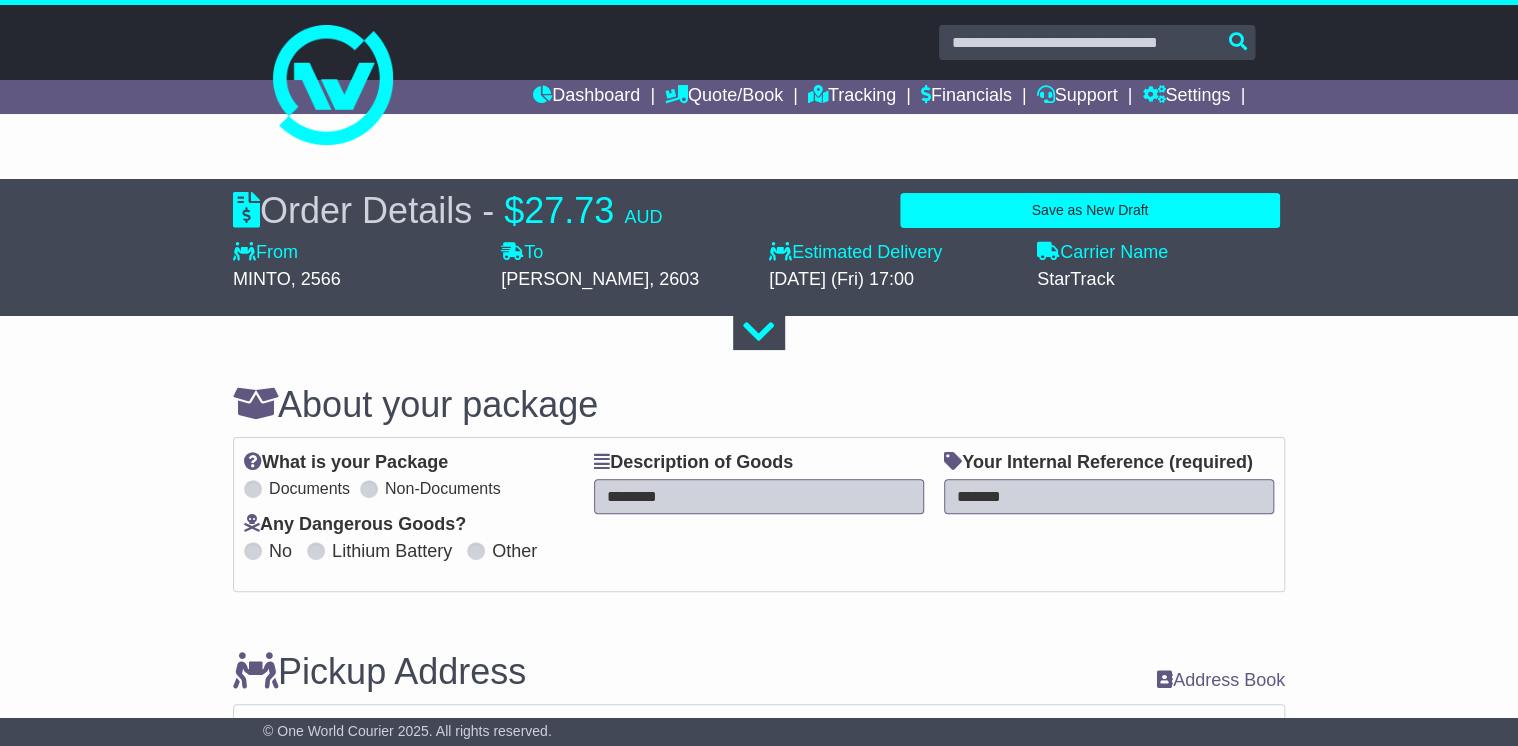 type on "*******" 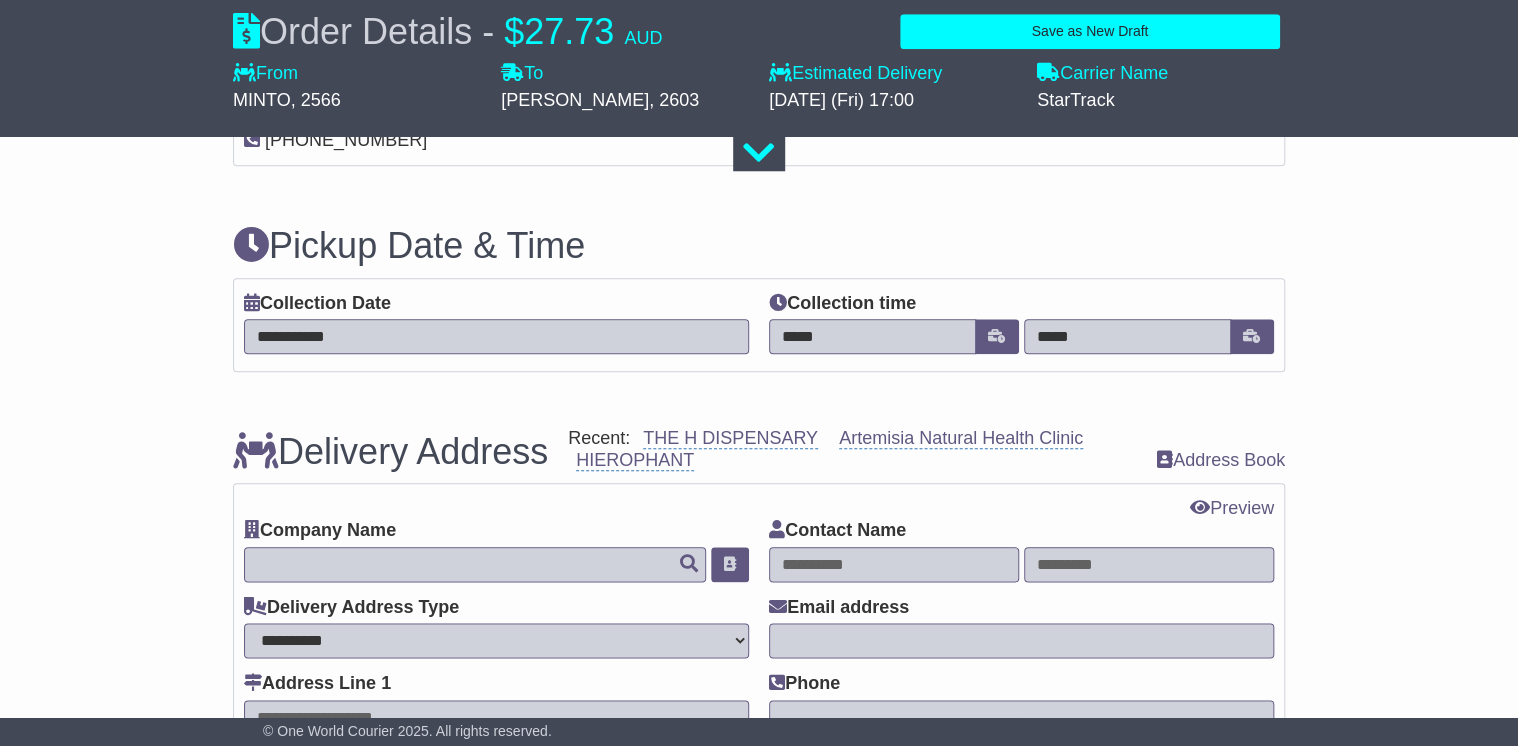 scroll, scrollTop: 880, scrollLeft: 0, axis: vertical 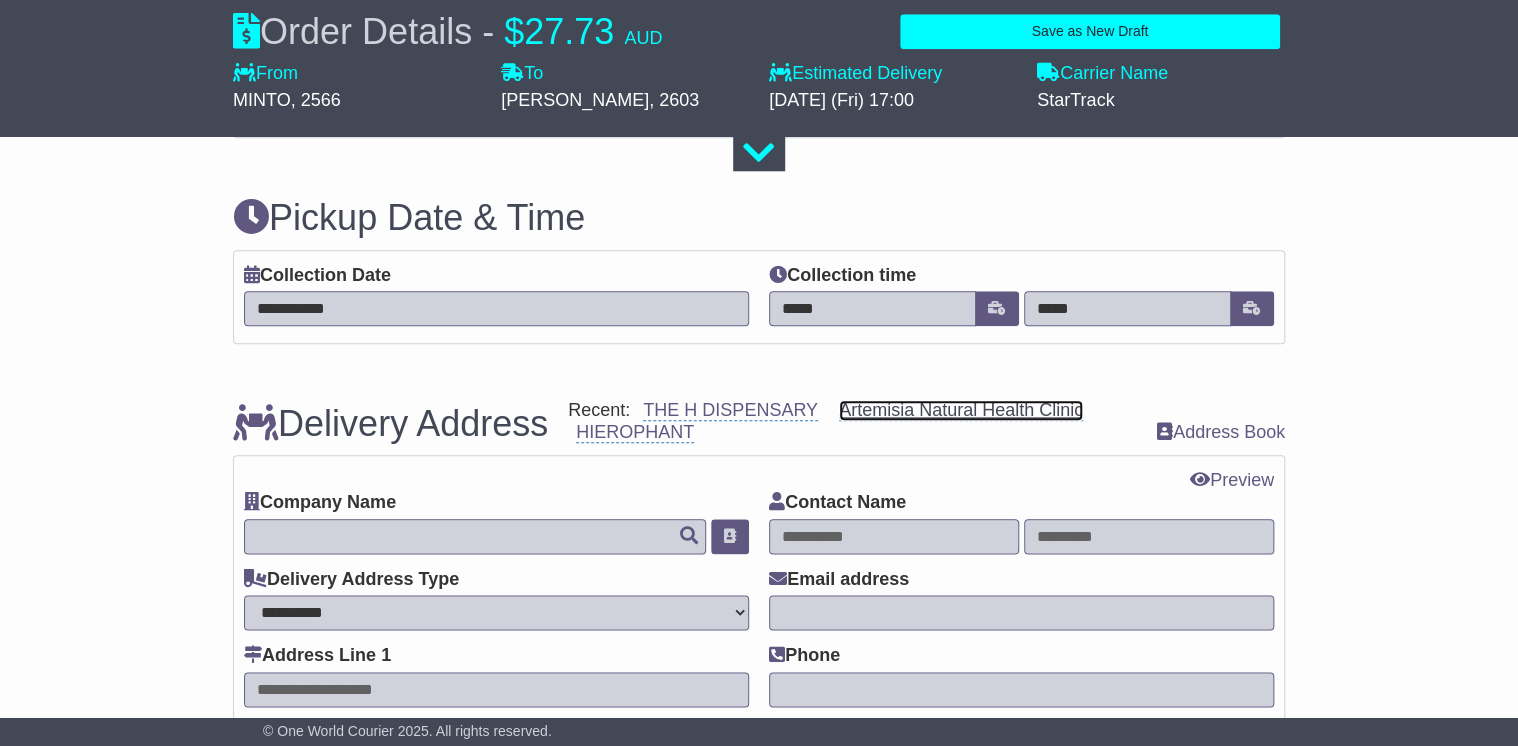 click on "Artemisia Natural Health Clinic" at bounding box center (961, 410) 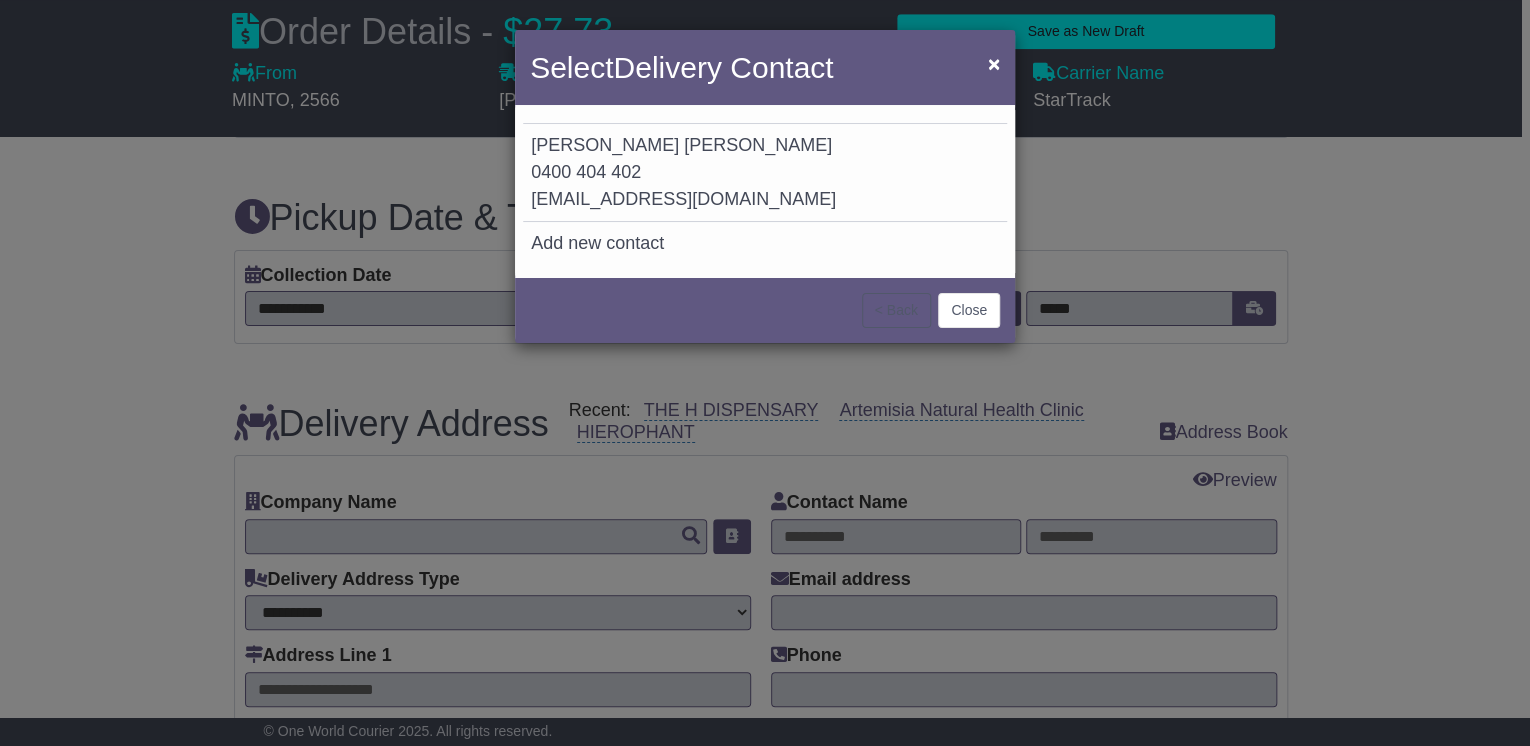 click on "LESA   SCHUSTER
0400 404 402
lrusher@me.com" at bounding box center (765, 173) 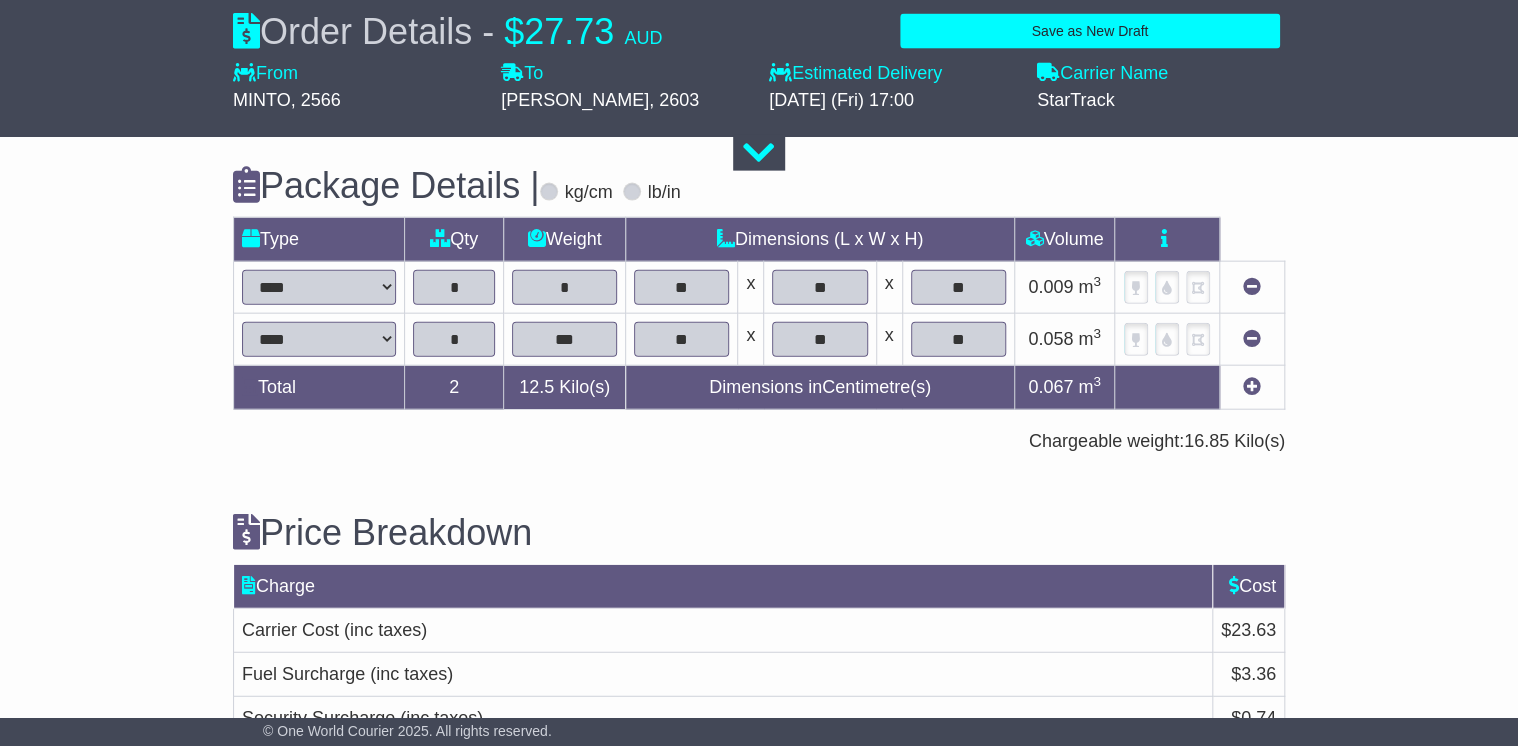 scroll, scrollTop: 2285, scrollLeft: 0, axis: vertical 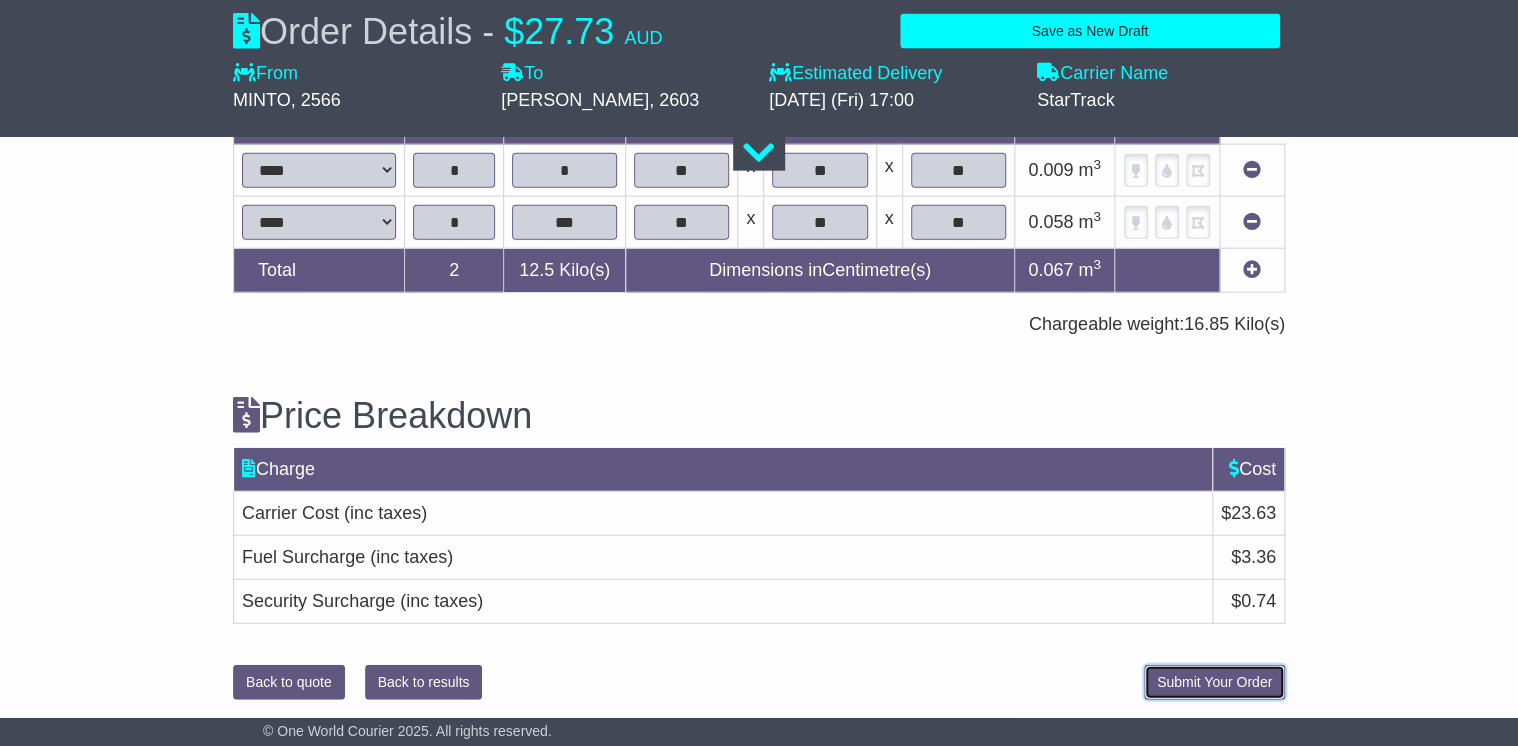 click on "Submit Your Order" at bounding box center [1214, 682] 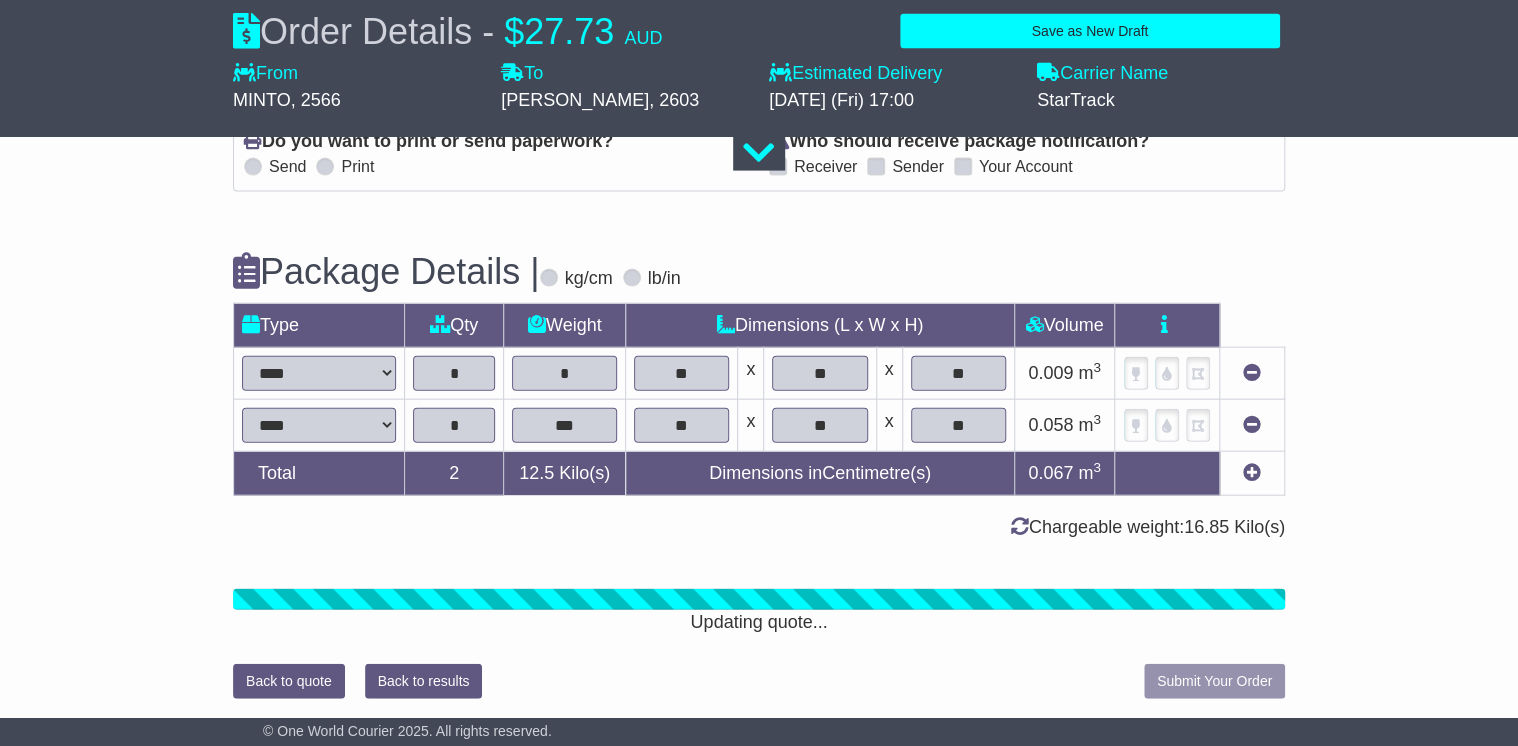 scroll, scrollTop: 2285, scrollLeft: 0, axis: vertical 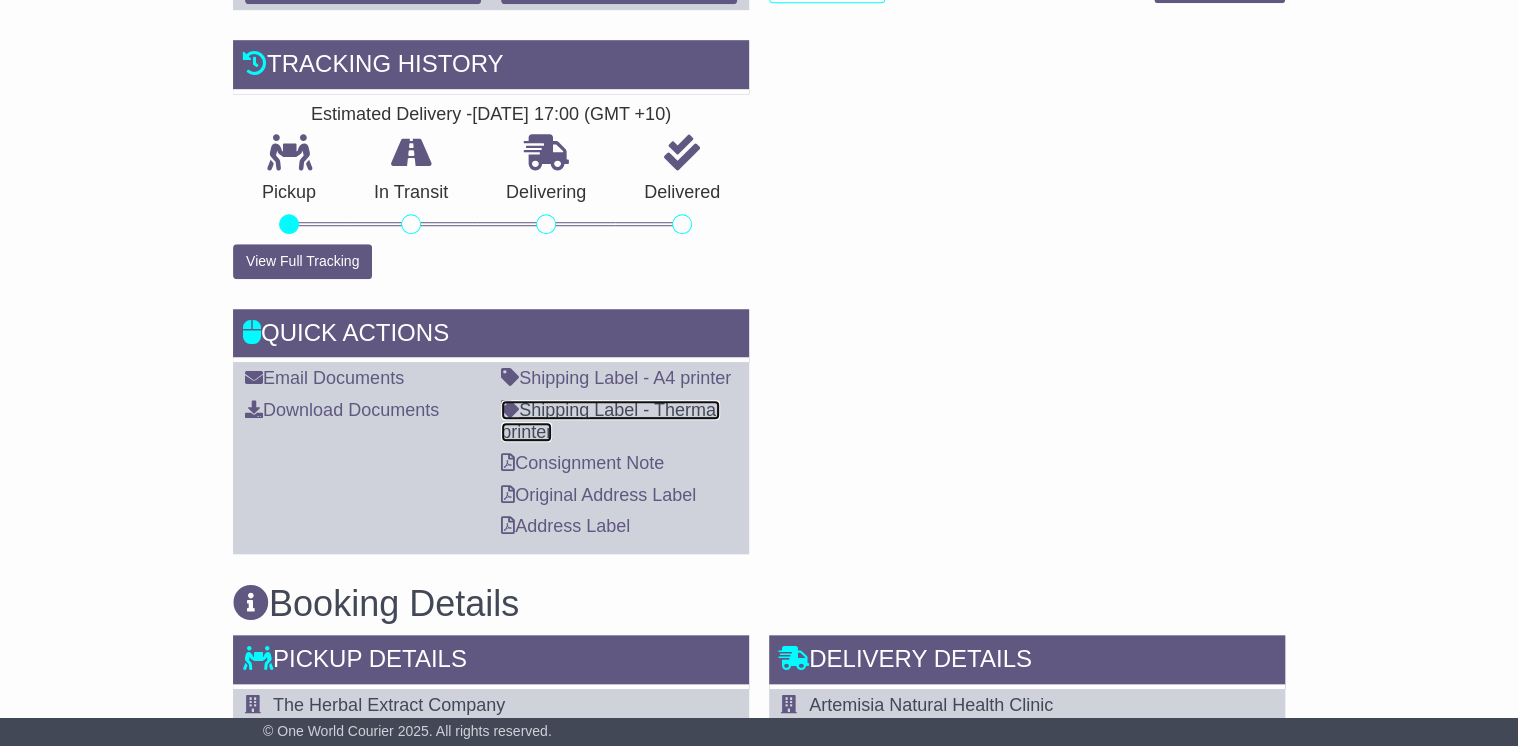 drag, startPoint x: 634, startPoint y: 397, endPoint x: 655, endPoint y: 398, distance: 21.023796 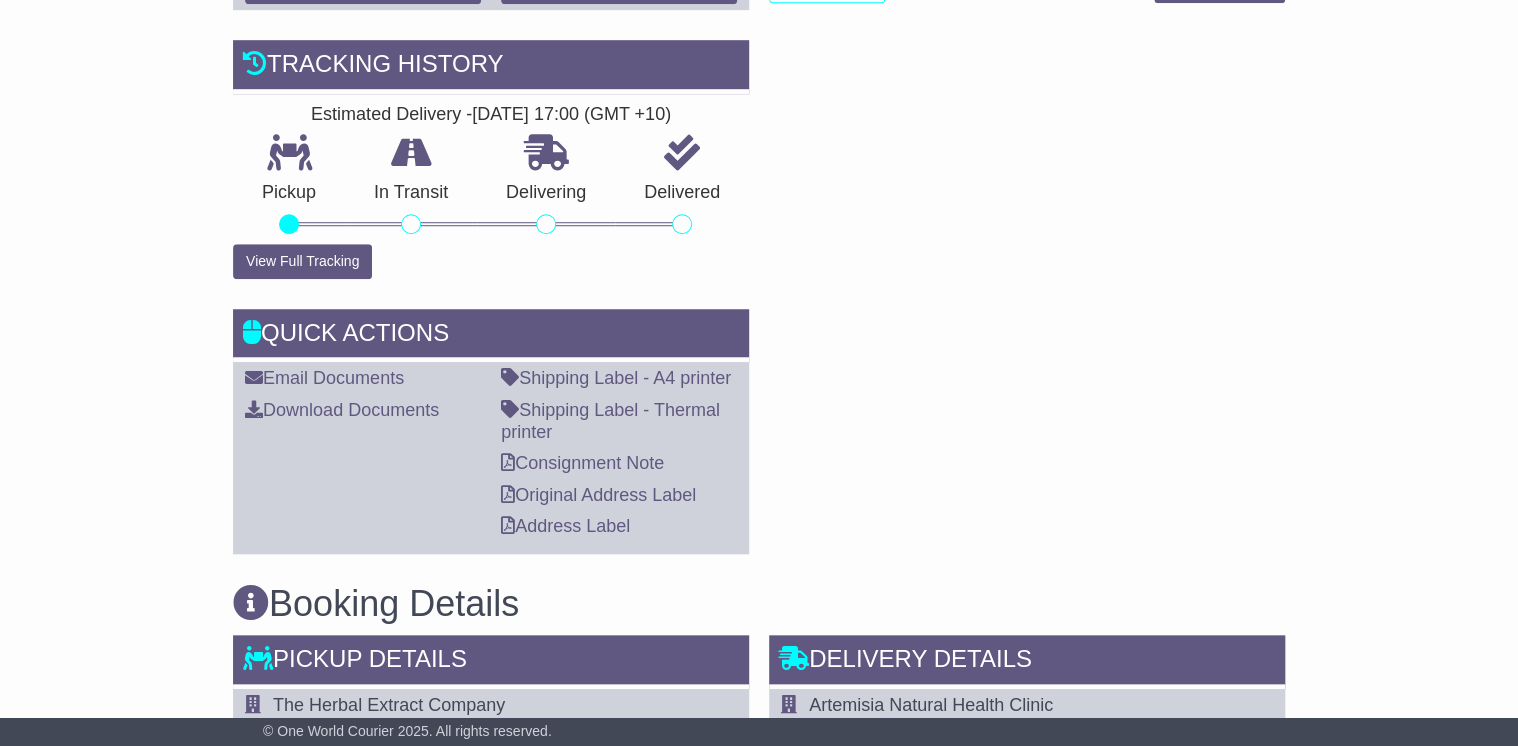 click on "RECENT CHAT
Loading...
No messages
Attach file...
Send a Message" at bounding box center (1027, 165) 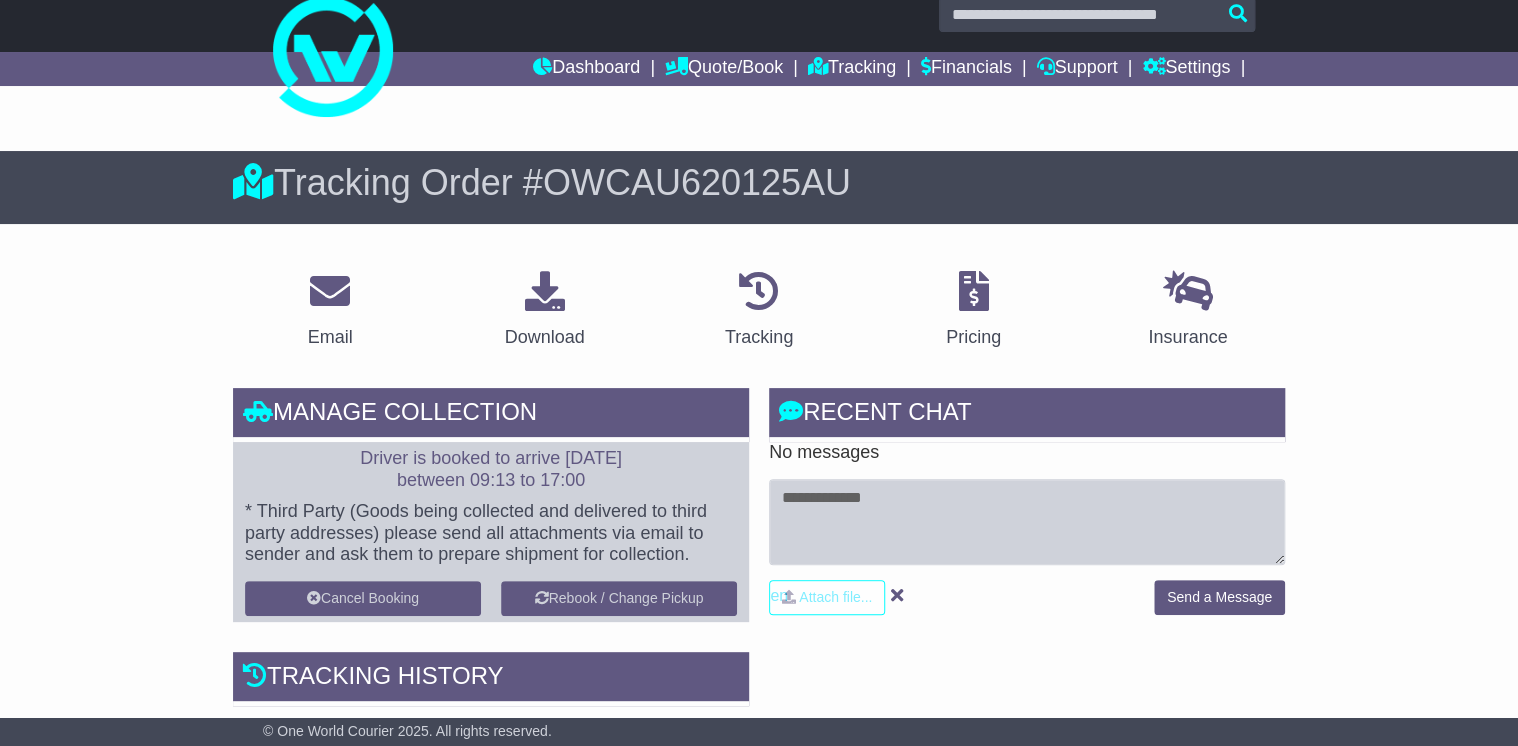 scroll, scrollTop: 0, scrollLeft: 0, axis: both 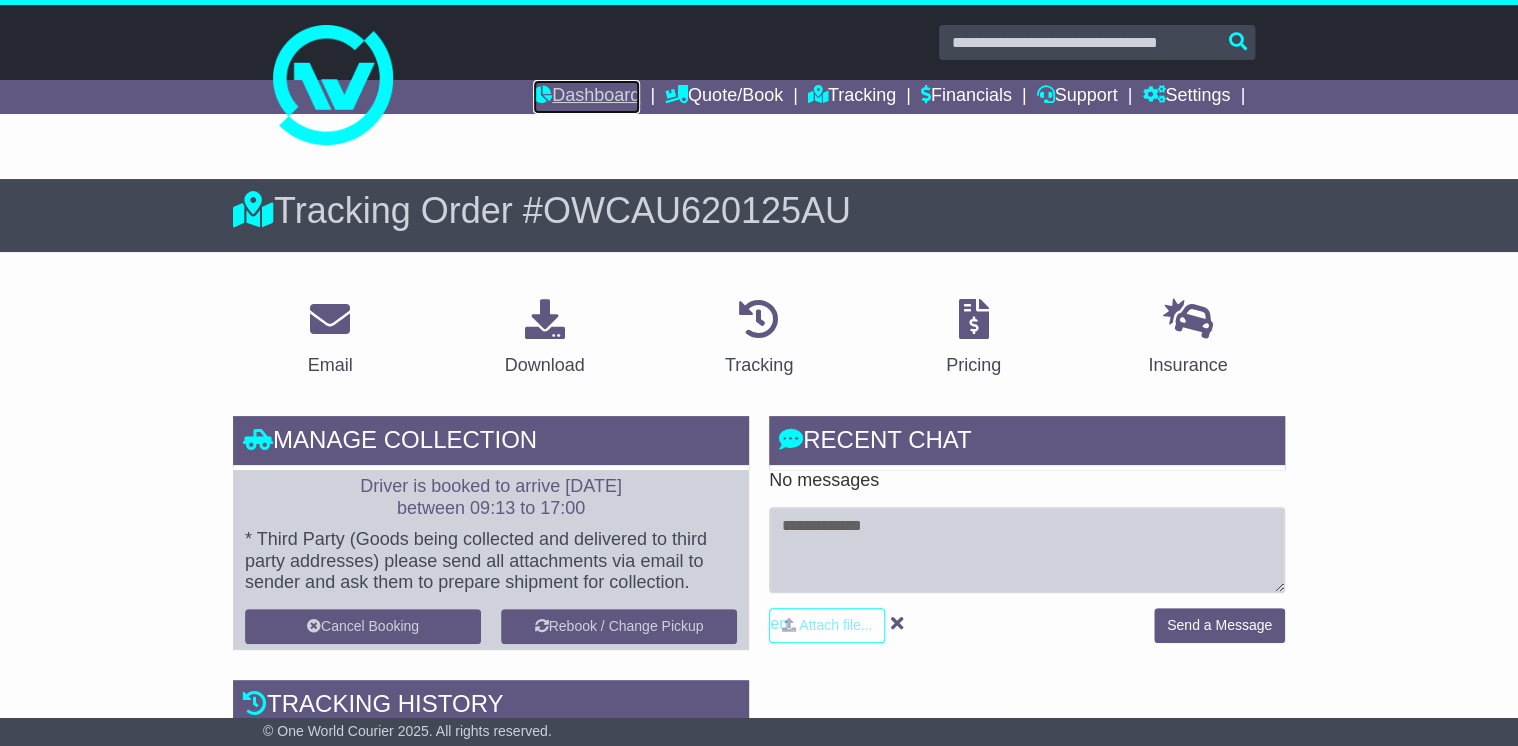 click on "Dashboard" at bounding box center (586, 97) 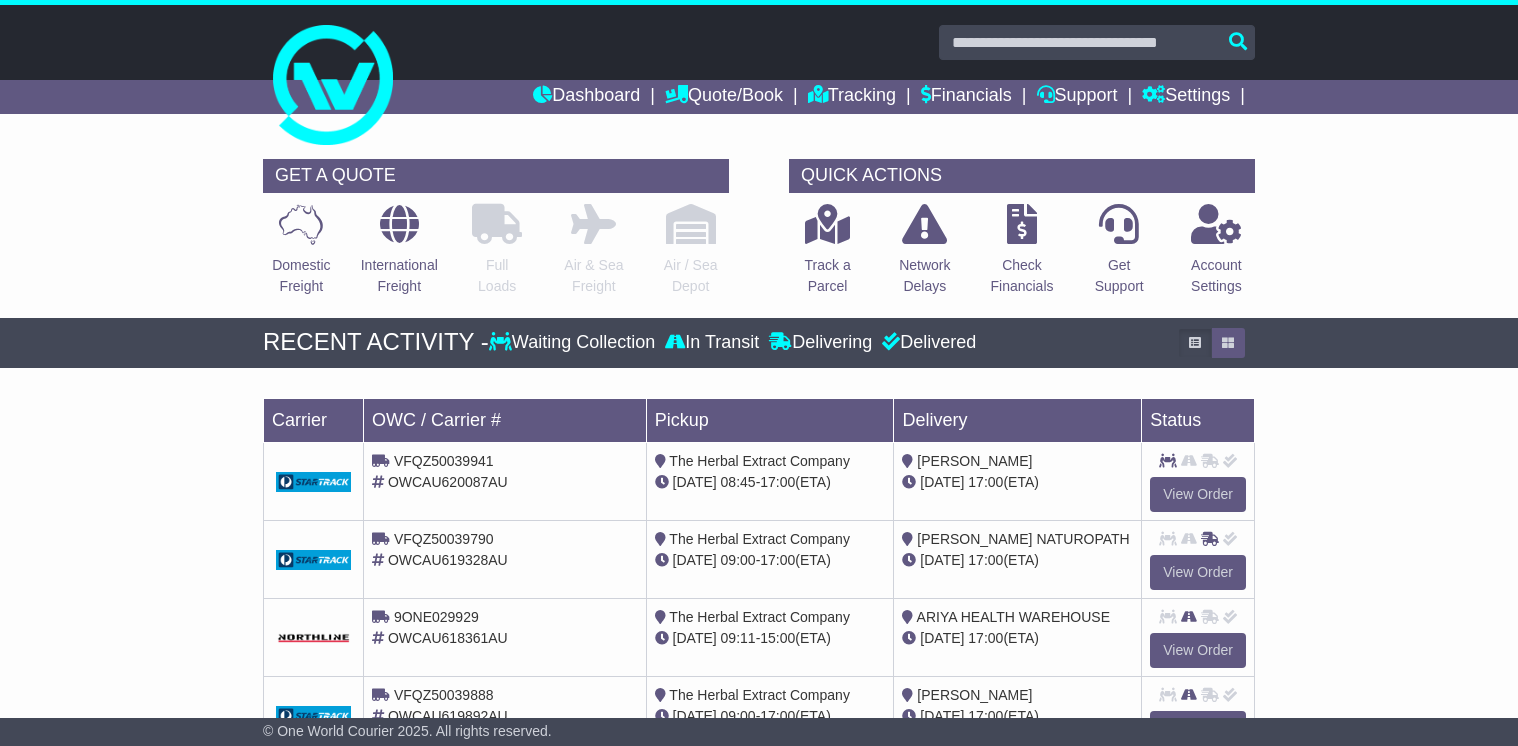 scroll, scrollTop: 0, scrollLeft: 0, axis: both 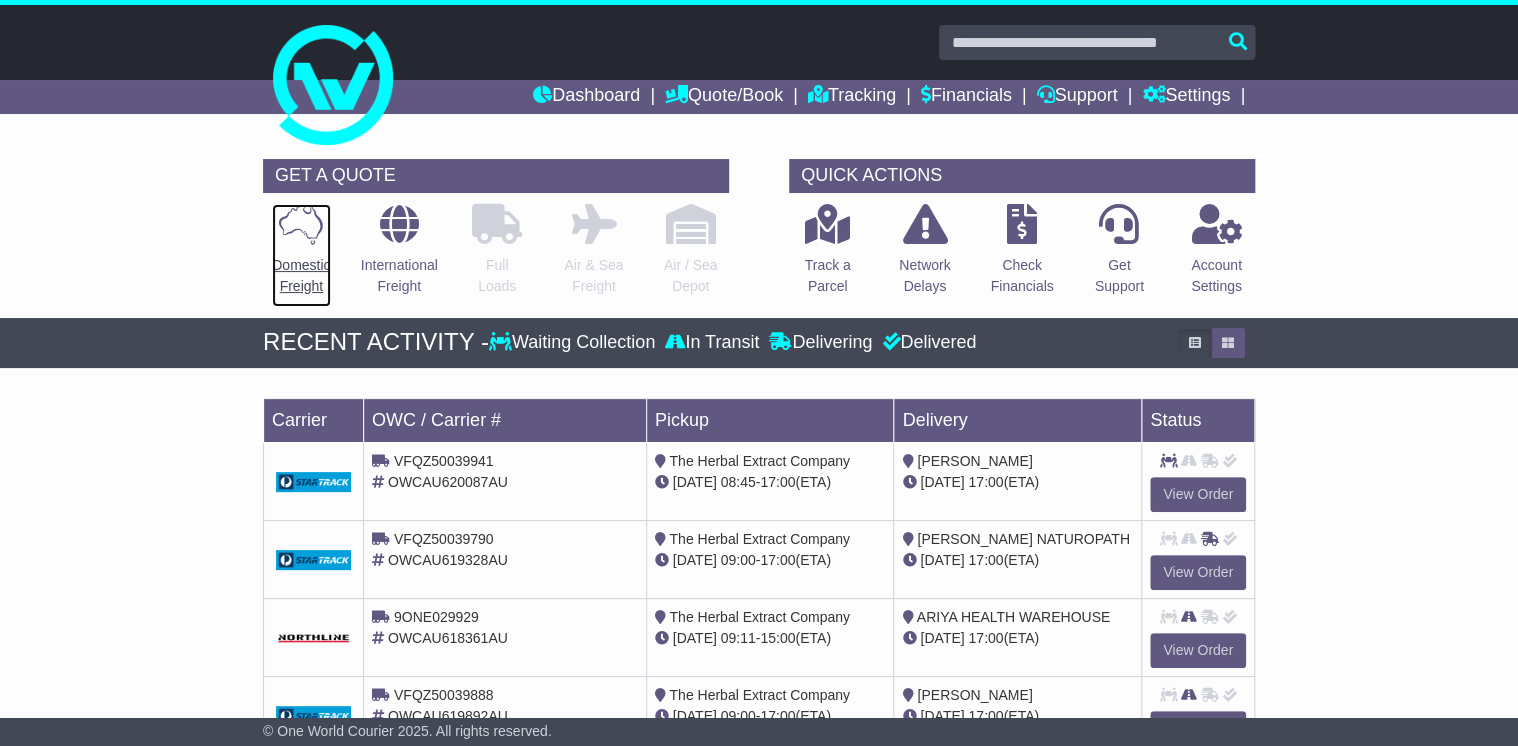 click at bounding box center [301, 224] 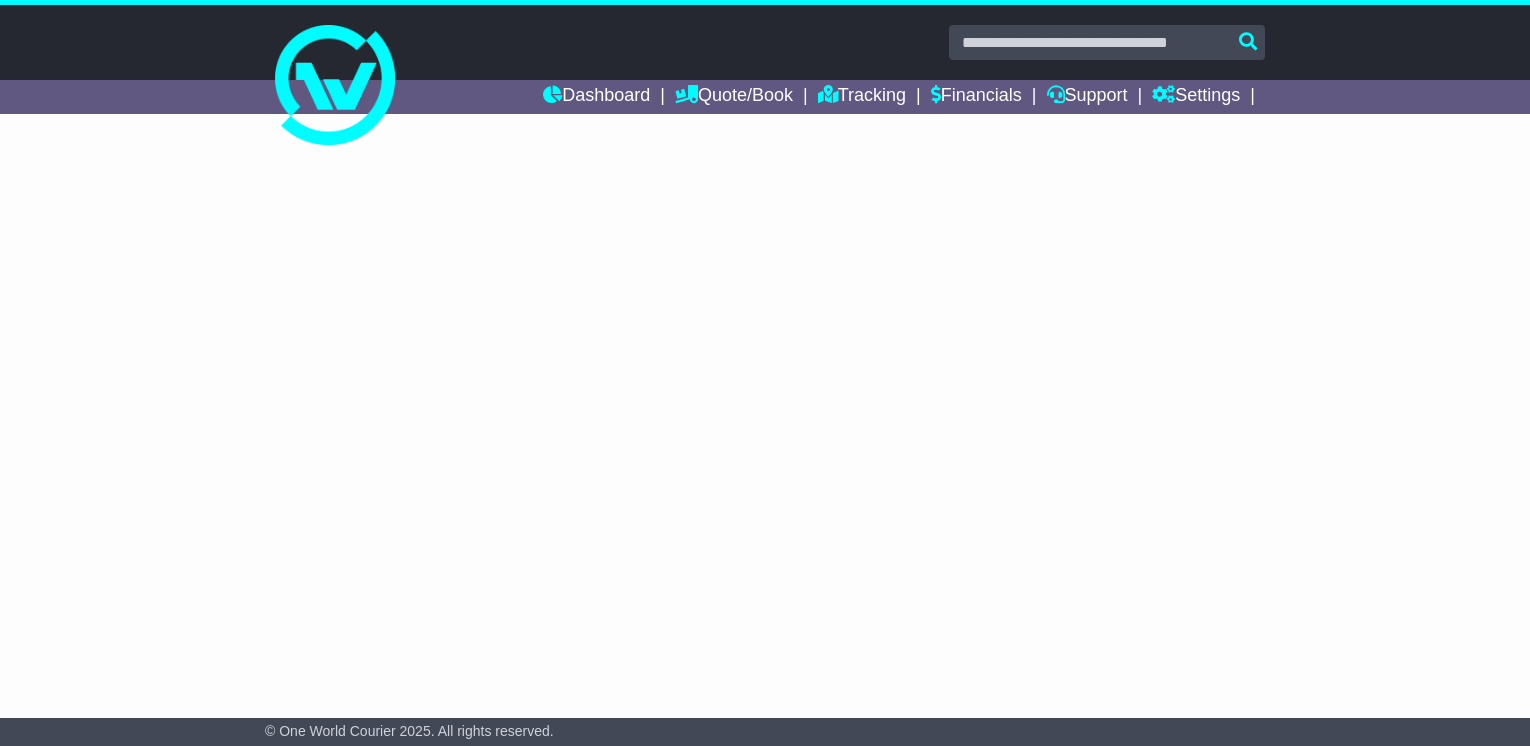 scroll, scrollTop: 0, scrollLeft: 0, axis: both 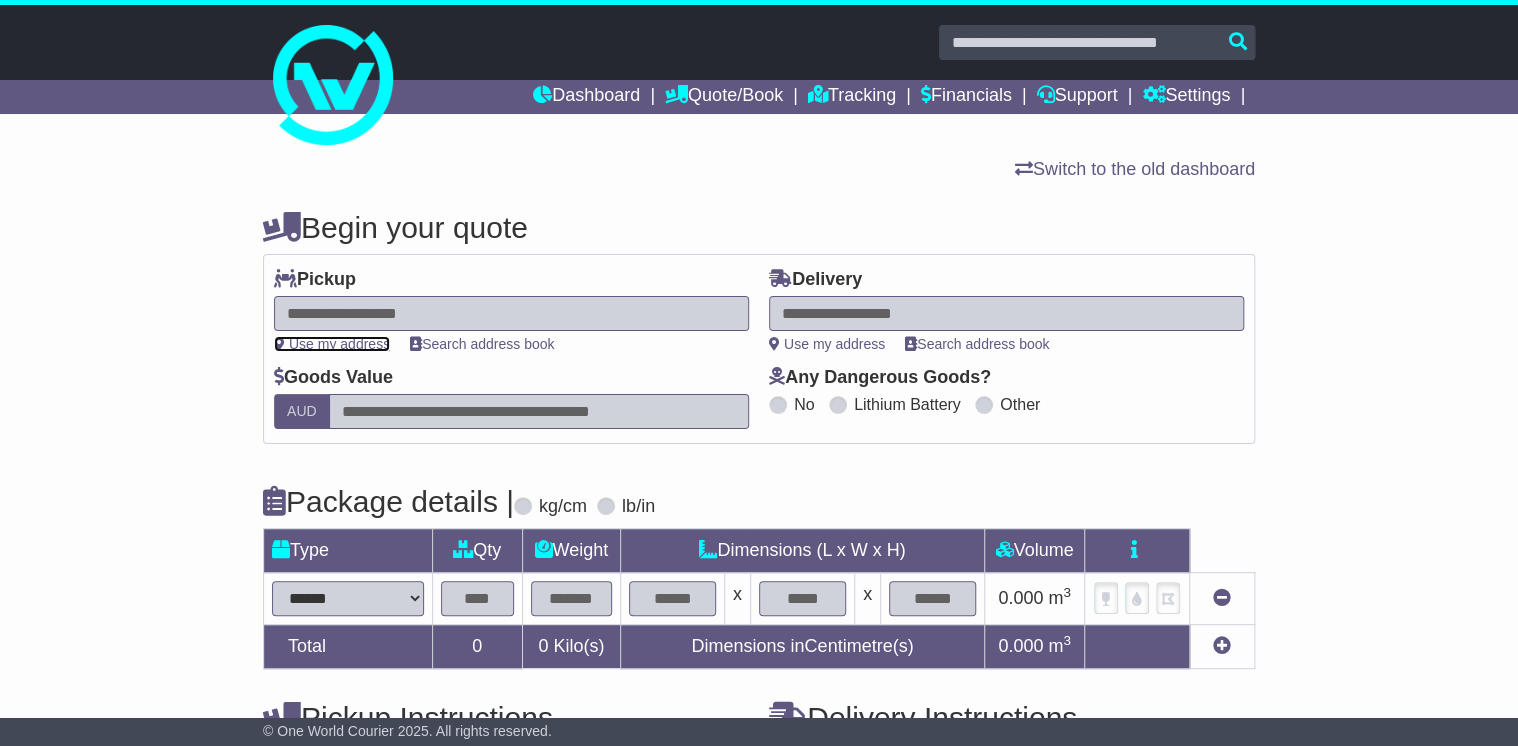 click on "Use my address" at bounding box center (332, 344) 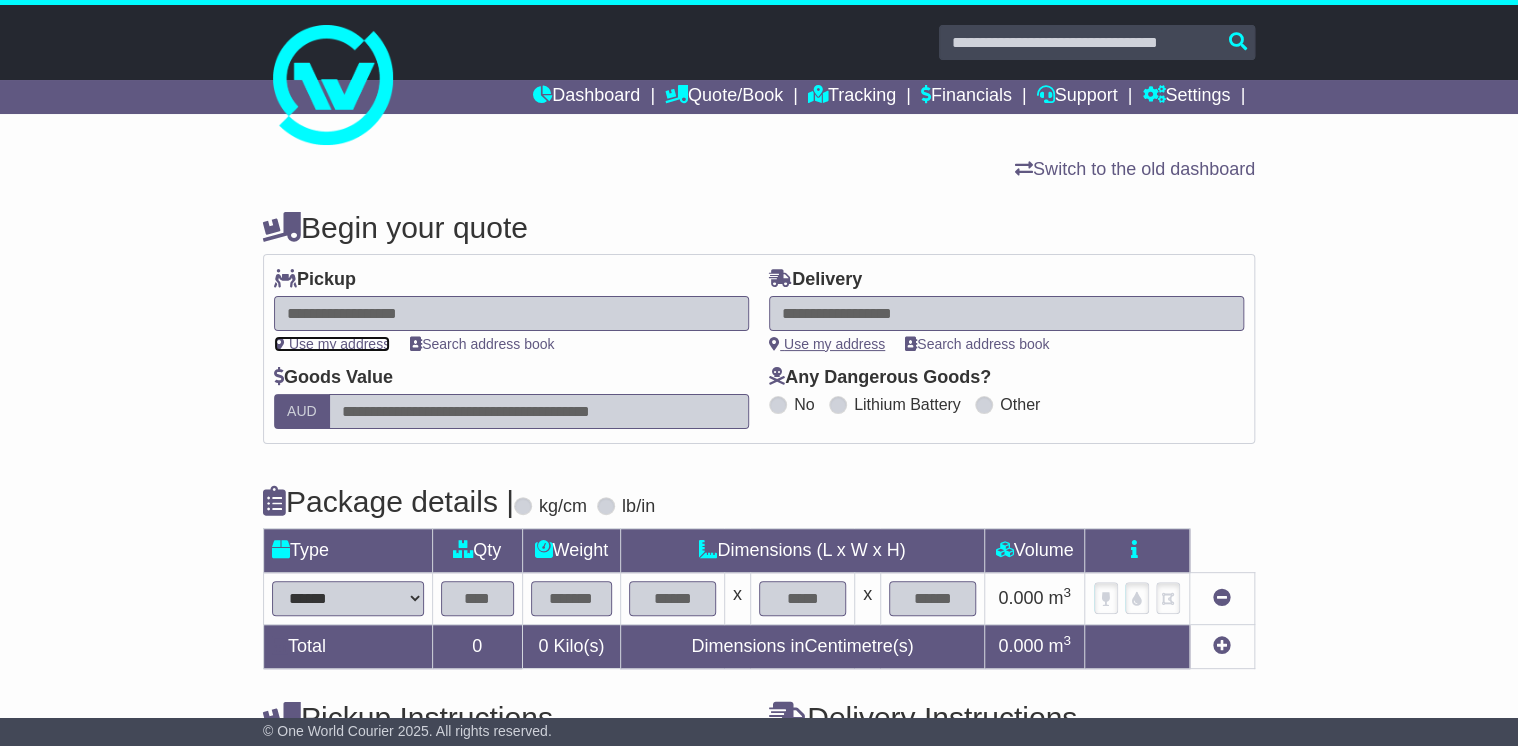 type on "**********" 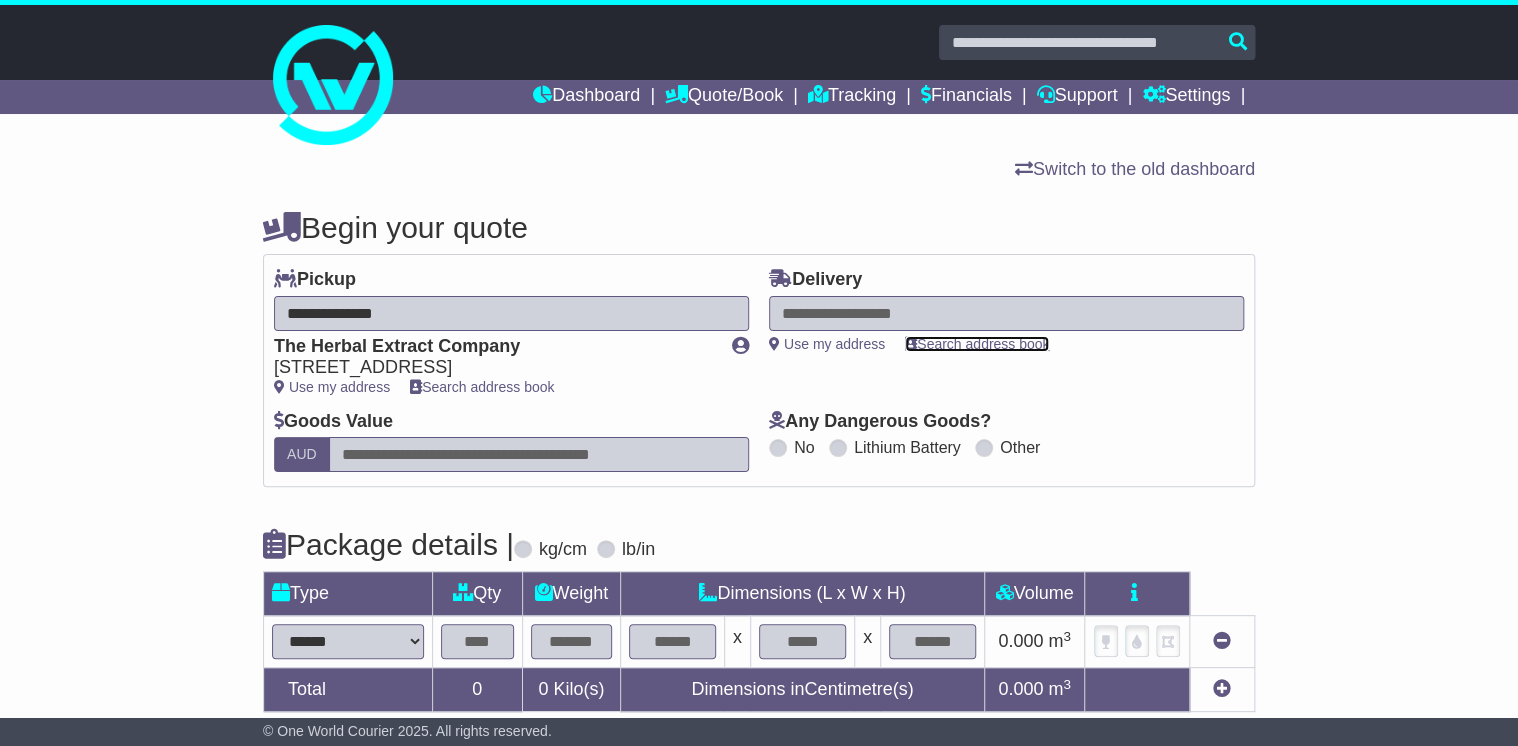 click on "Search address book" at bounding box center (977, 344) 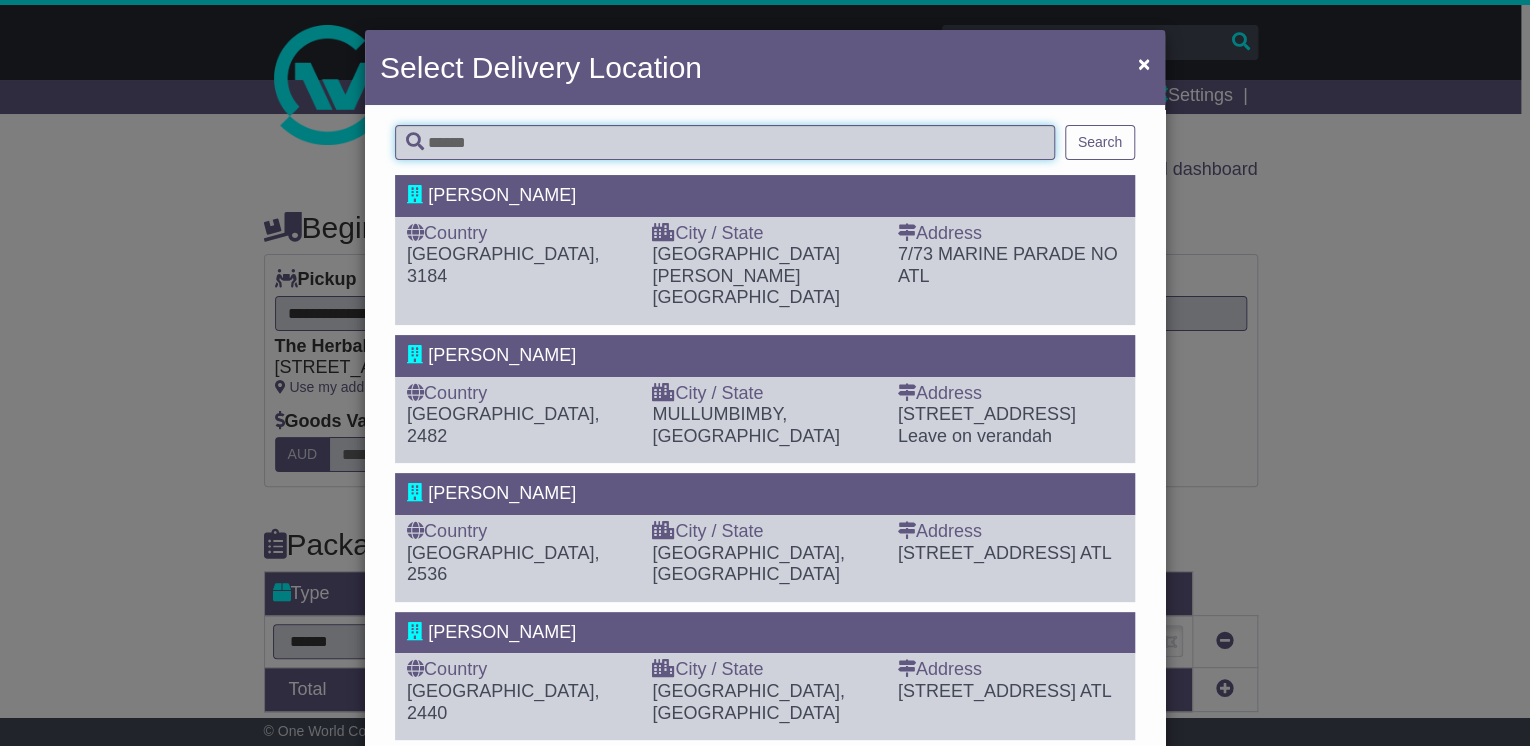 click at bounding box center [725, 142] 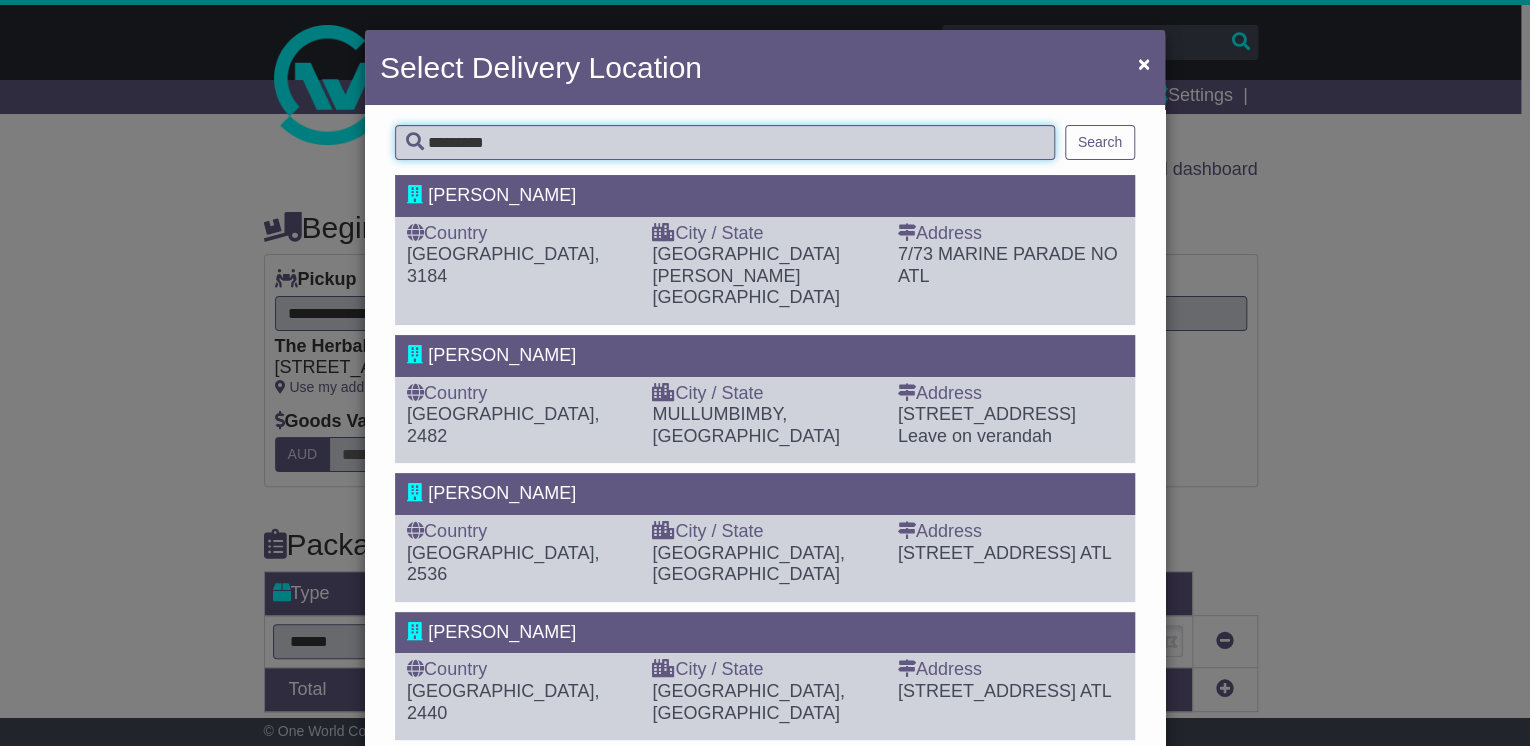 type on "*********" 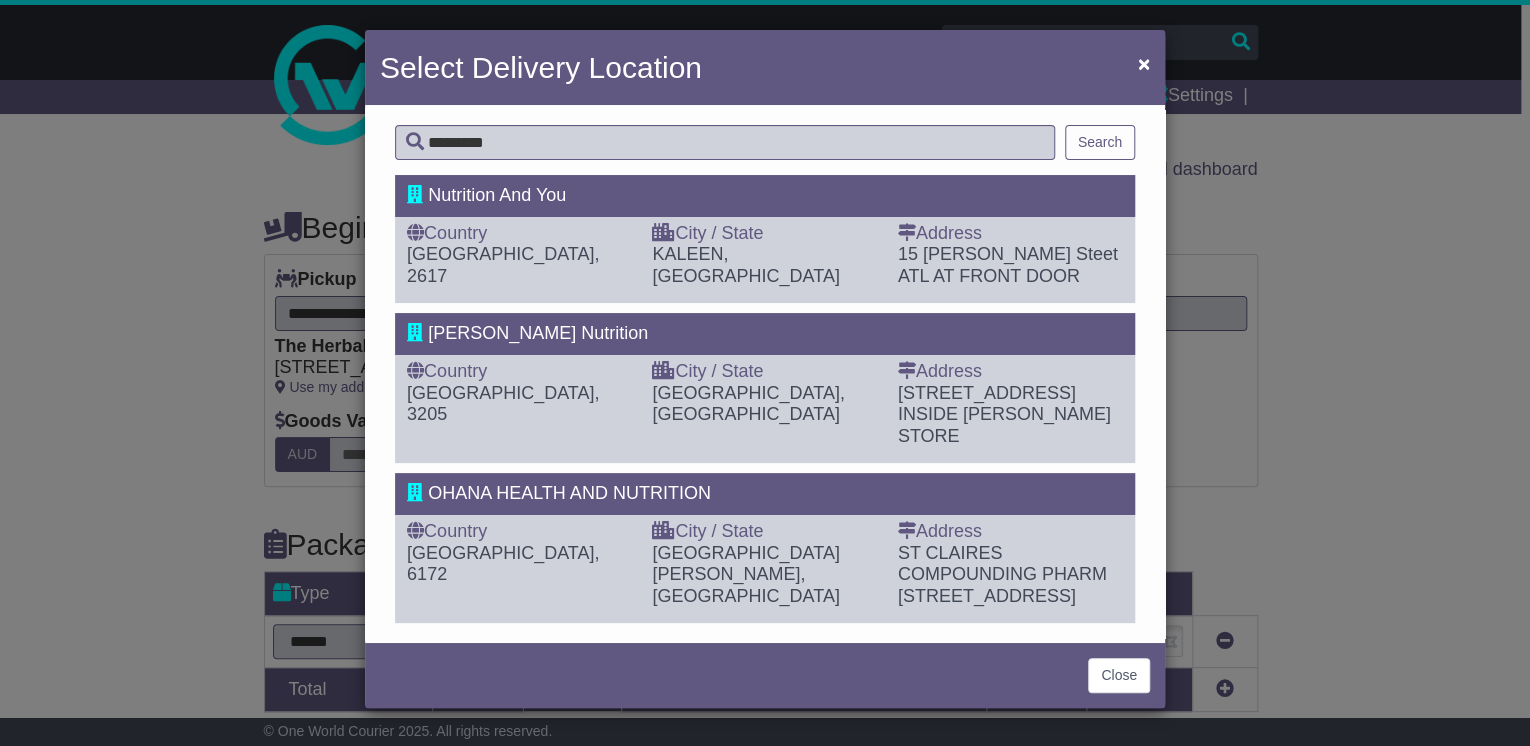 click on "15 Fitzmaurice Steet
ATL AT FRONT DOOR" at bounding box center [1010, 265] 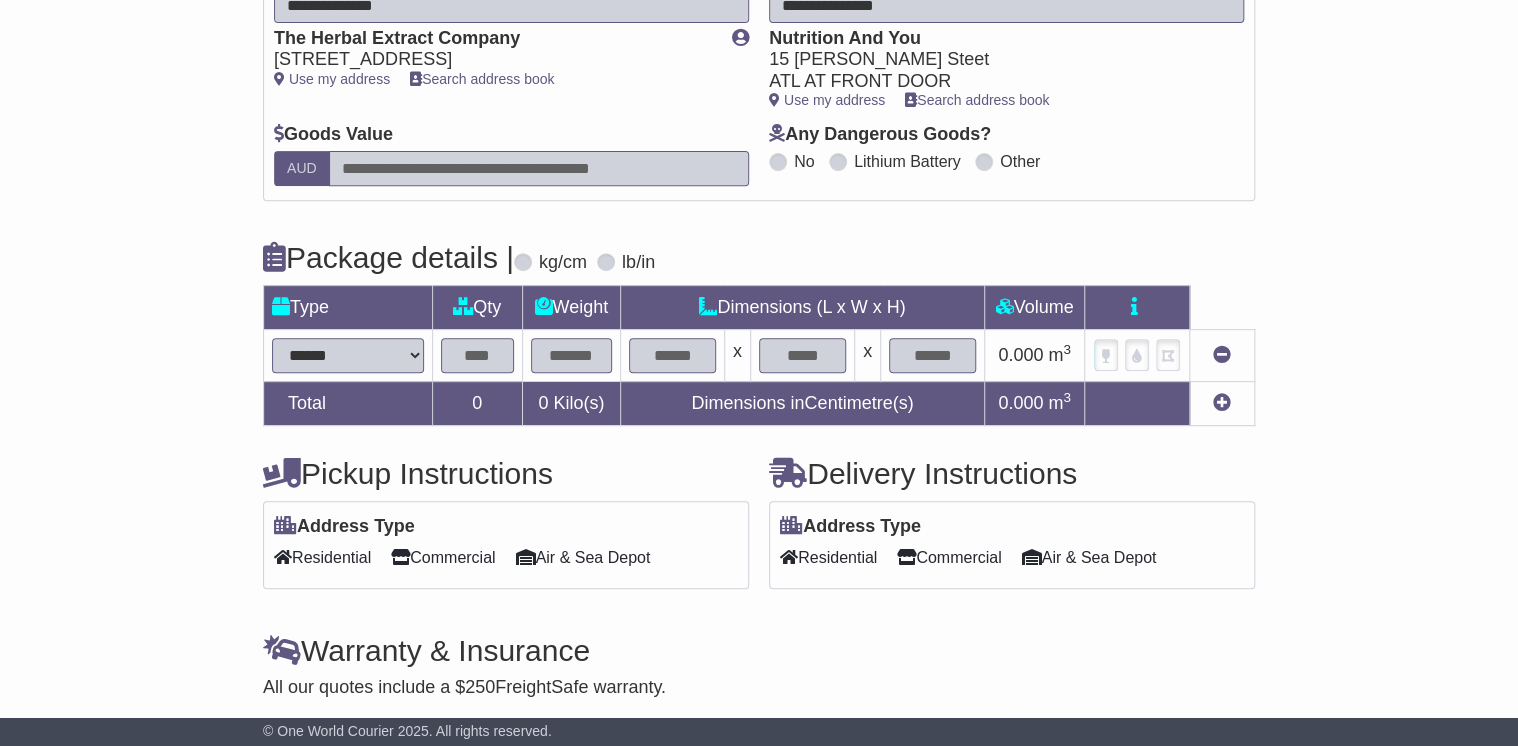 scroll, scrollTop: 320, scrollLeft: 0, axis: vertical 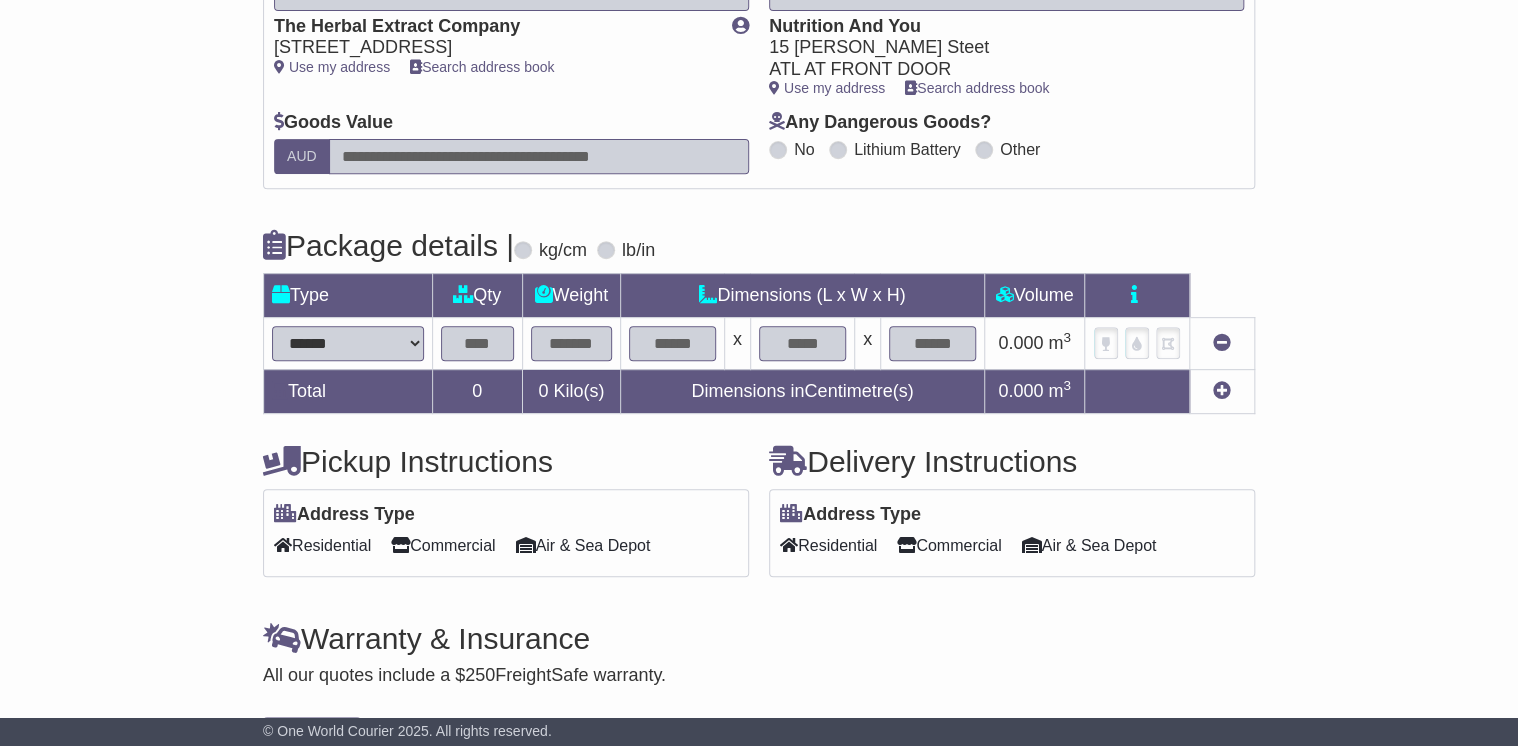 click on "**********" at bounding box center (348, 343) 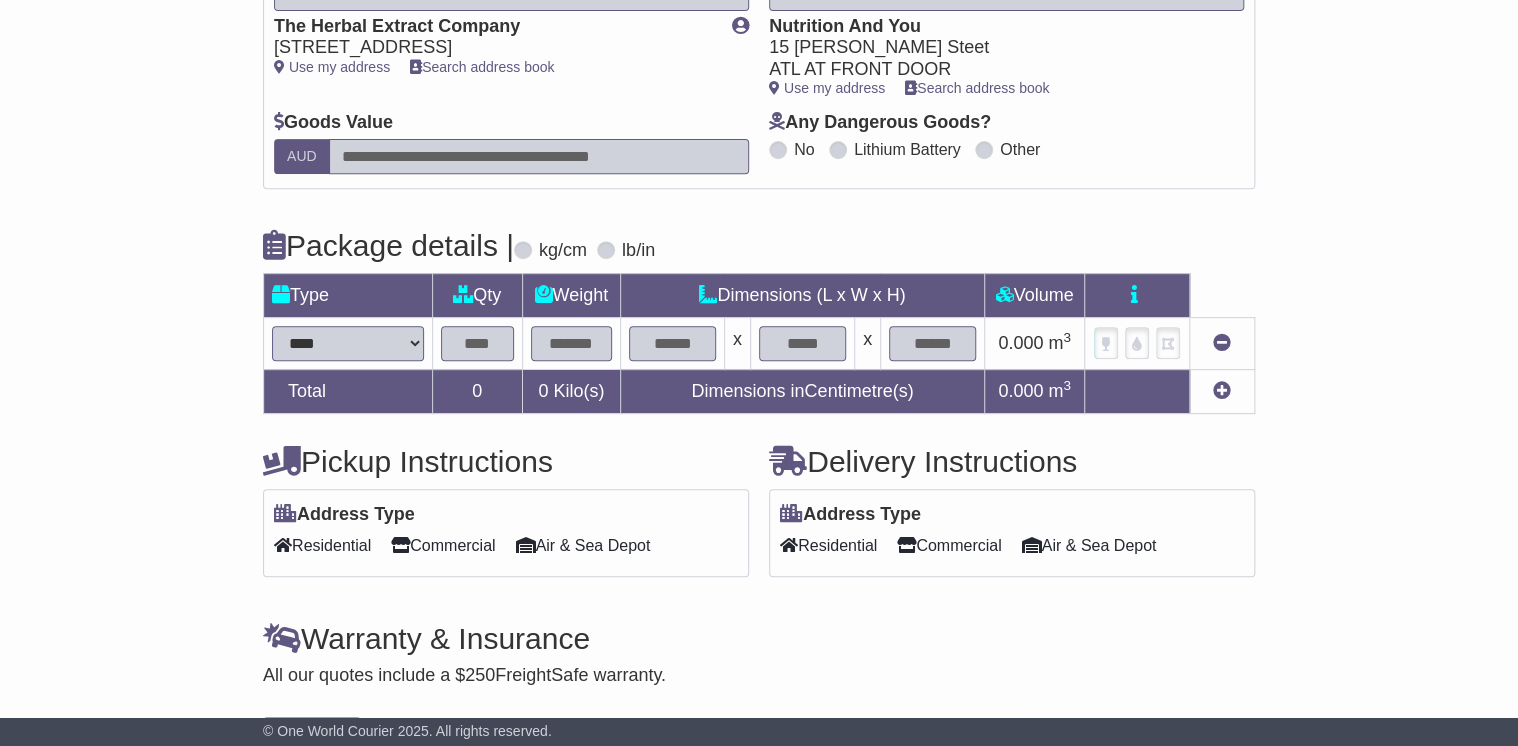 click on "**********" at bounding box center (348, 343) 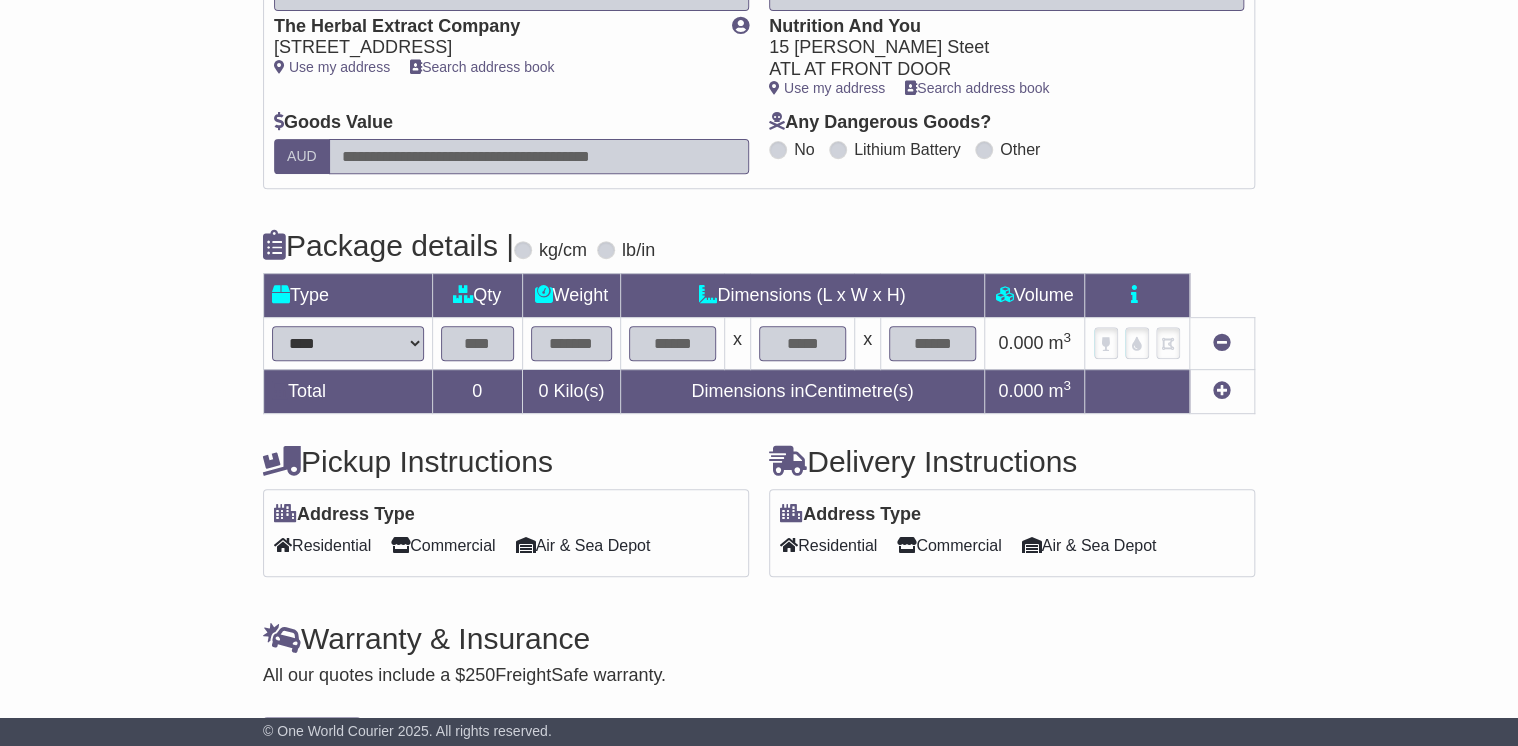 select on "*****" 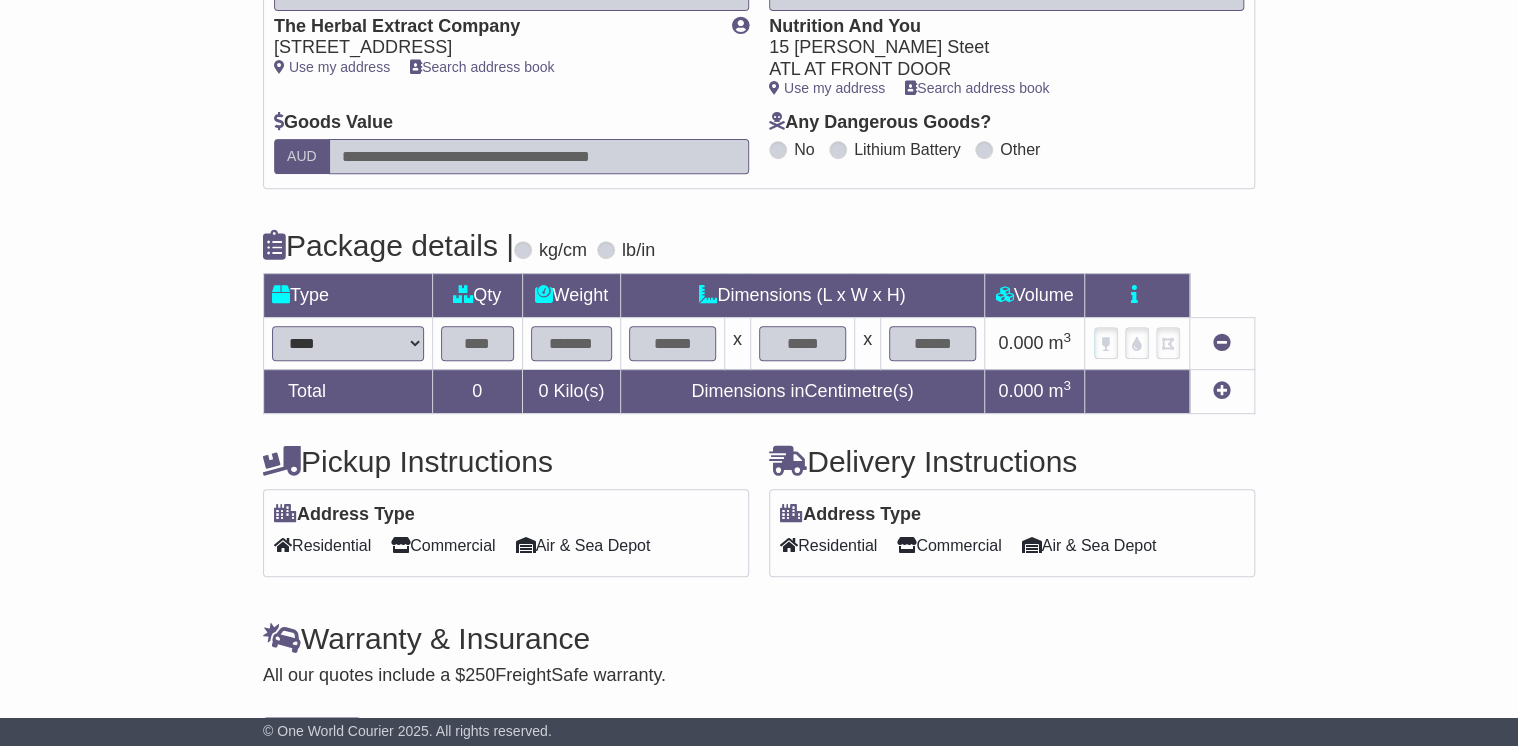 click on "**********" at bounding box center [348, 343] 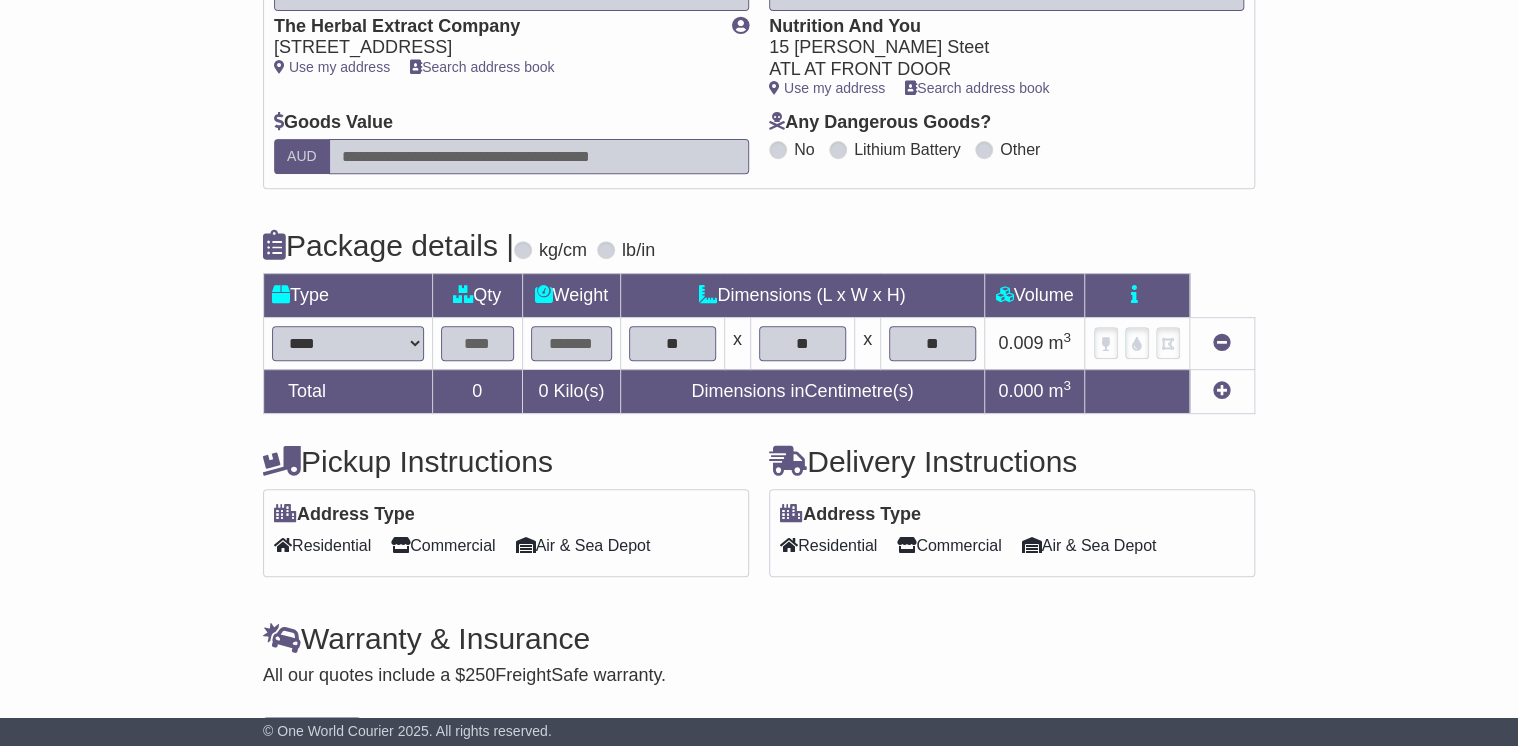 click at bounding box center [477, 343] 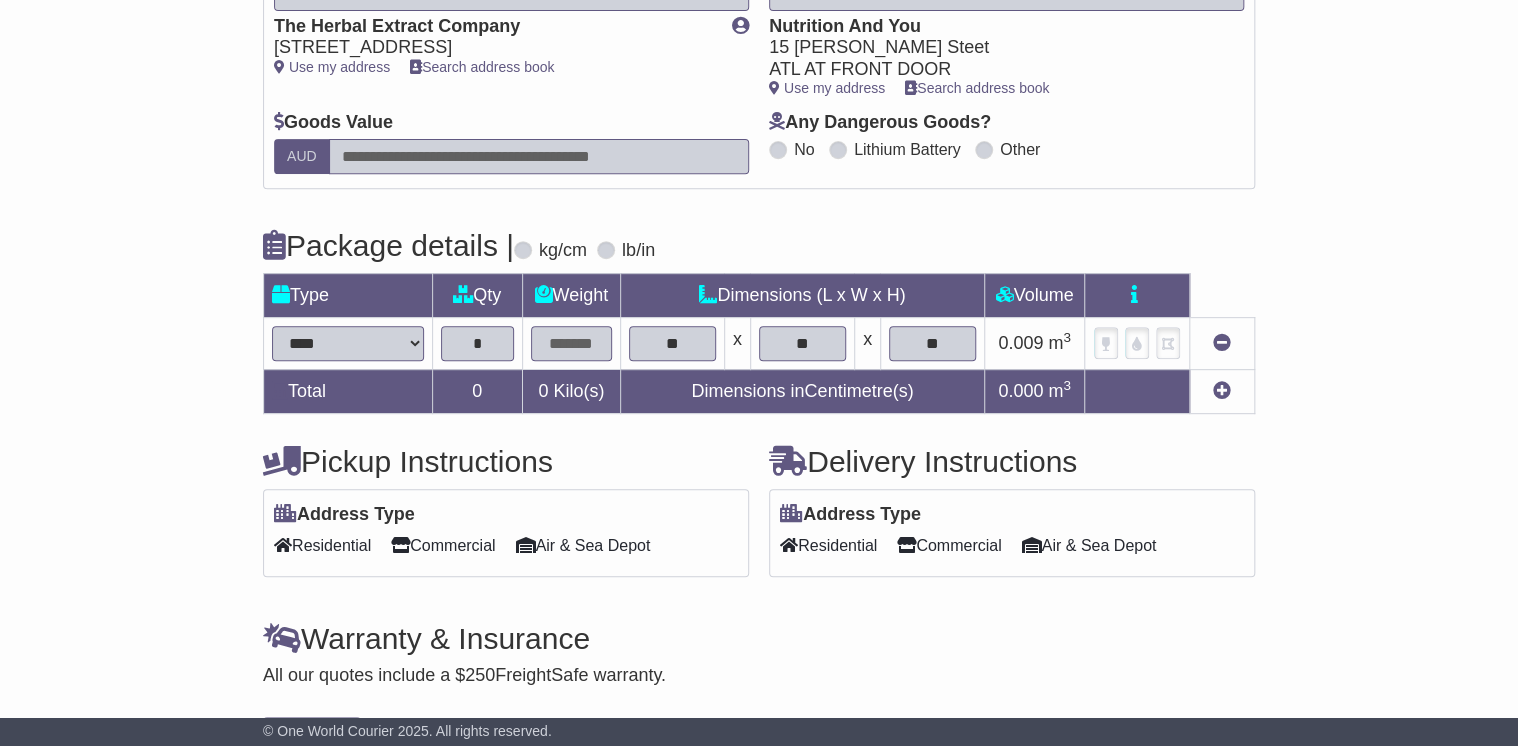 type on "*" 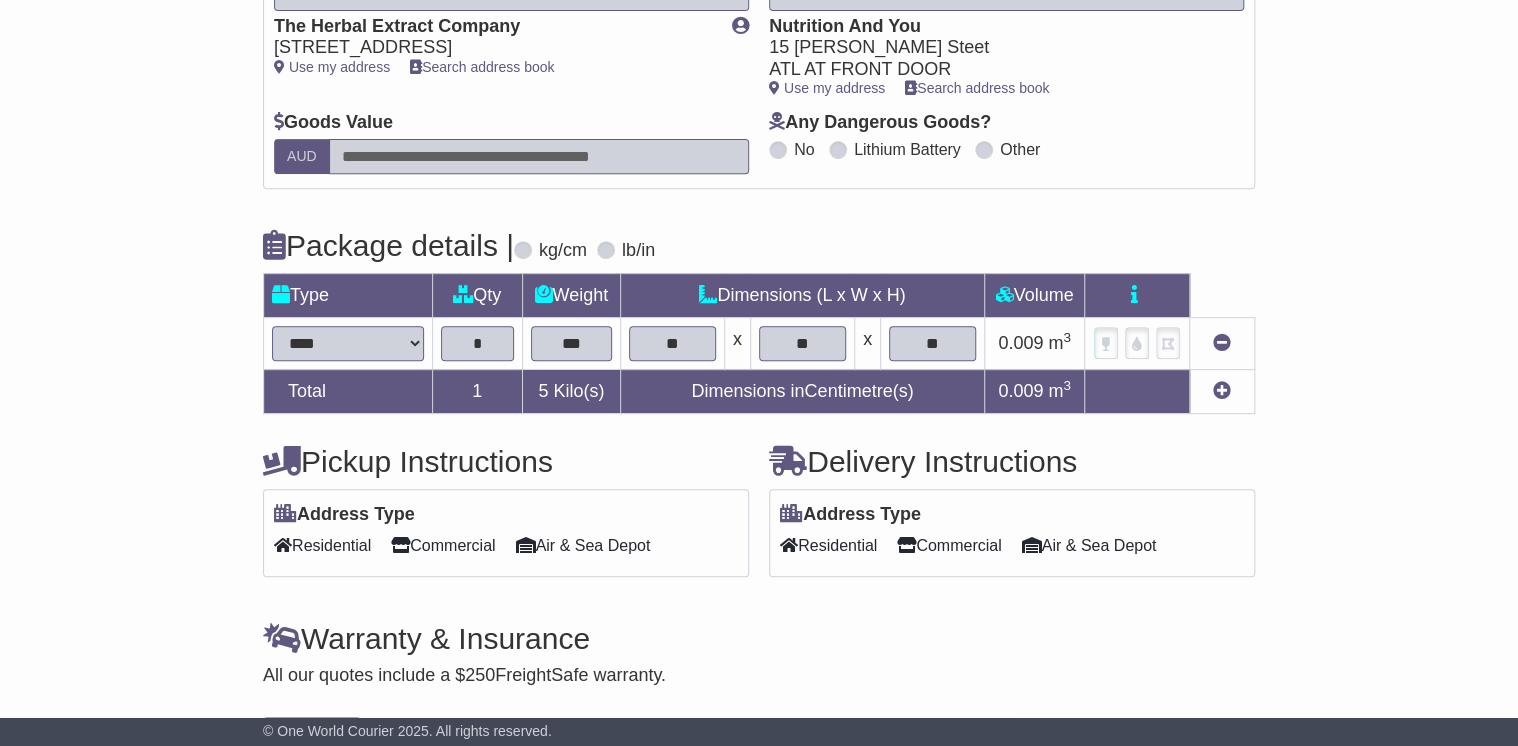 type on "***" 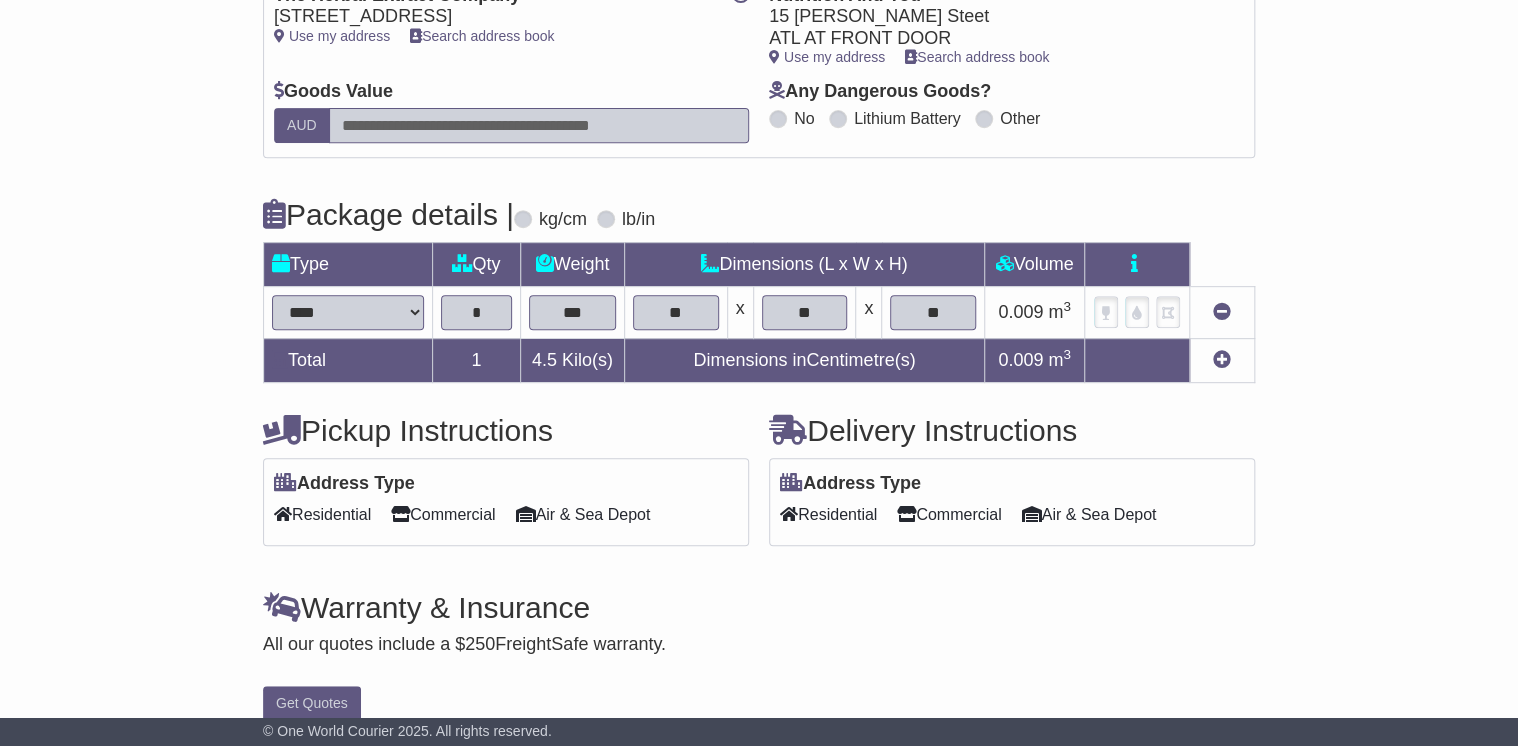 scroll, scrollTop: 376, scrollLeft: 0, axis: vertical 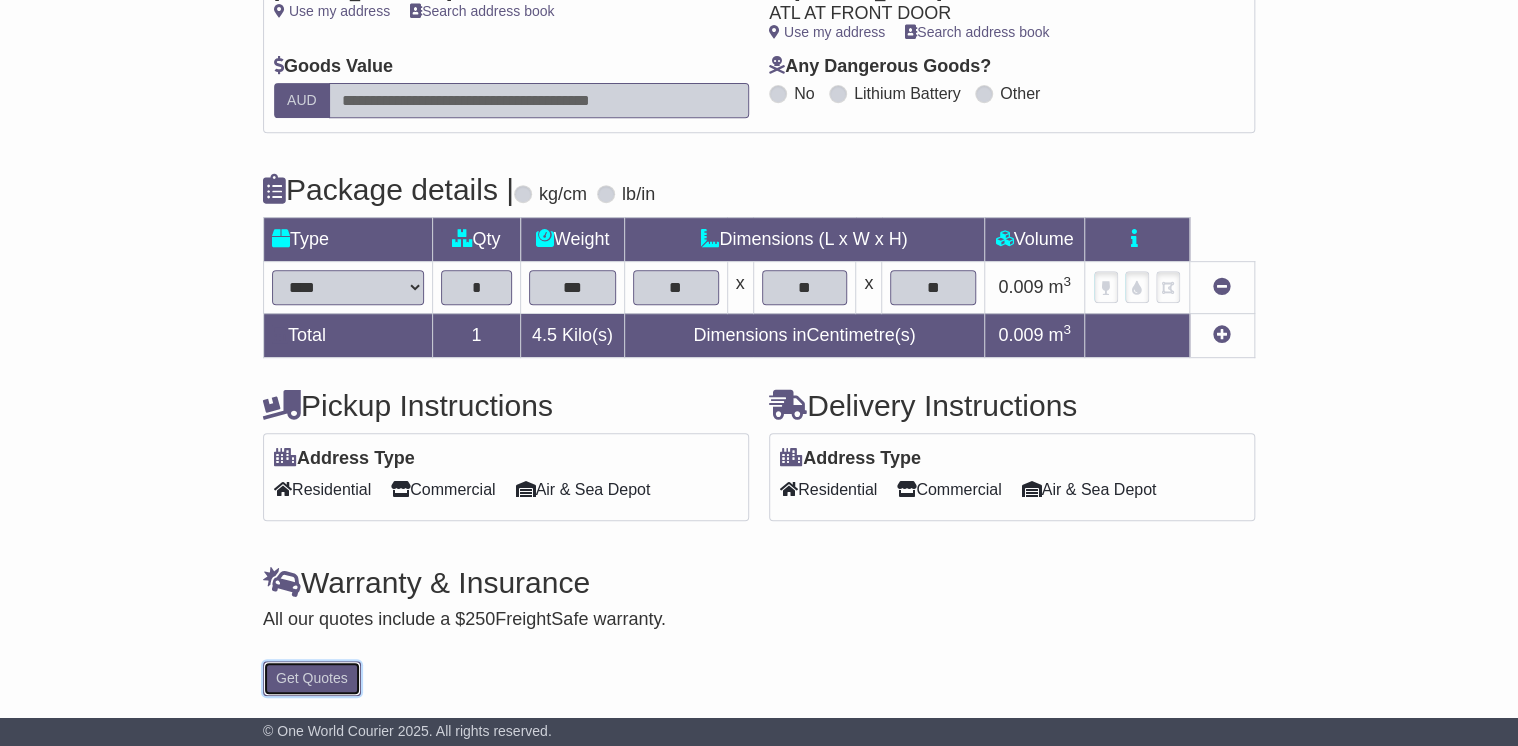 click on "Get Quotes" at bounding box center (312, 678) 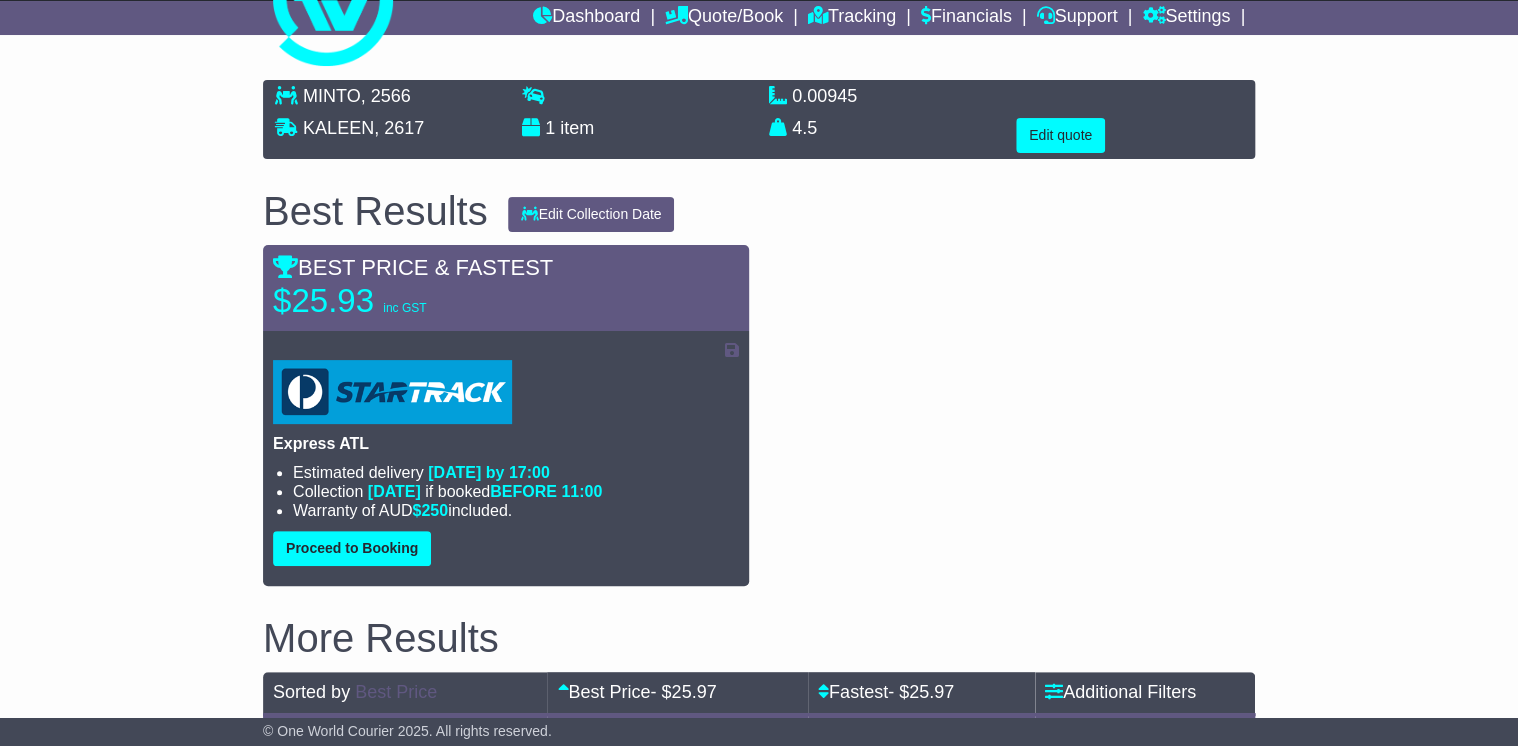 scroll, scrollTop: 80, scrollLeft: 0, axis: vertical 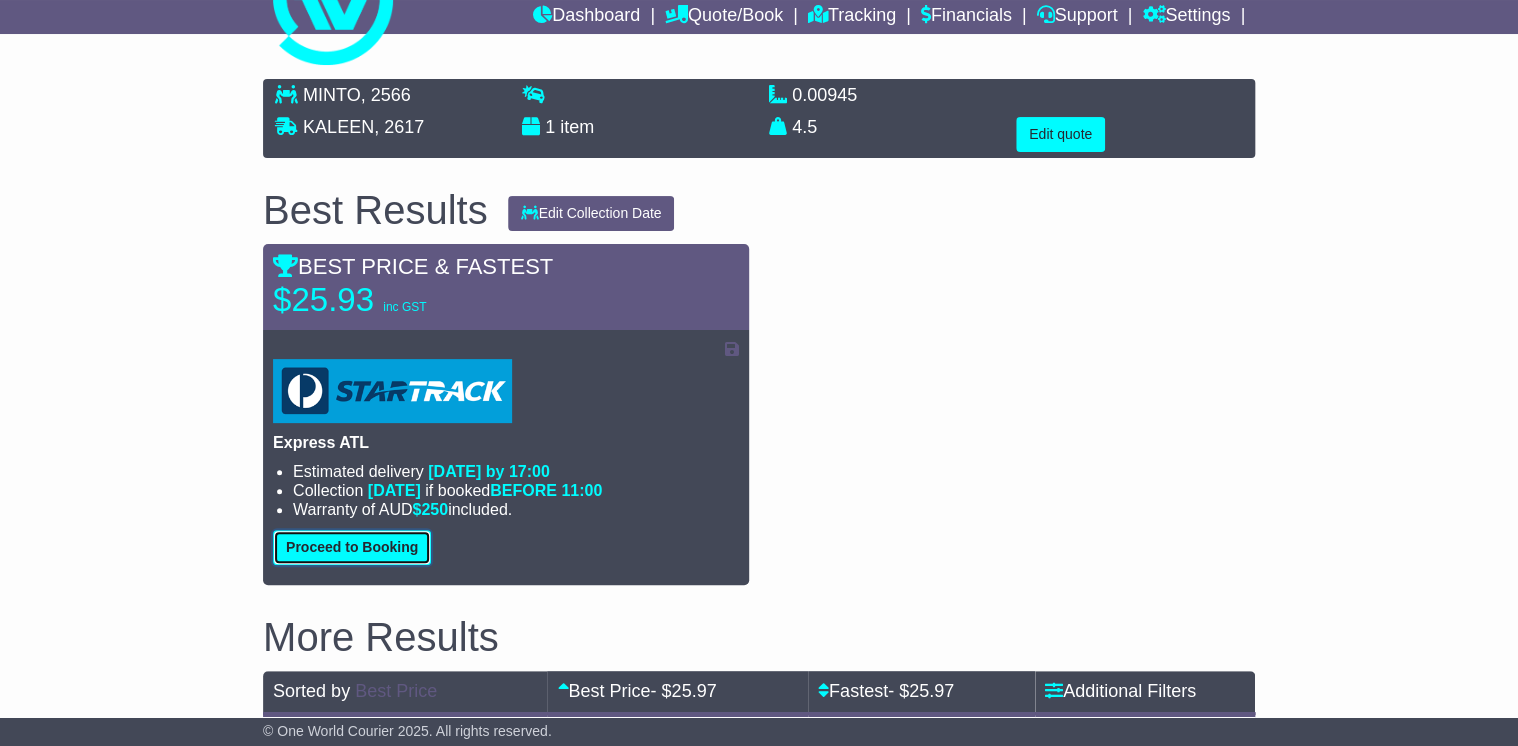 drag, startPoint x: 345, startPoint y: 553, endPoint x: 367, endPoint y: 540, distance: 25.553865 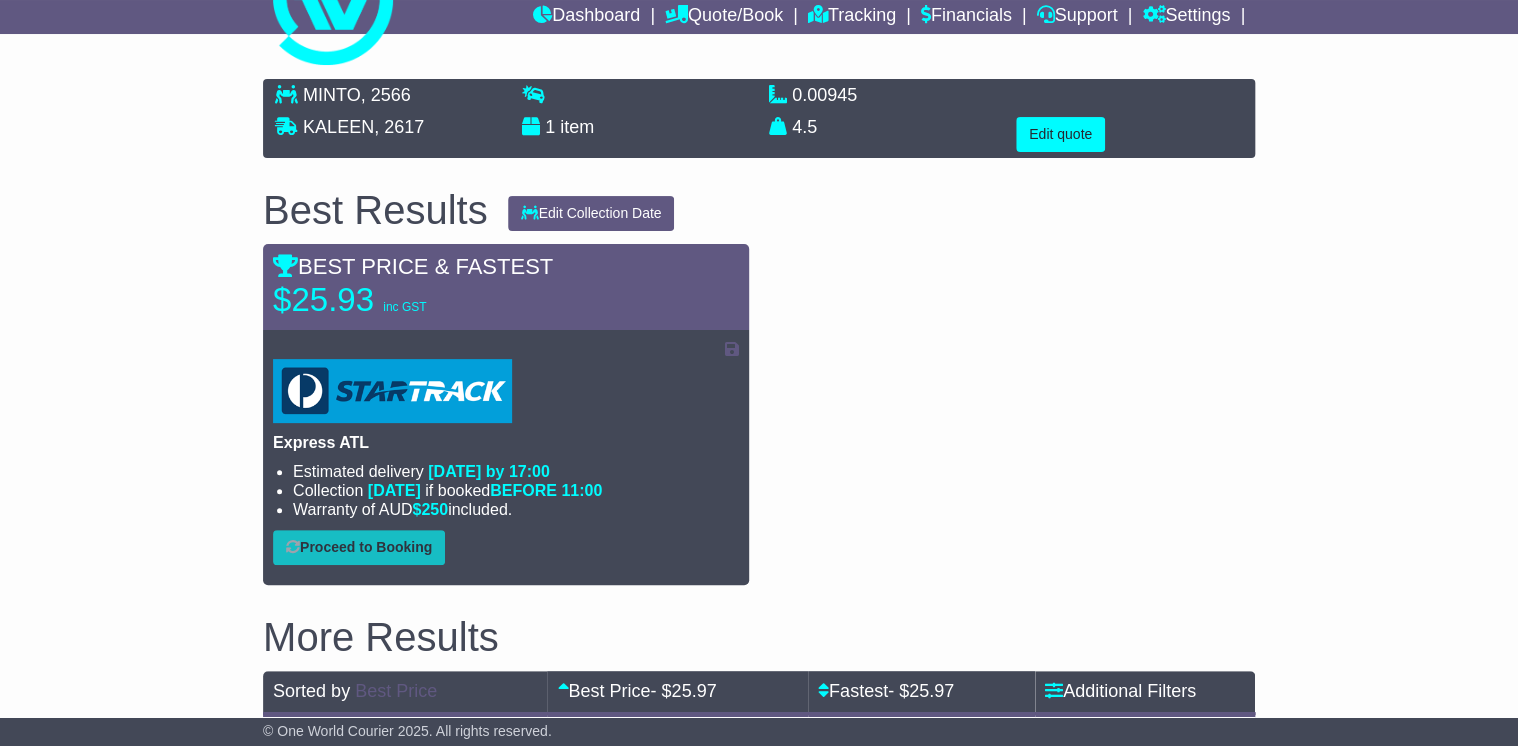 select on "*****" 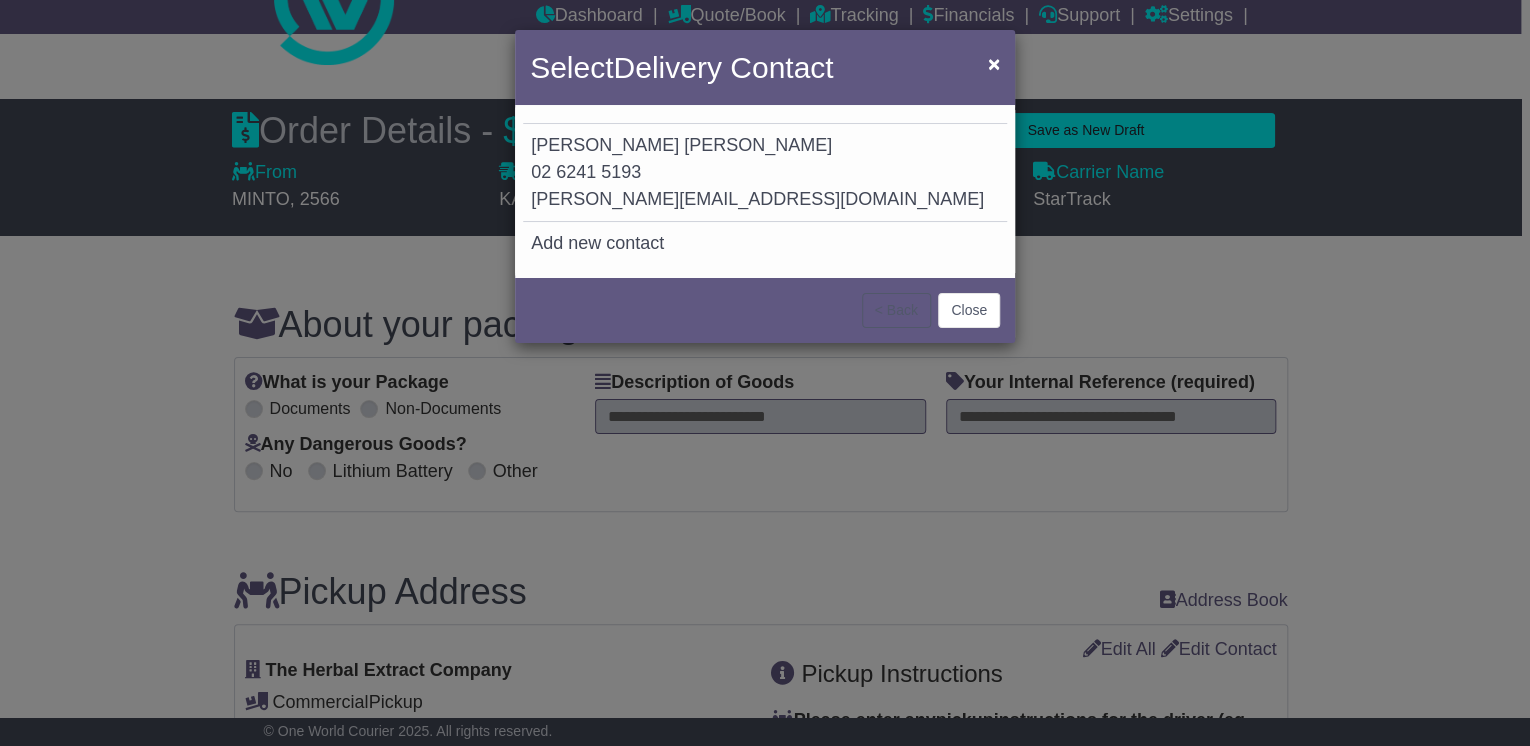 select 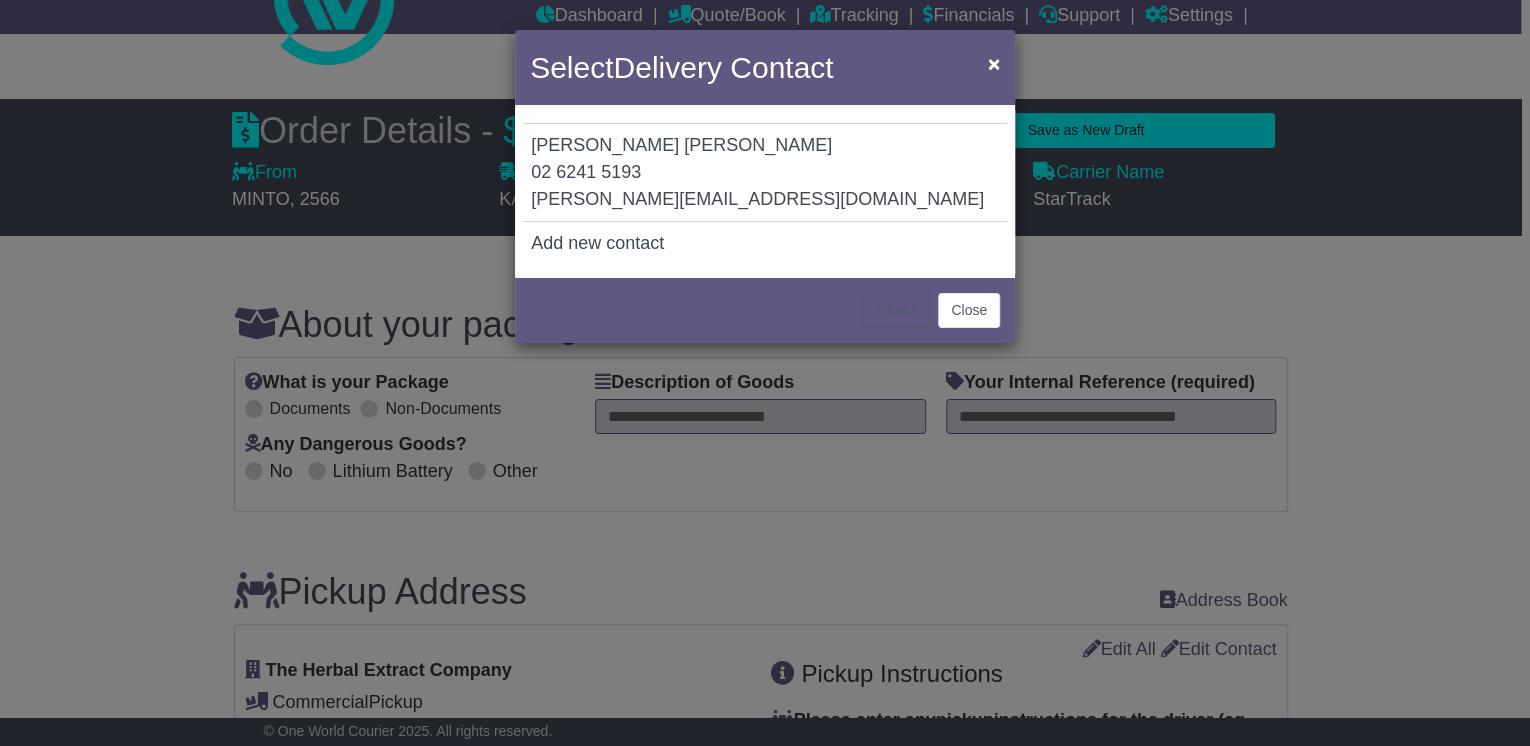click on "Irene   Hess-Oates
02 6241 5193
irene@nutritionandyou.com.au" at bounding box center (765, 173) 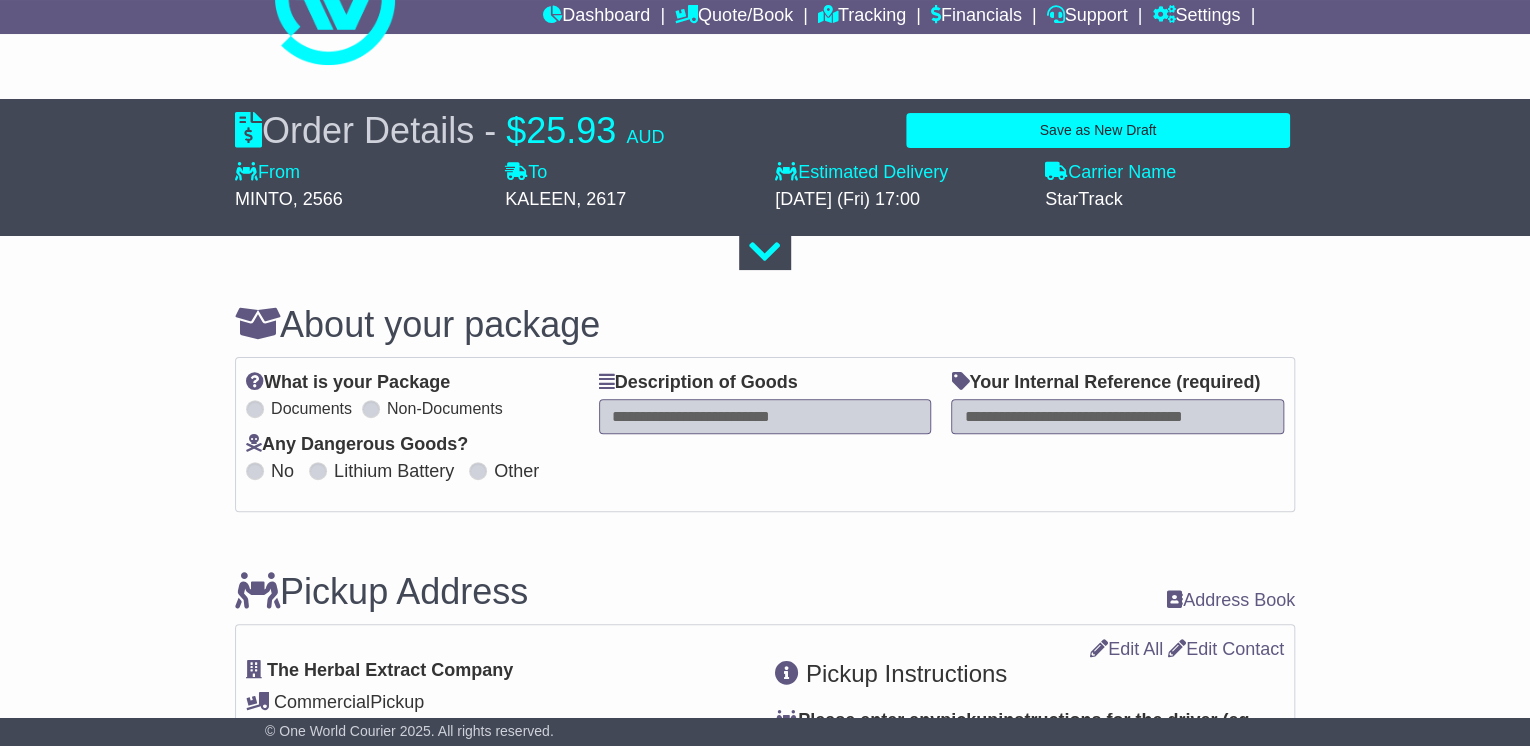 type on "*****" 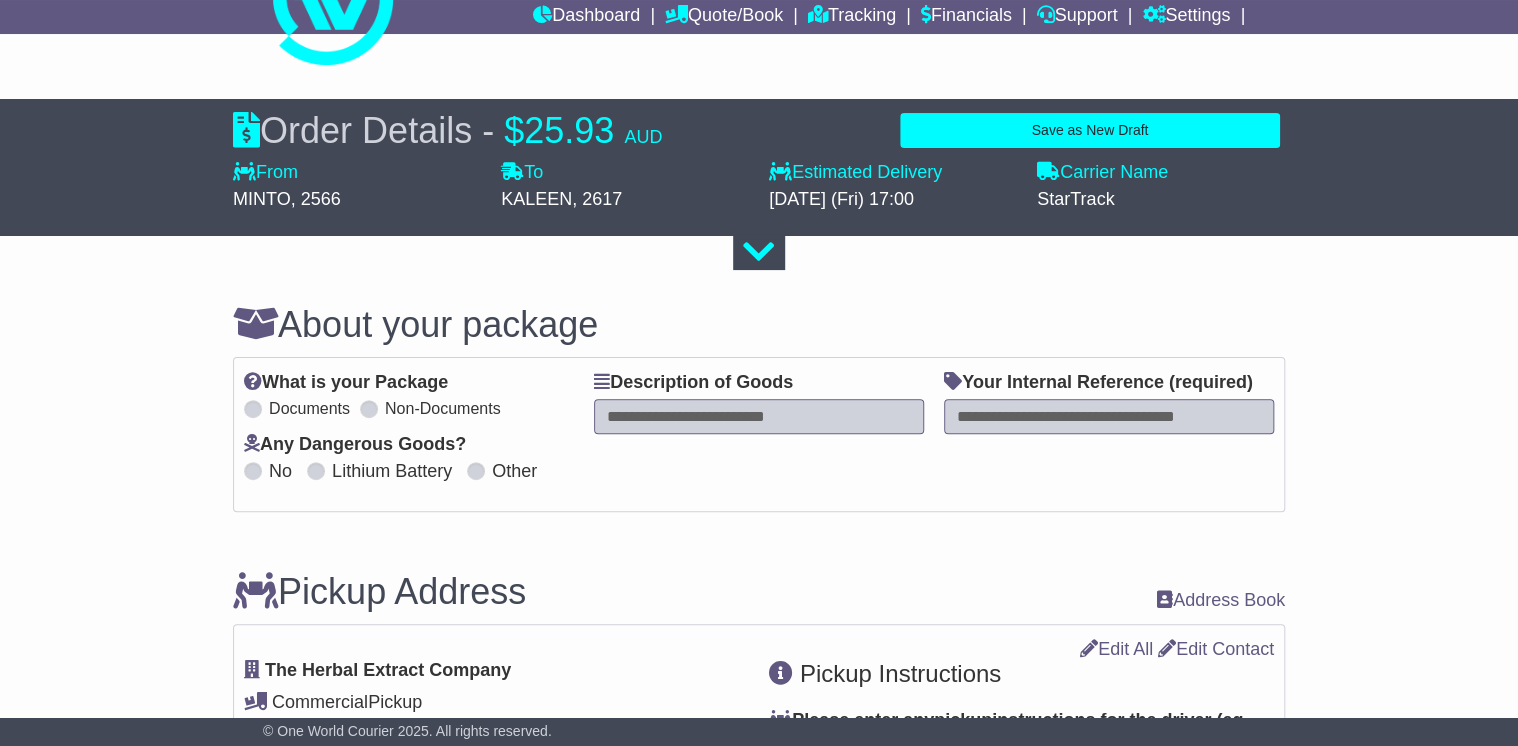 click at bounding box center (759, 416) 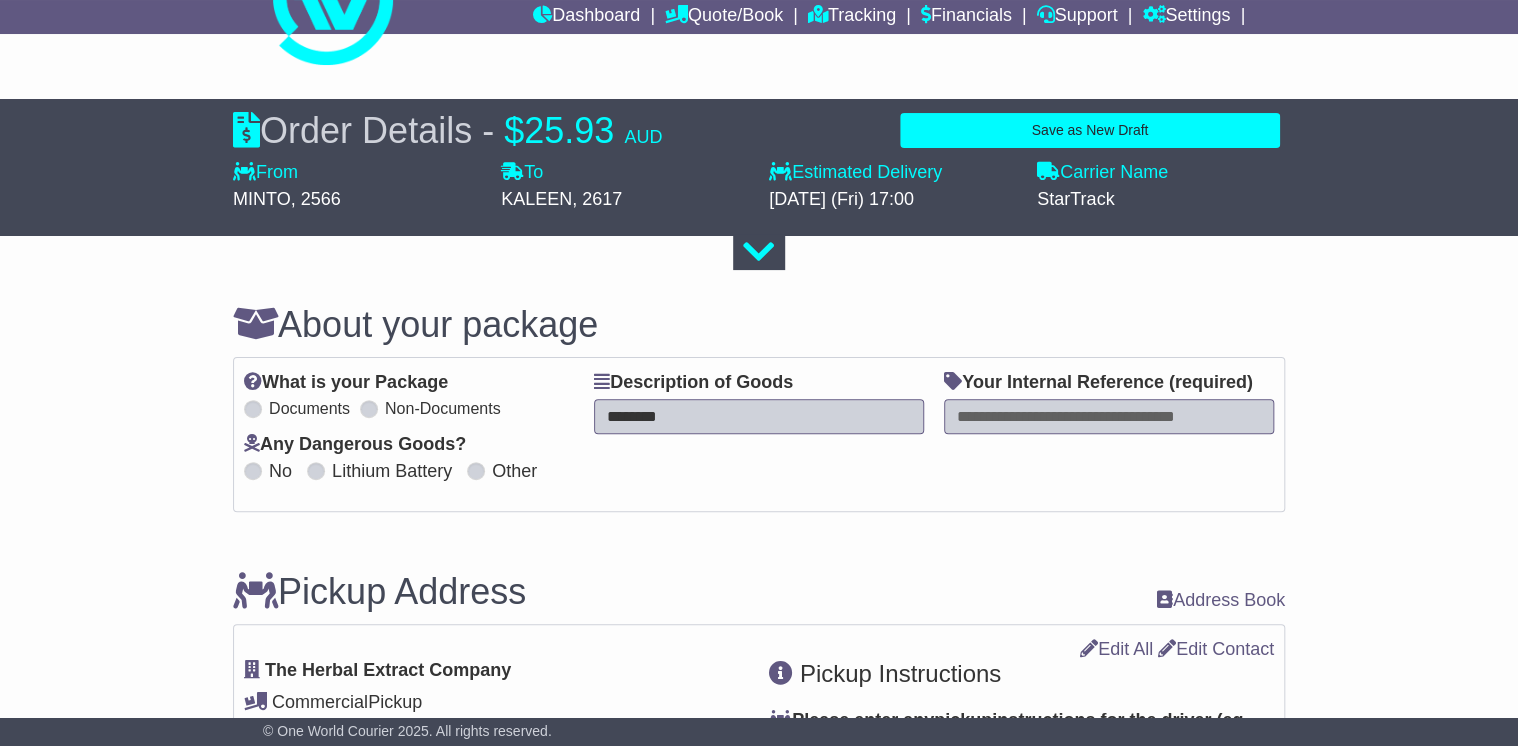 type on "********" 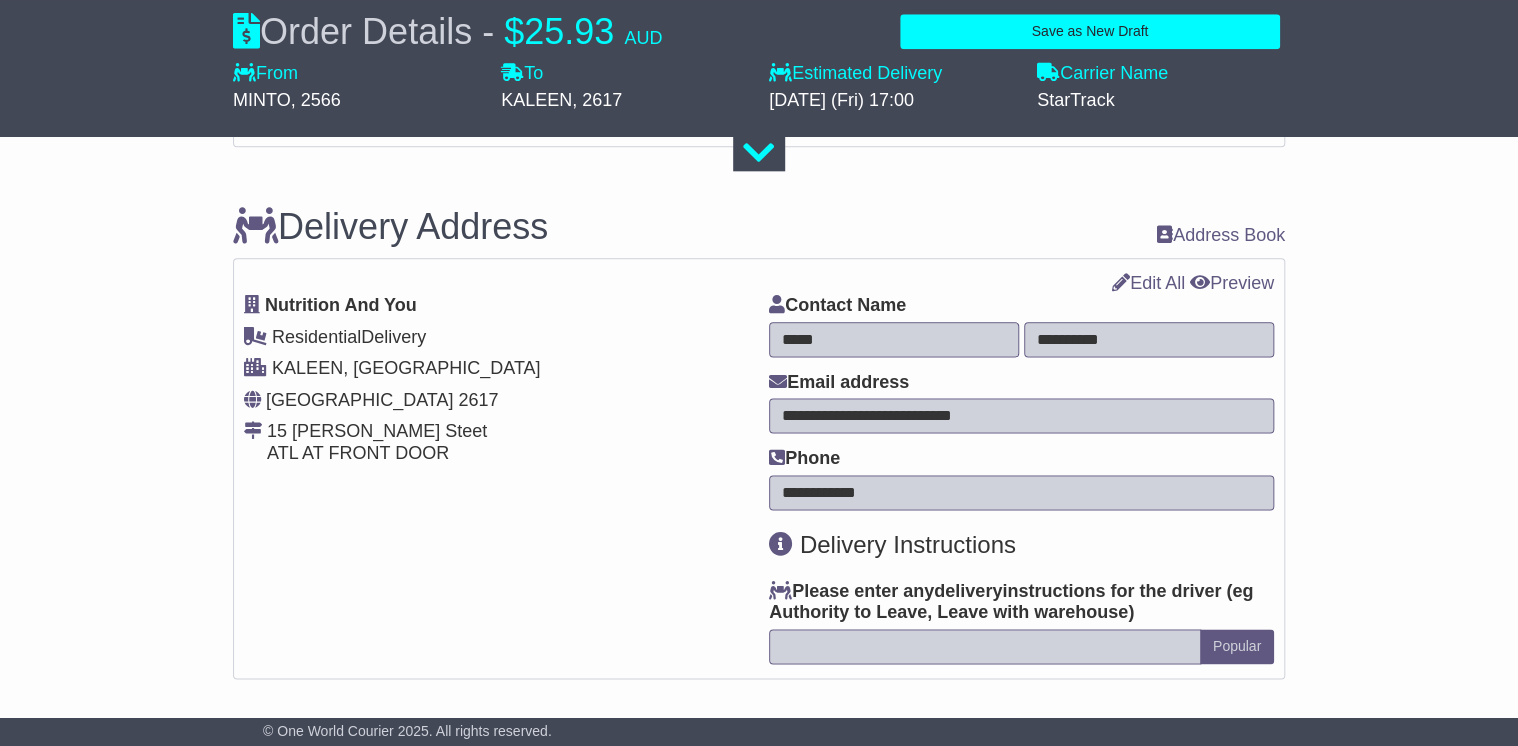 scroll, scrollTop: 1200, scrollLeft: 0, axis: vertical 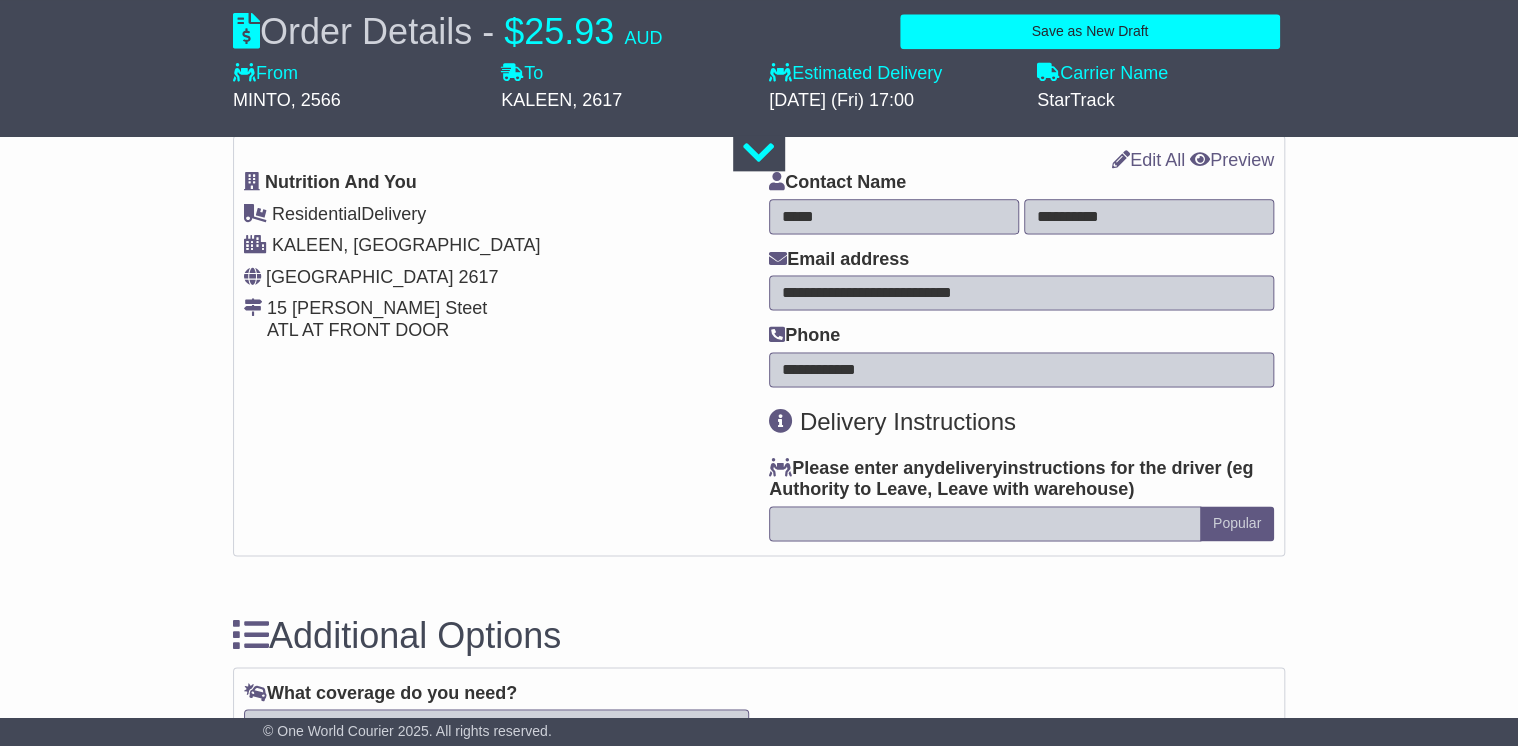 type on "*******" 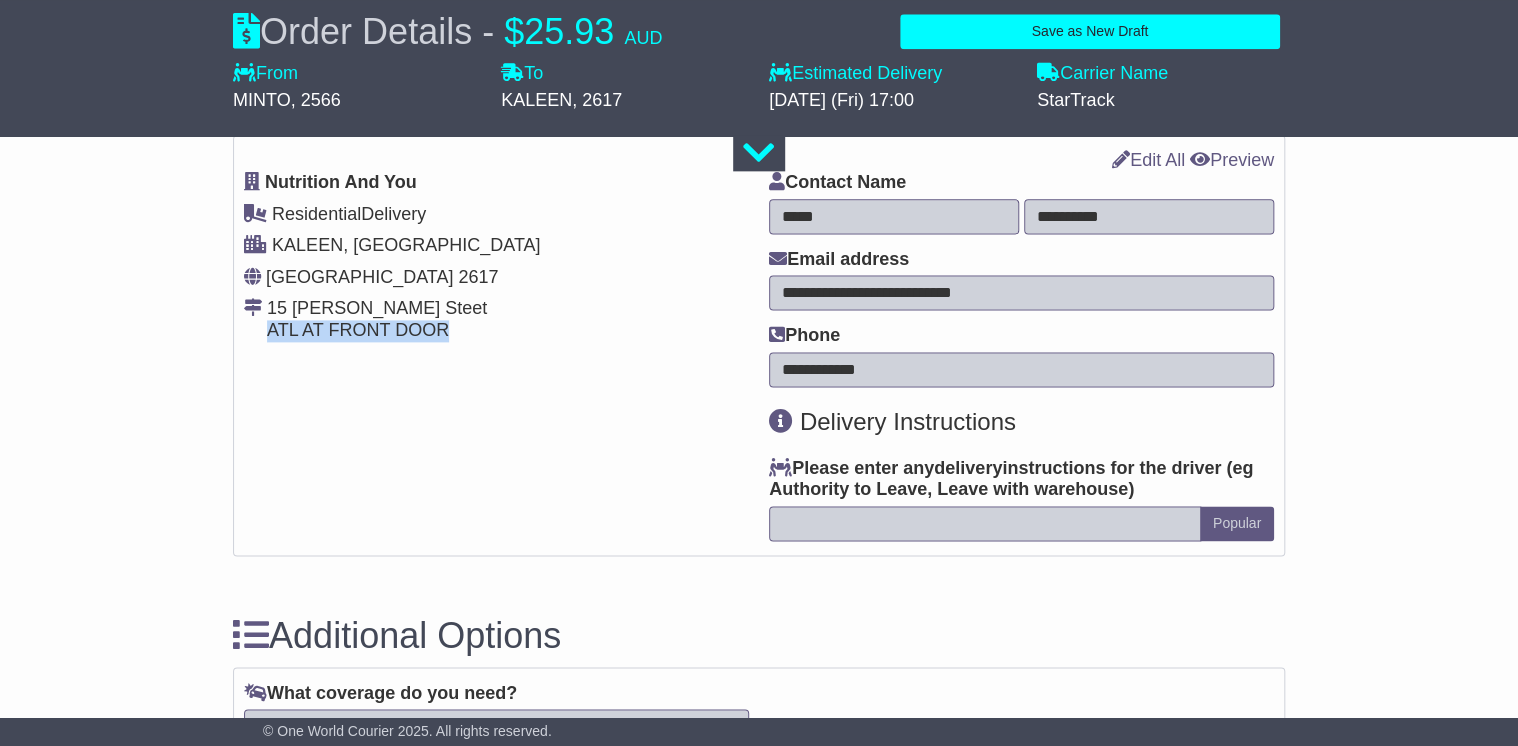 drag, startPoint x: 452, startPoint y: 329, endPoint x: 271, endPoint y: 323, distance: 181.09943 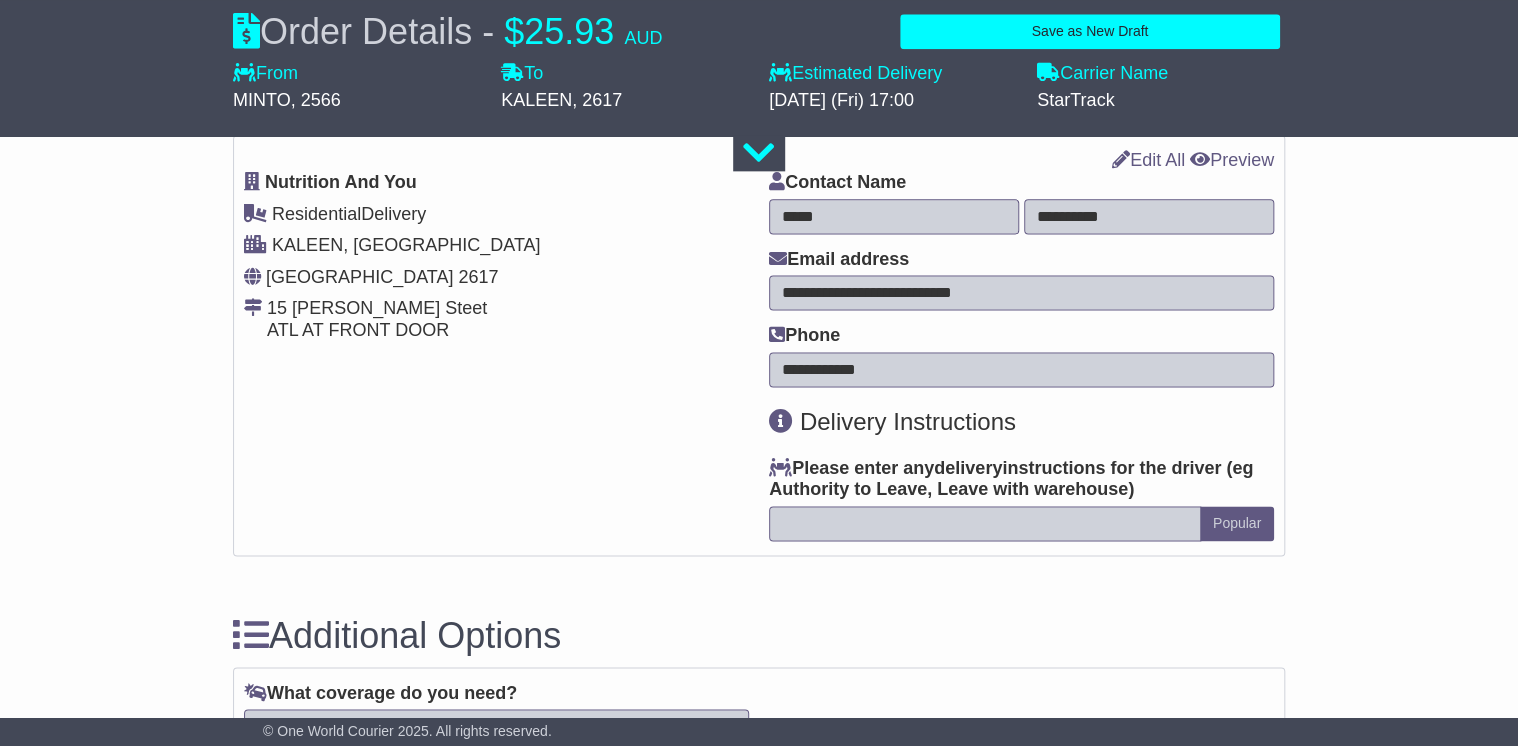 click at bounding box center [985, 523] 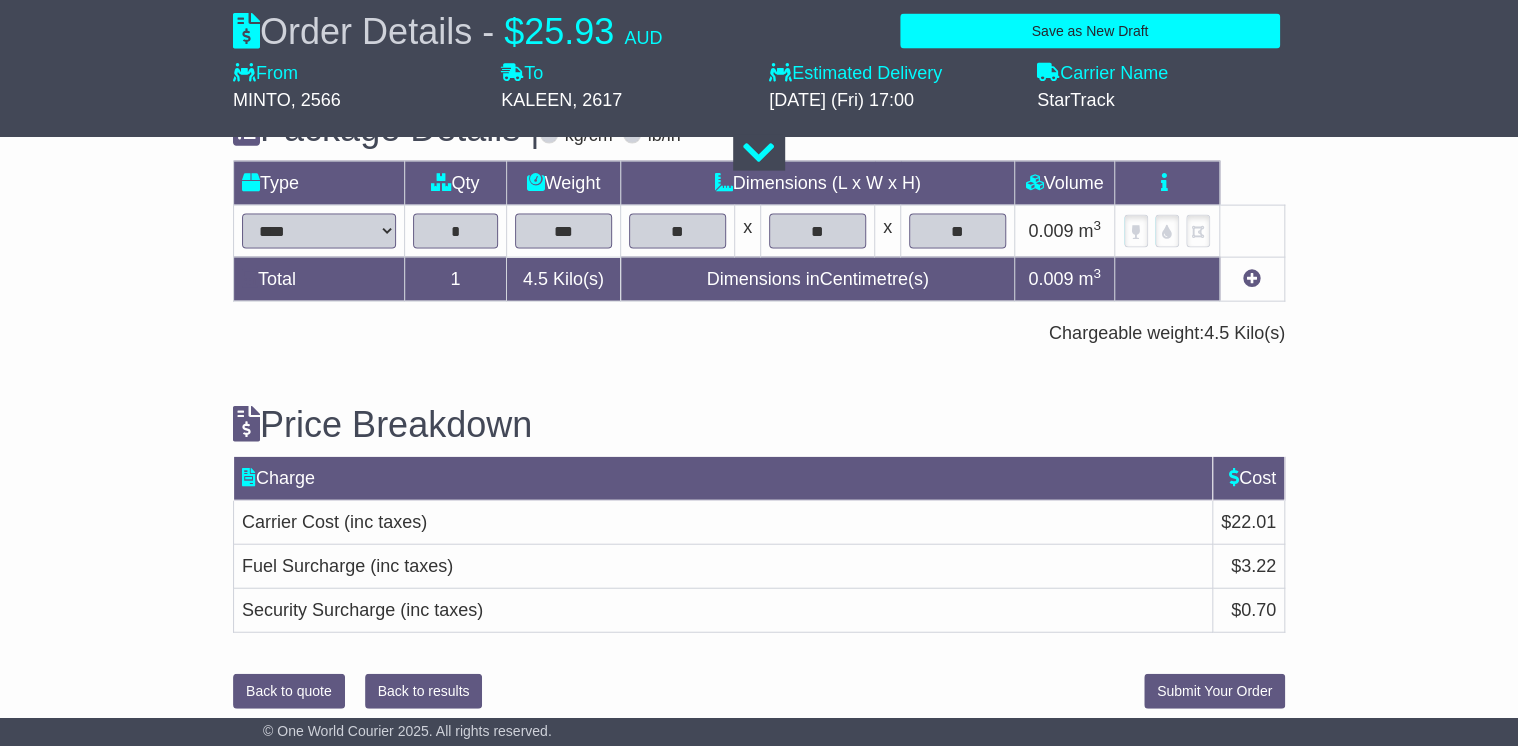 scroll, scrollTop: 2121, scrollLeft: 0, axis: vertical 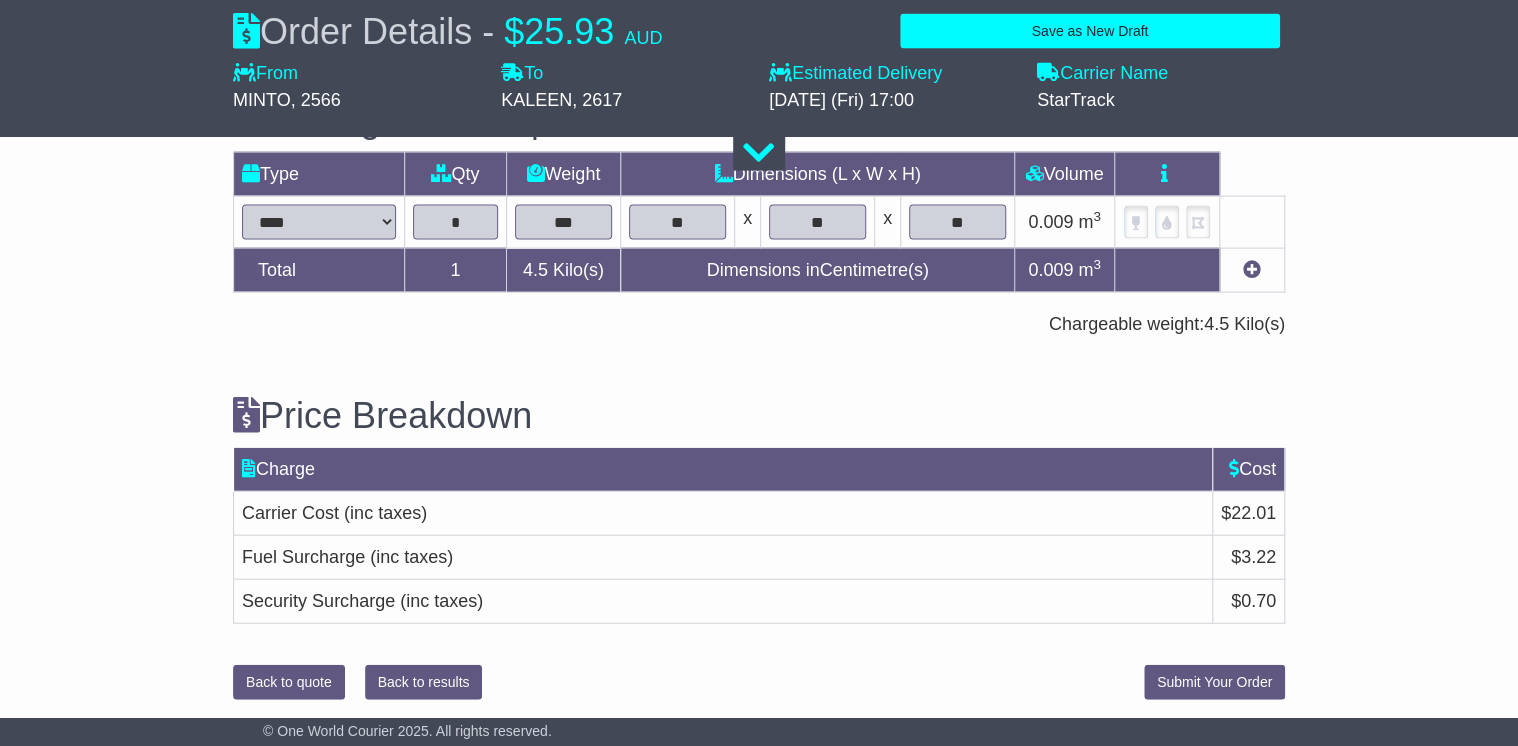 type on "**********" 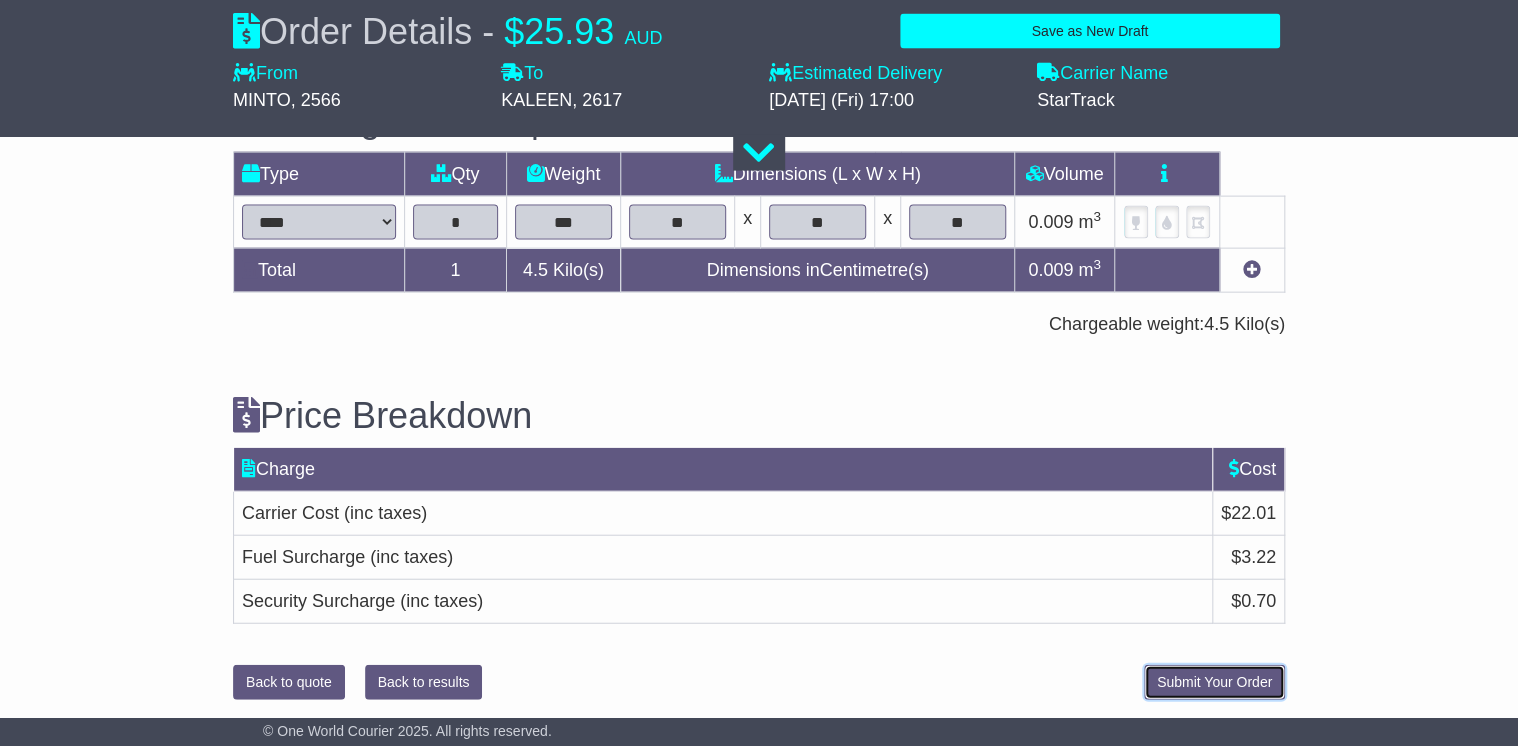 click on "Submit Your Order" at bounding box center [1214, 682] 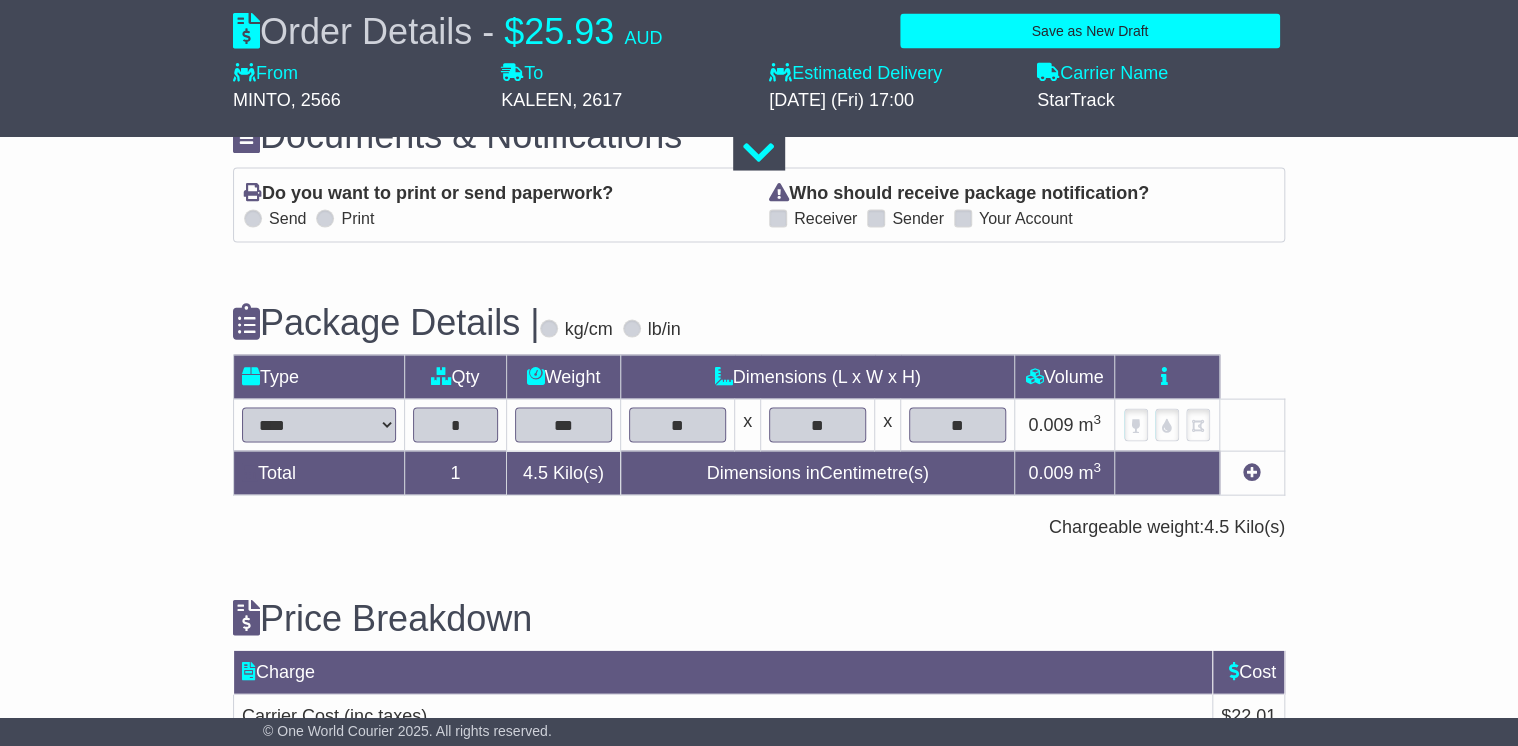 scroll, scrollTop: 2121, scrollLeft: 0, axis: vertical 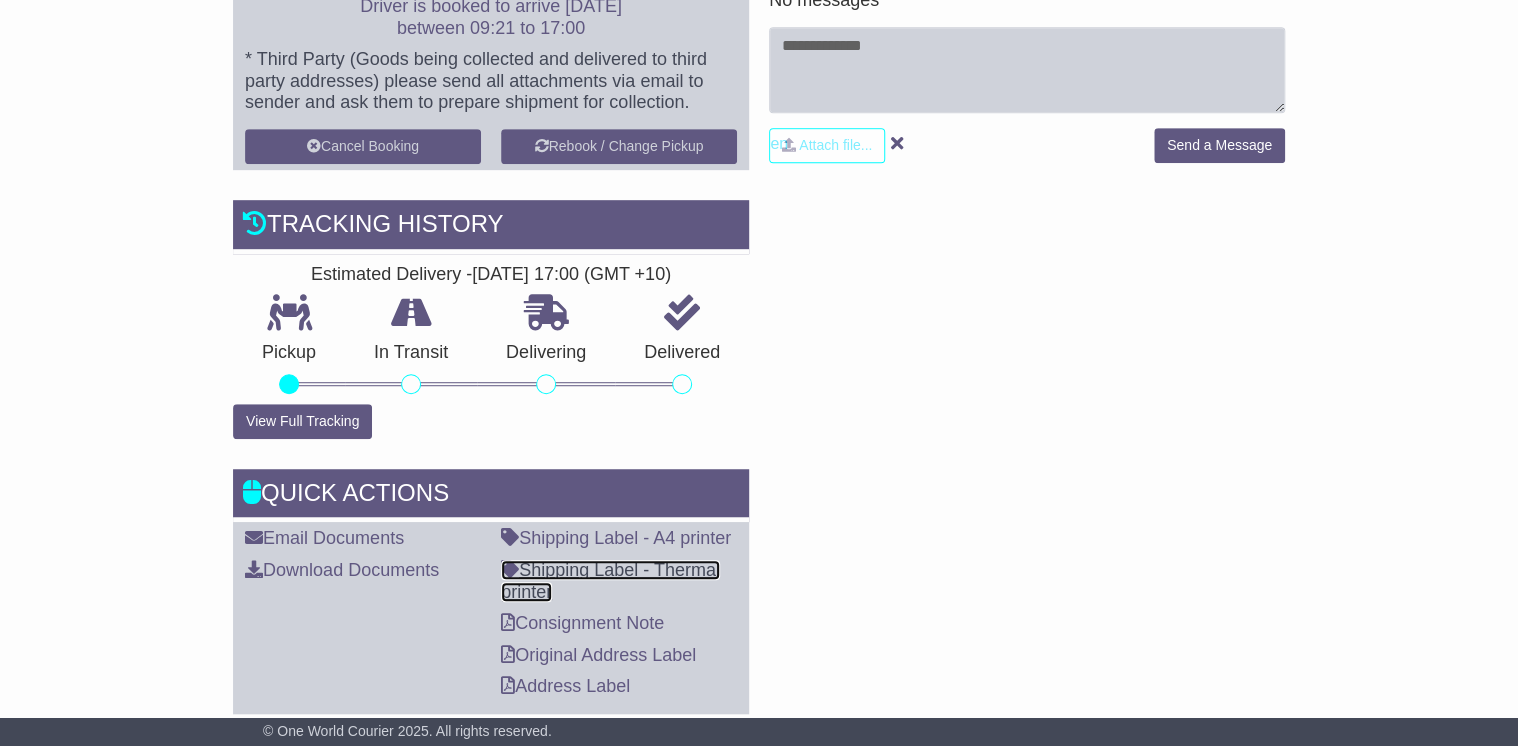 click on "Shipping Label - Thermal printer" at bounding box center [610, 581] 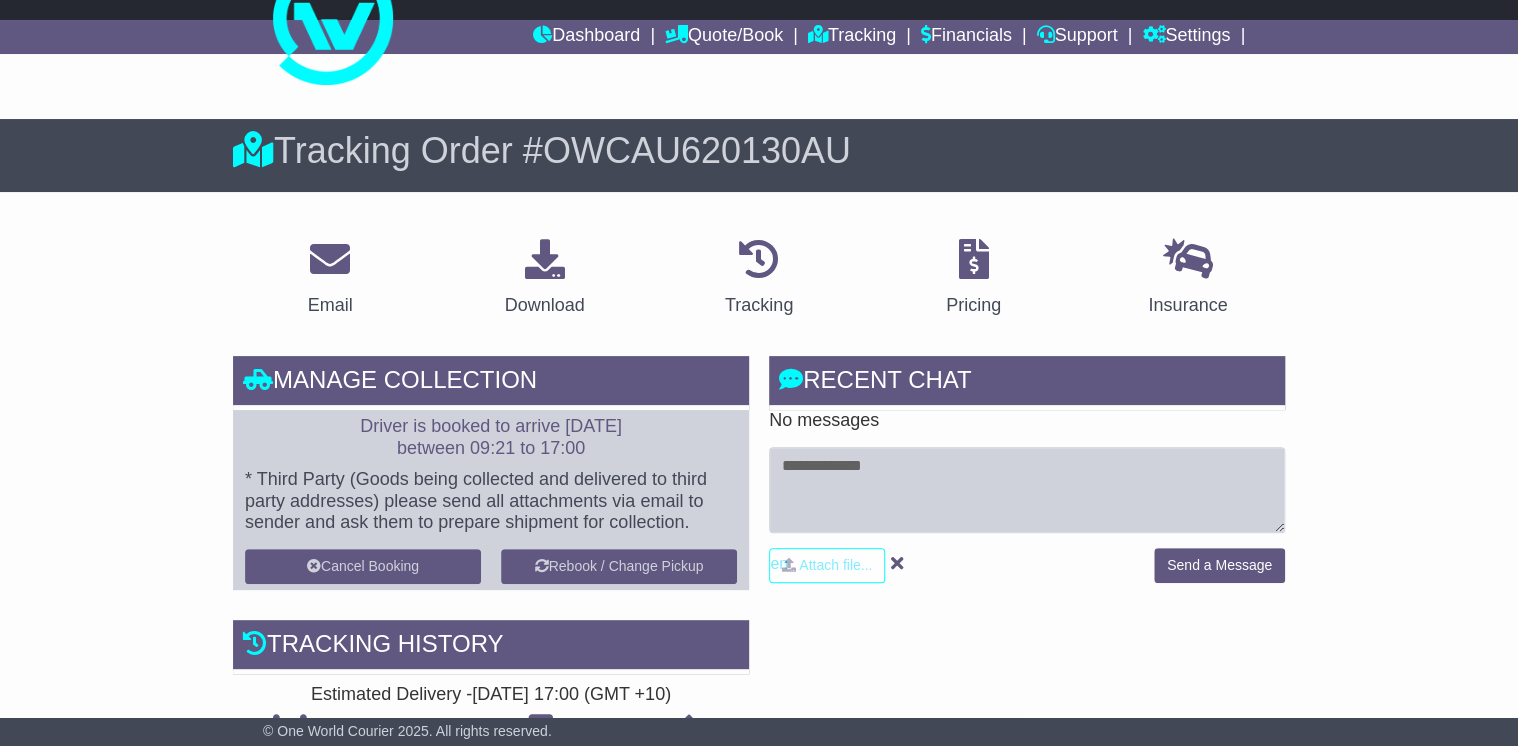 scroll, scrollTop: 0, scrollLeft: 0, axis: both 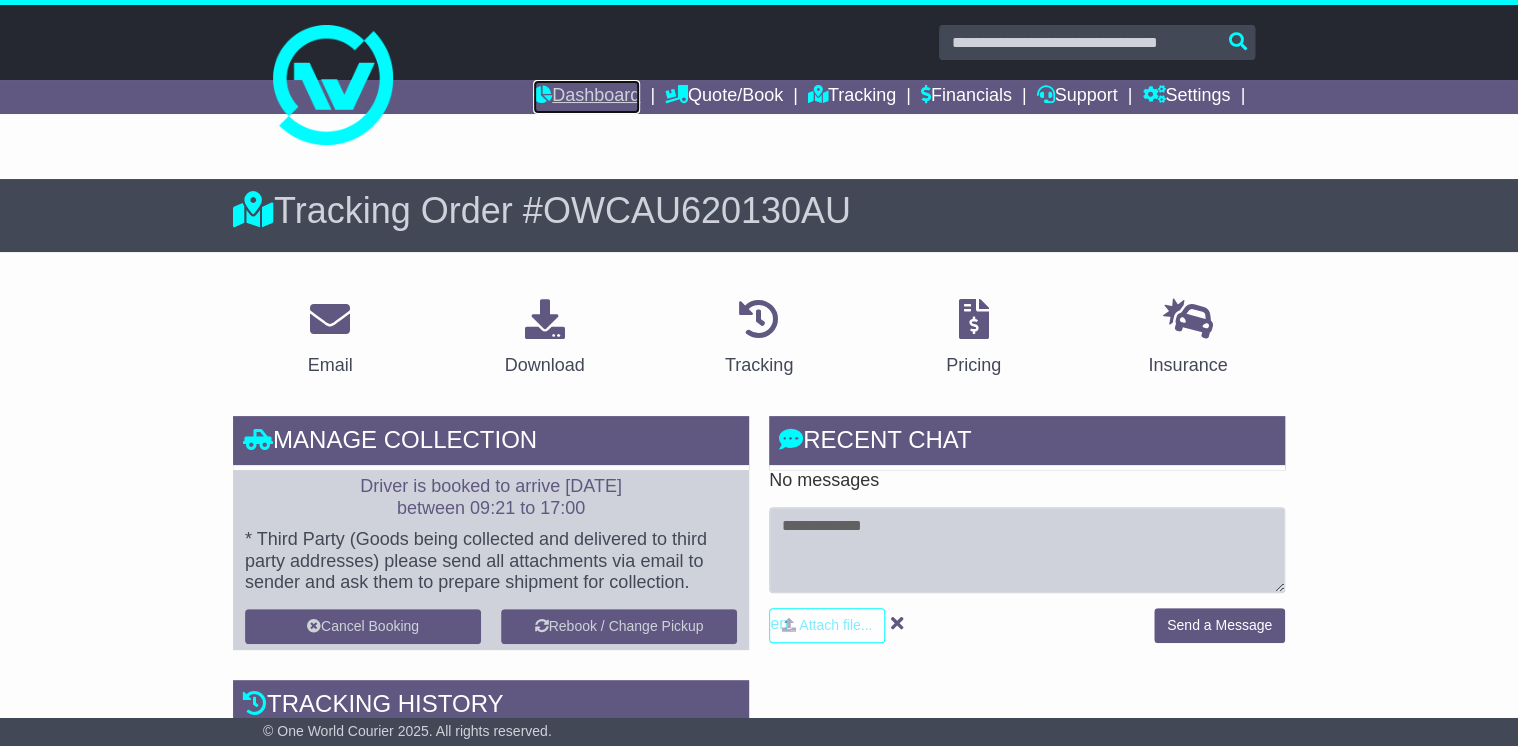 click on "Dashboard" at bounding box center (586, 97) 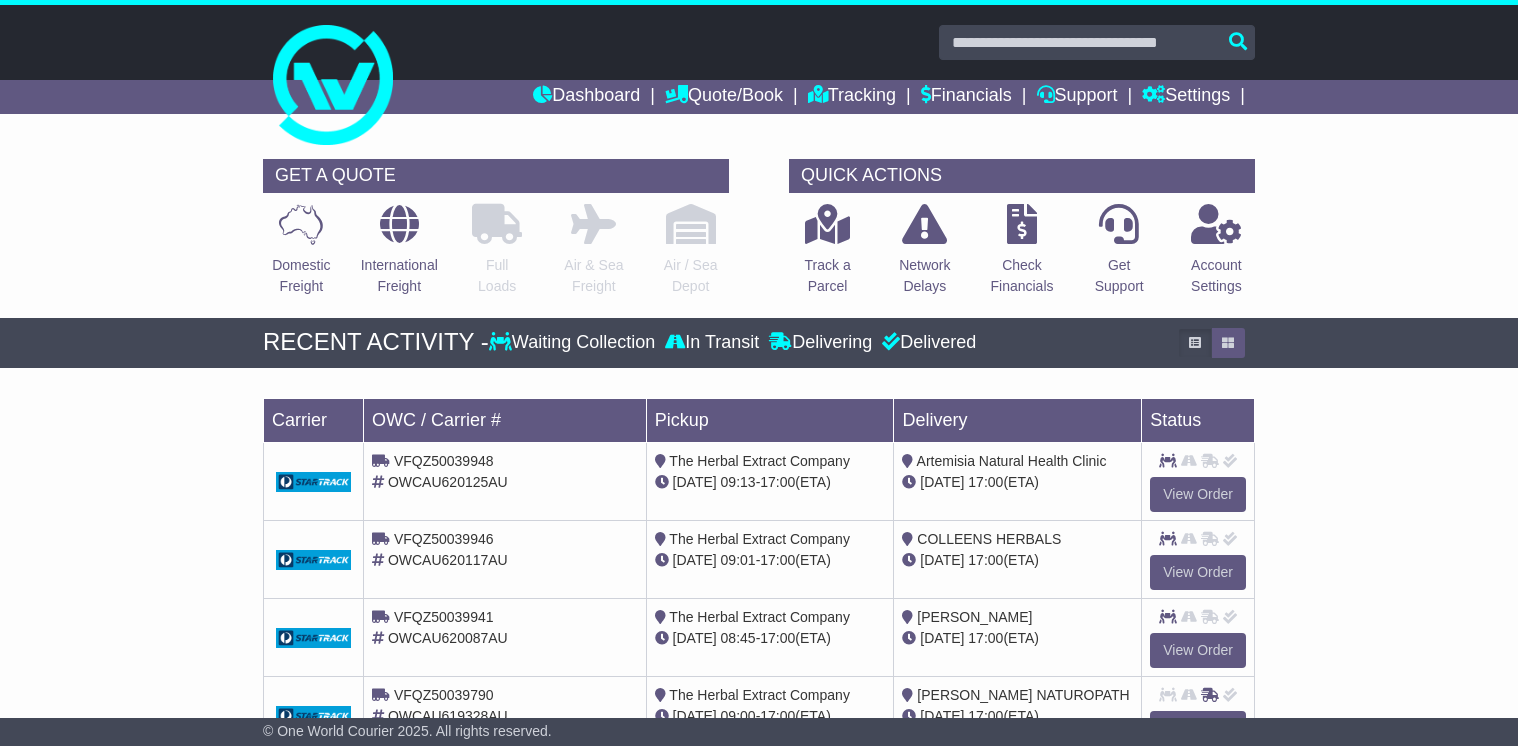 scroll, scrollTop: 0, scrollLeft: 0, axis: both 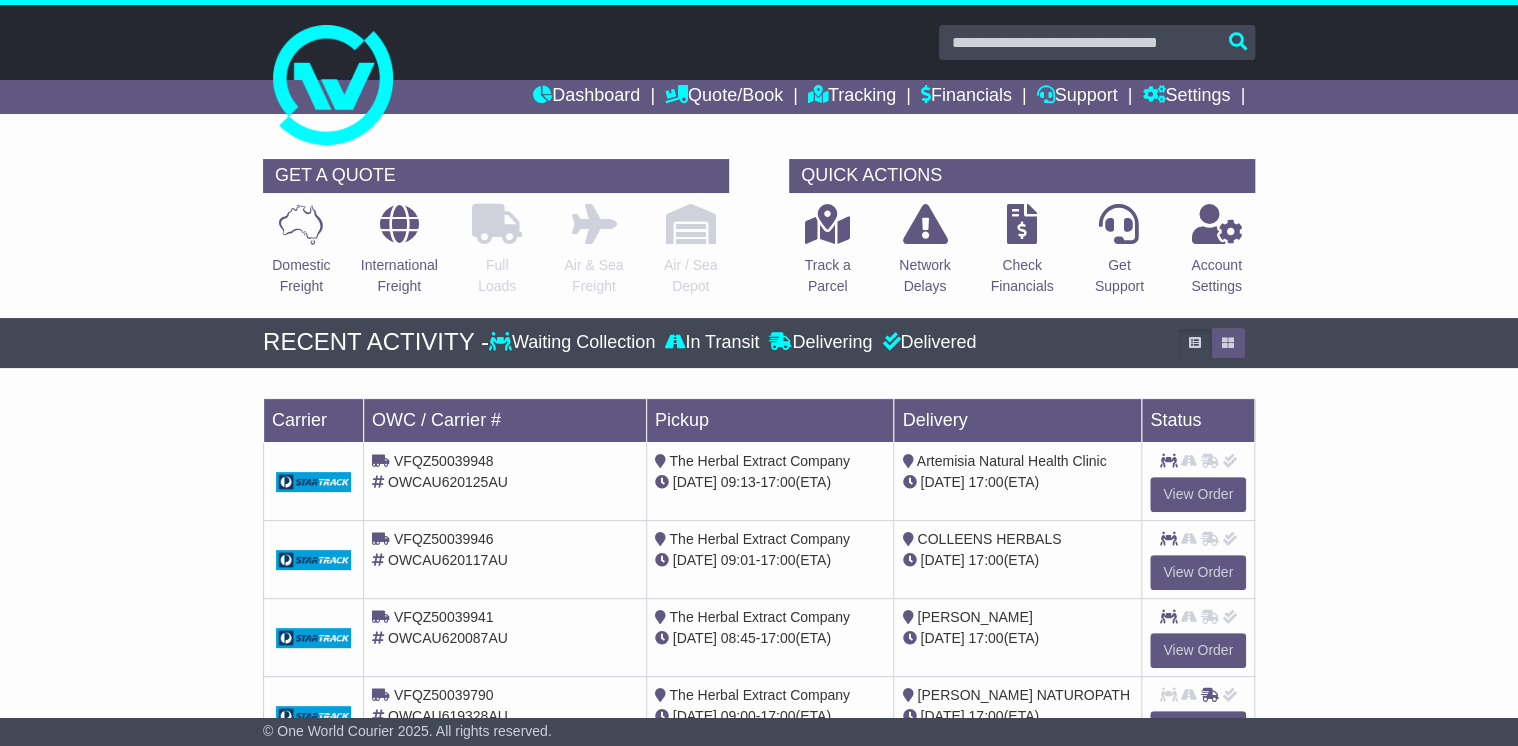 click on "Loading...
No bookings found
Carrier
OWC / Carrier #
Pickup
Delivery
Status
VFQZ50039948
OWCAU620125AU
The Herbal Extract Company
[DATE]
09:13  -  17:00
(ETA)
[DATE] 17:00" at bounding box center (759, 582) 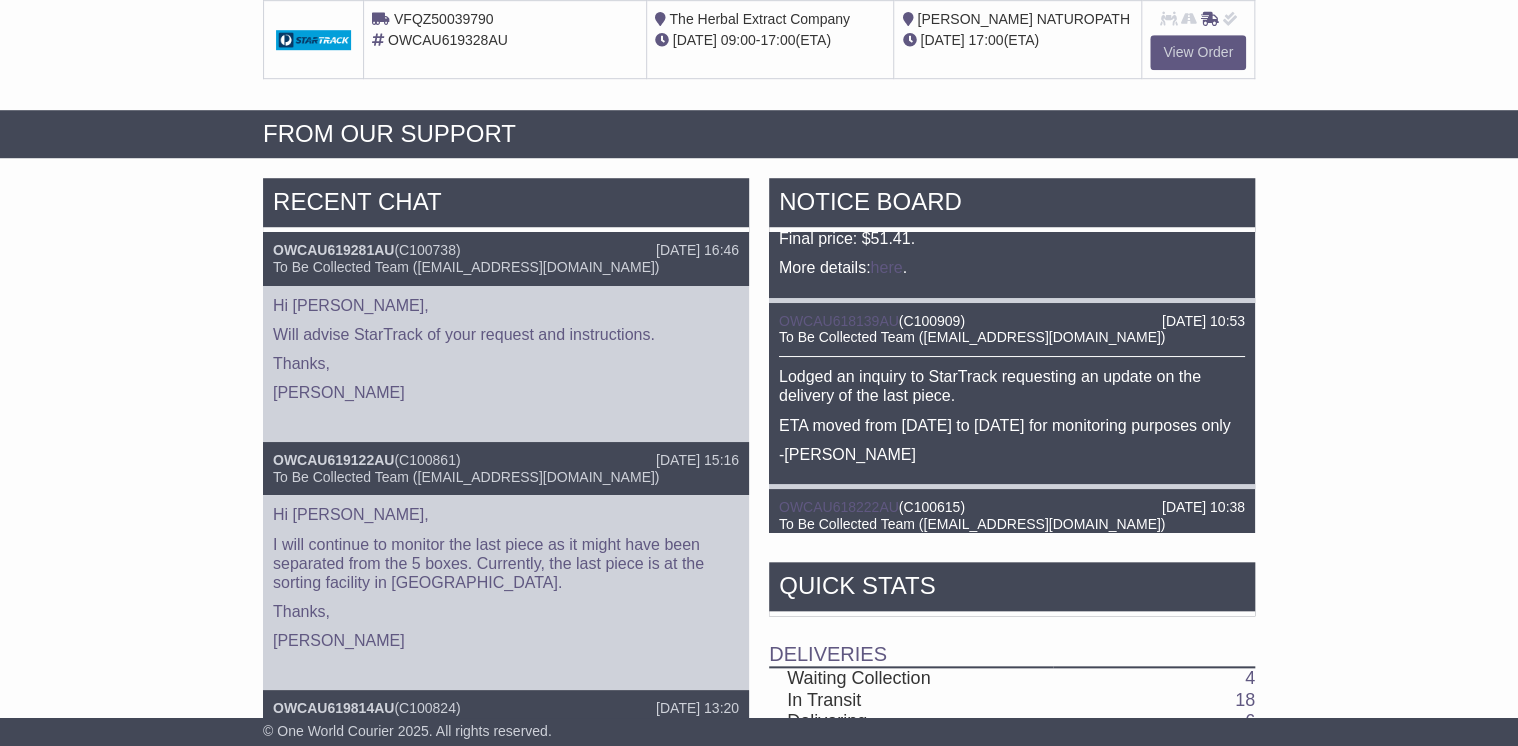 scroll, scrollTop: 640, scrollLeft: 0, axis: vertical 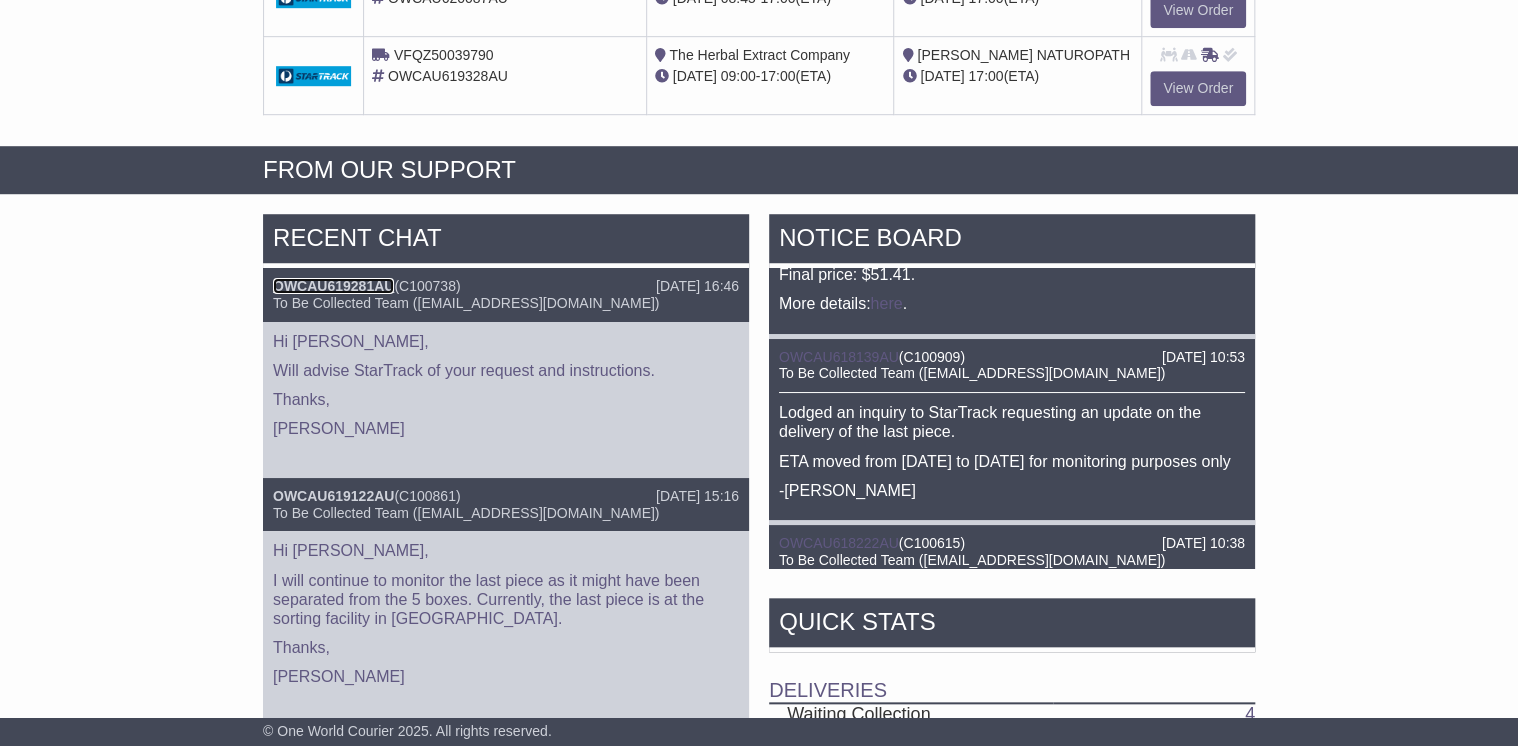 click on "OWCAU619281AU" at bounding box center (333, 286) 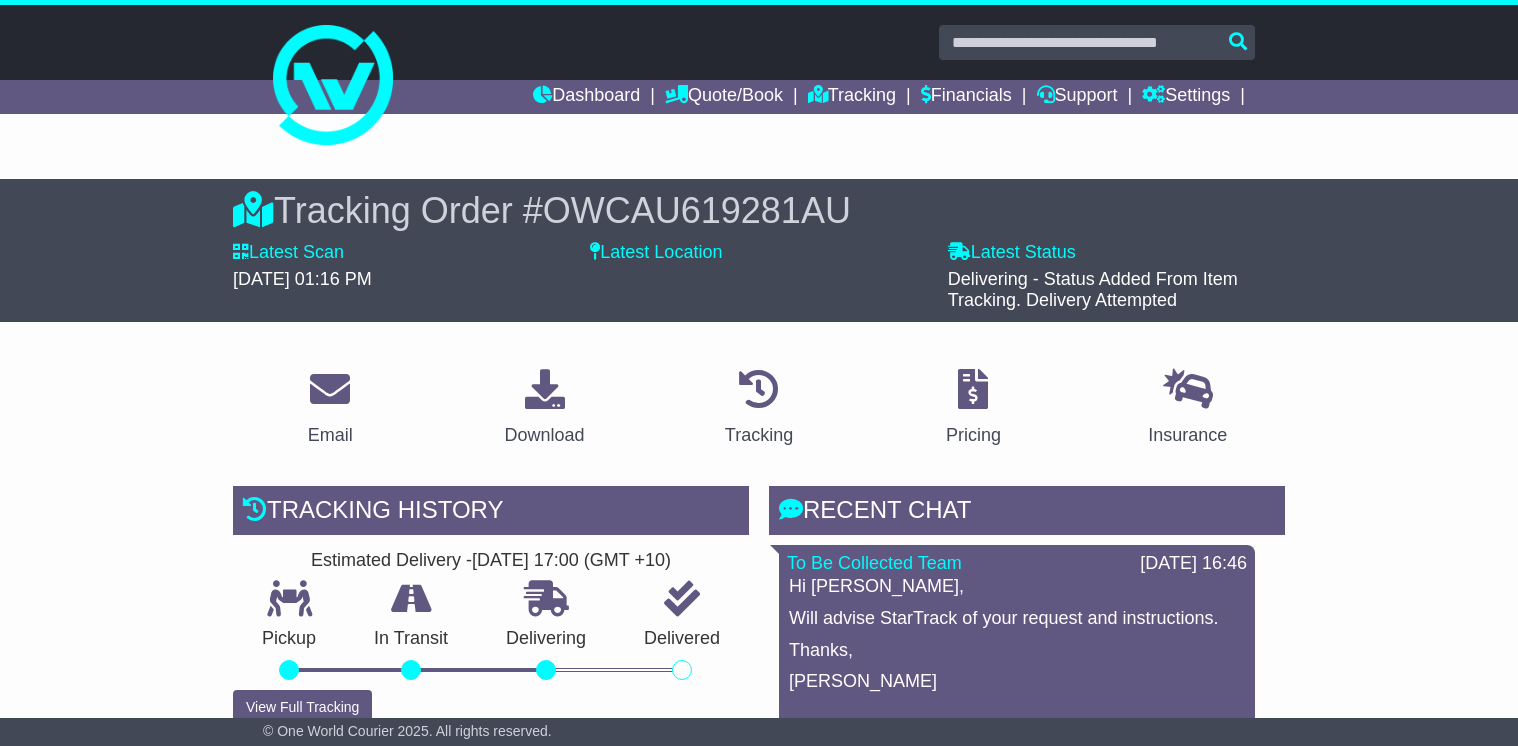 scroll, scrollTop: 190, scrollLeft: 0, axis: vertical 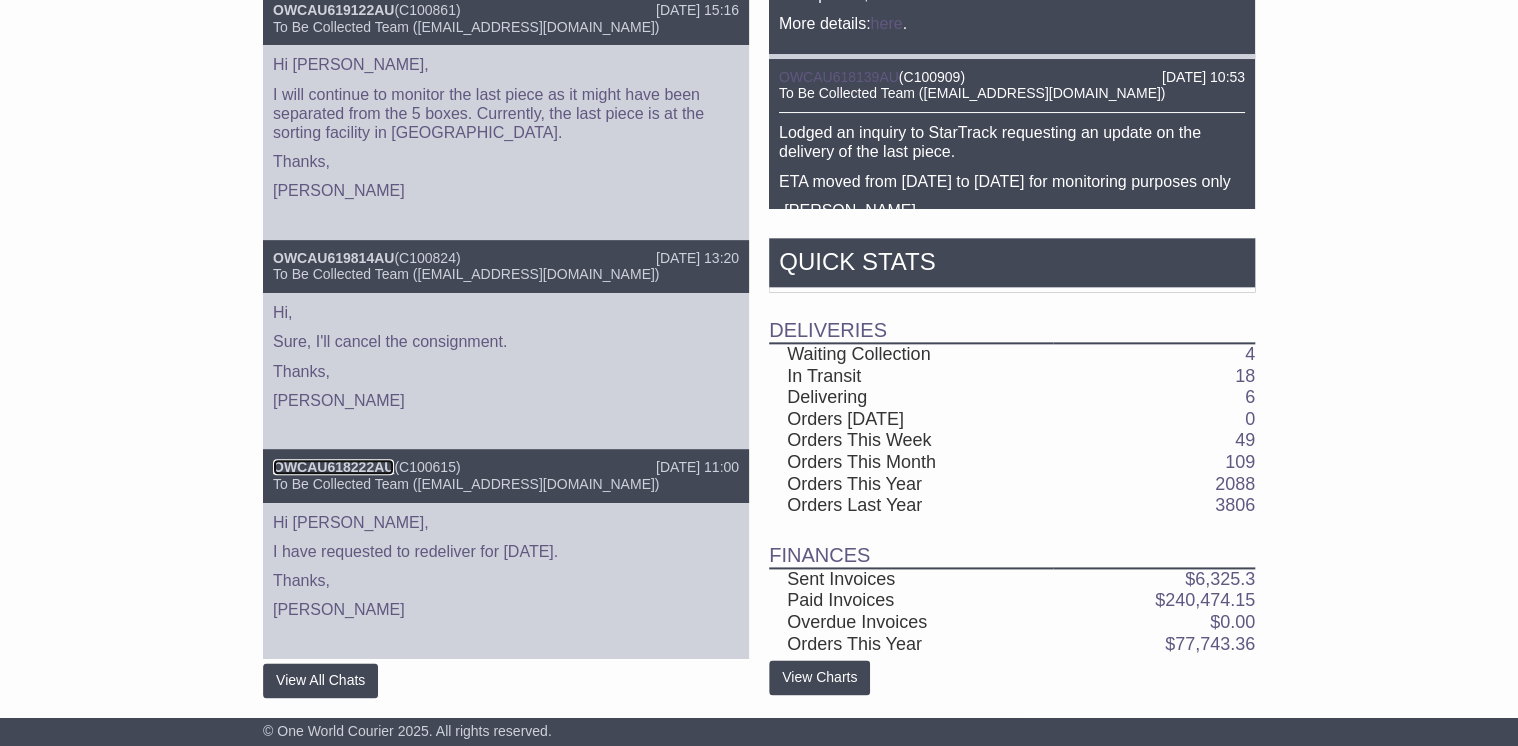 click on "OWCAU618222AU" at bounding box center [333, 467] 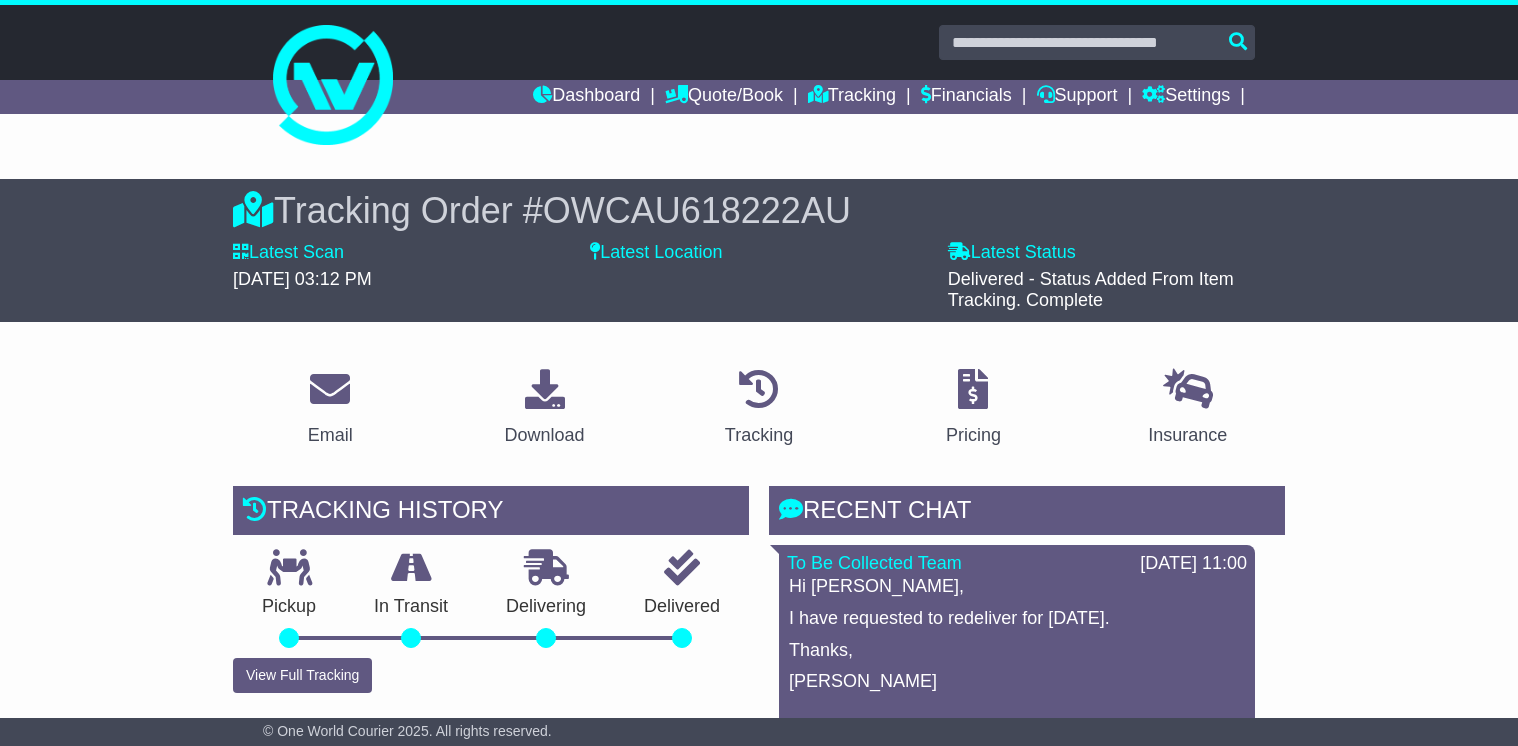 scroll, scrollTop: 0, scrollLeft: 0, axis: both 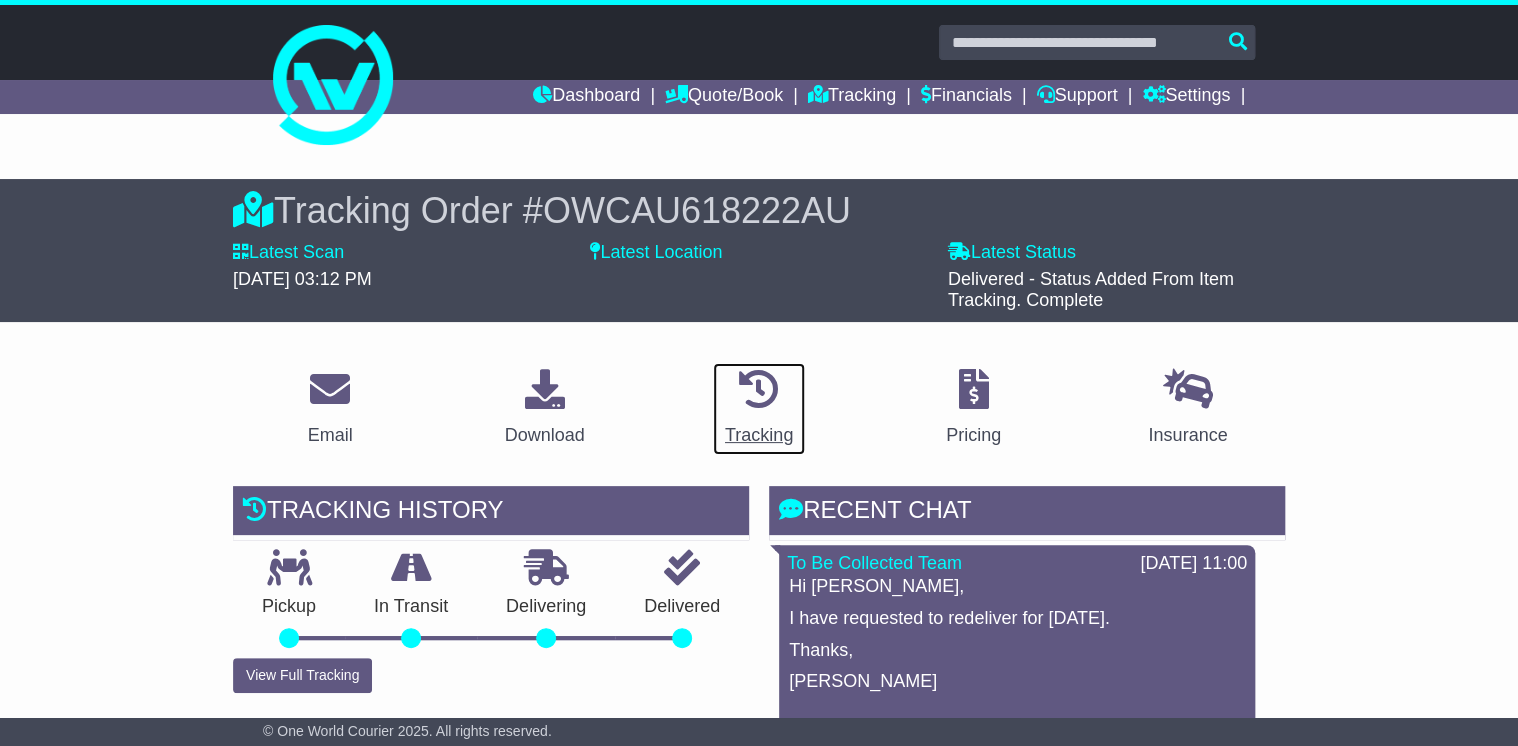 click at bounding box center [759, 389] 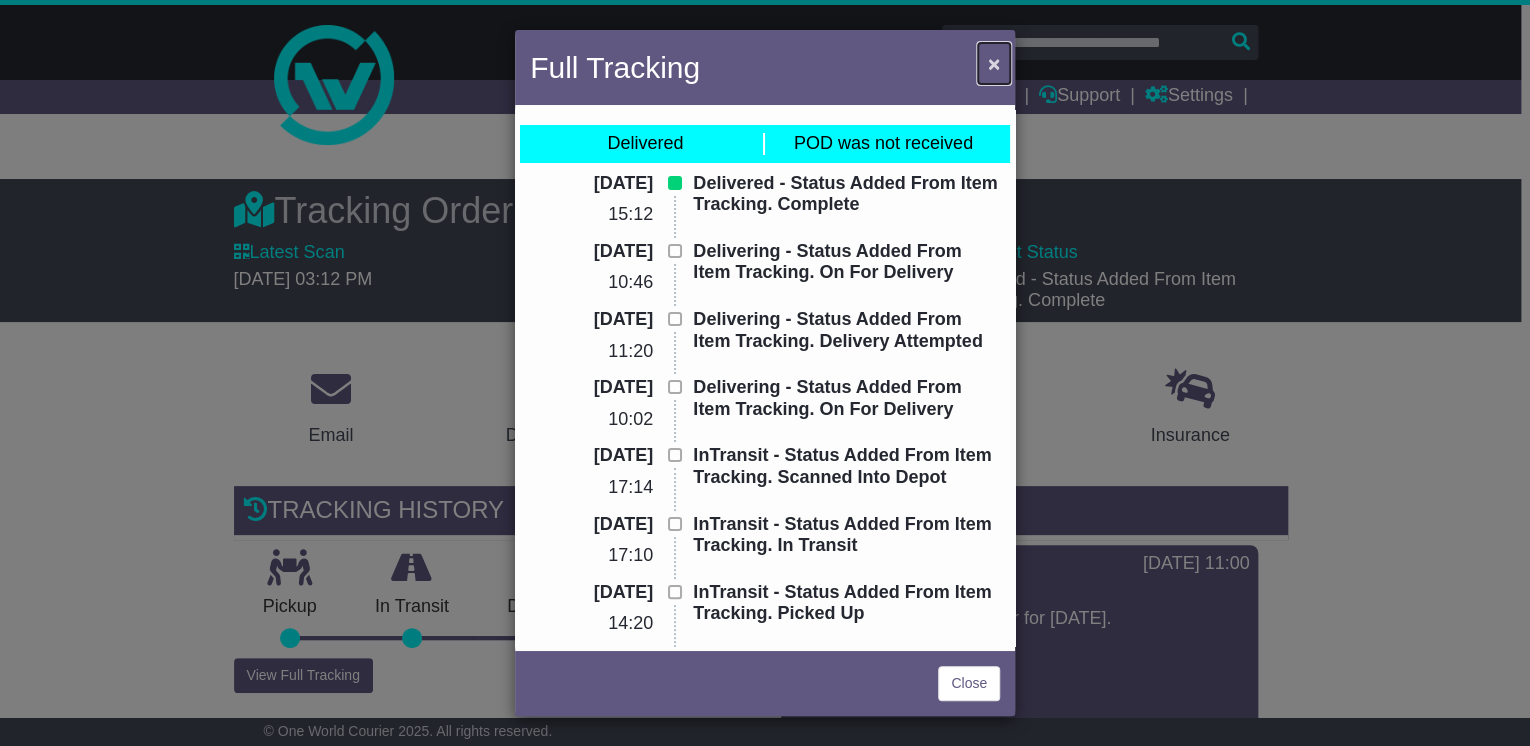 click on "×" at bounding box center (994, 63) 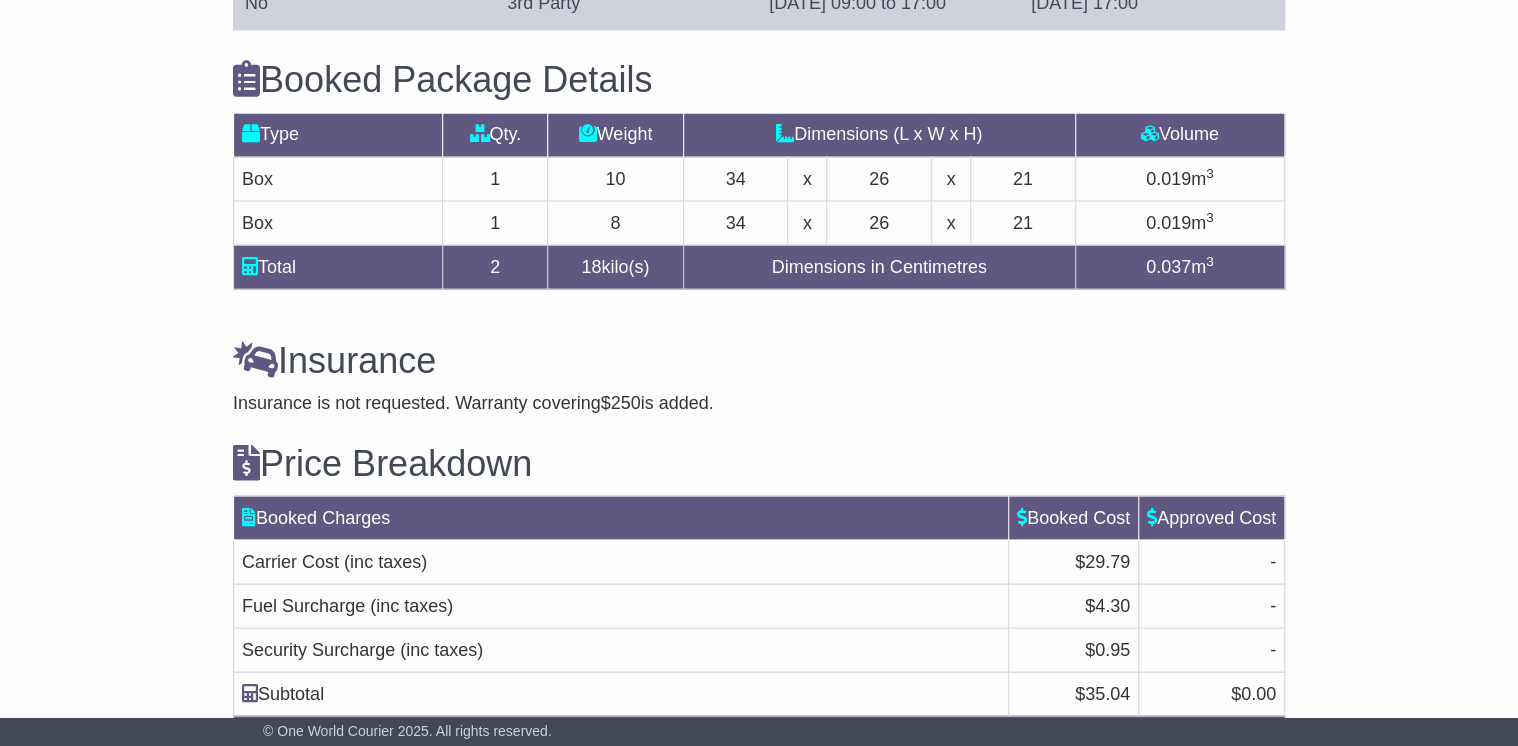 scroll, scrollTop: 1609, scrollLeft: 0, axis: vertical 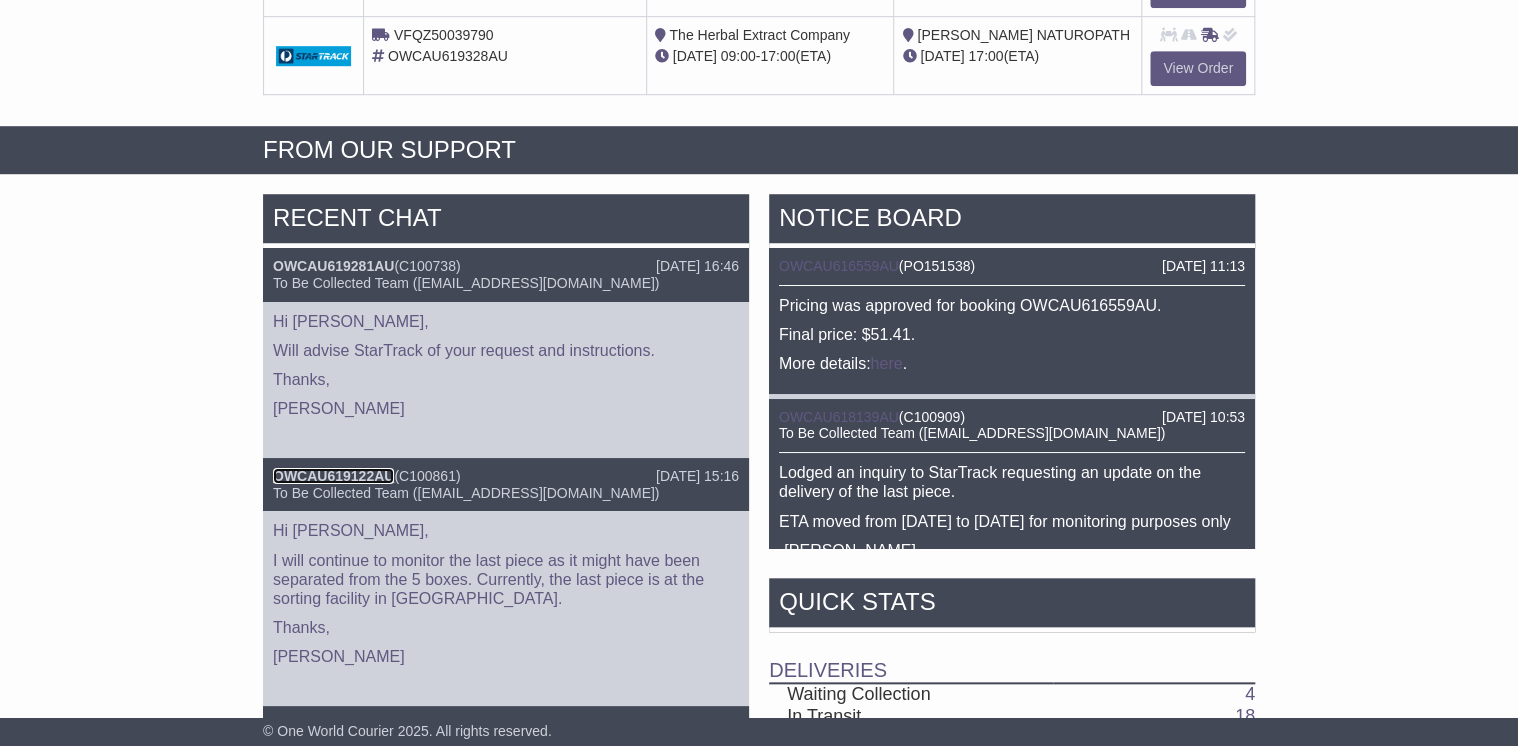 click on "OWCAU619122AU" at bounding box center [333, 476] 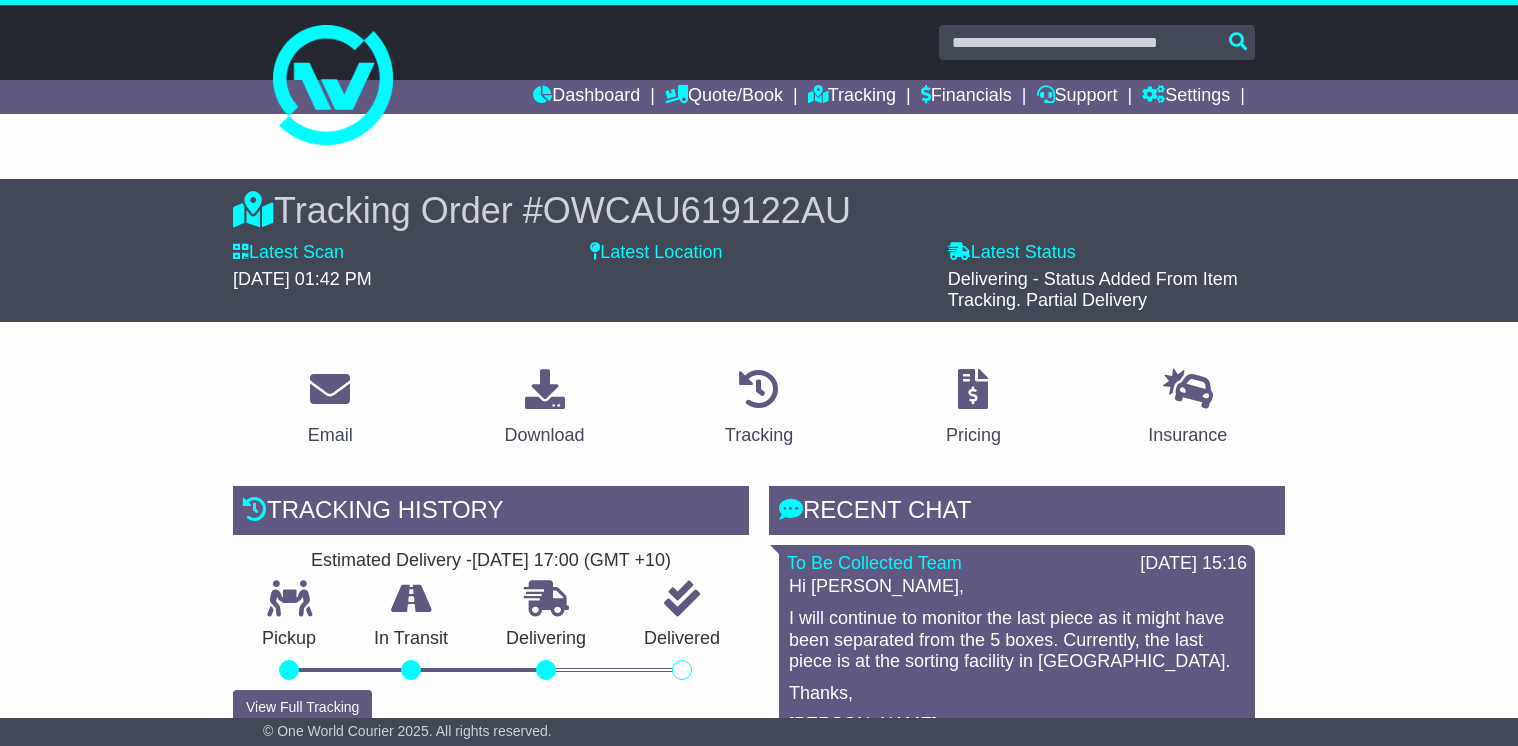 scroll, scrollTop: 0, scrollLeft: 0, axis: both 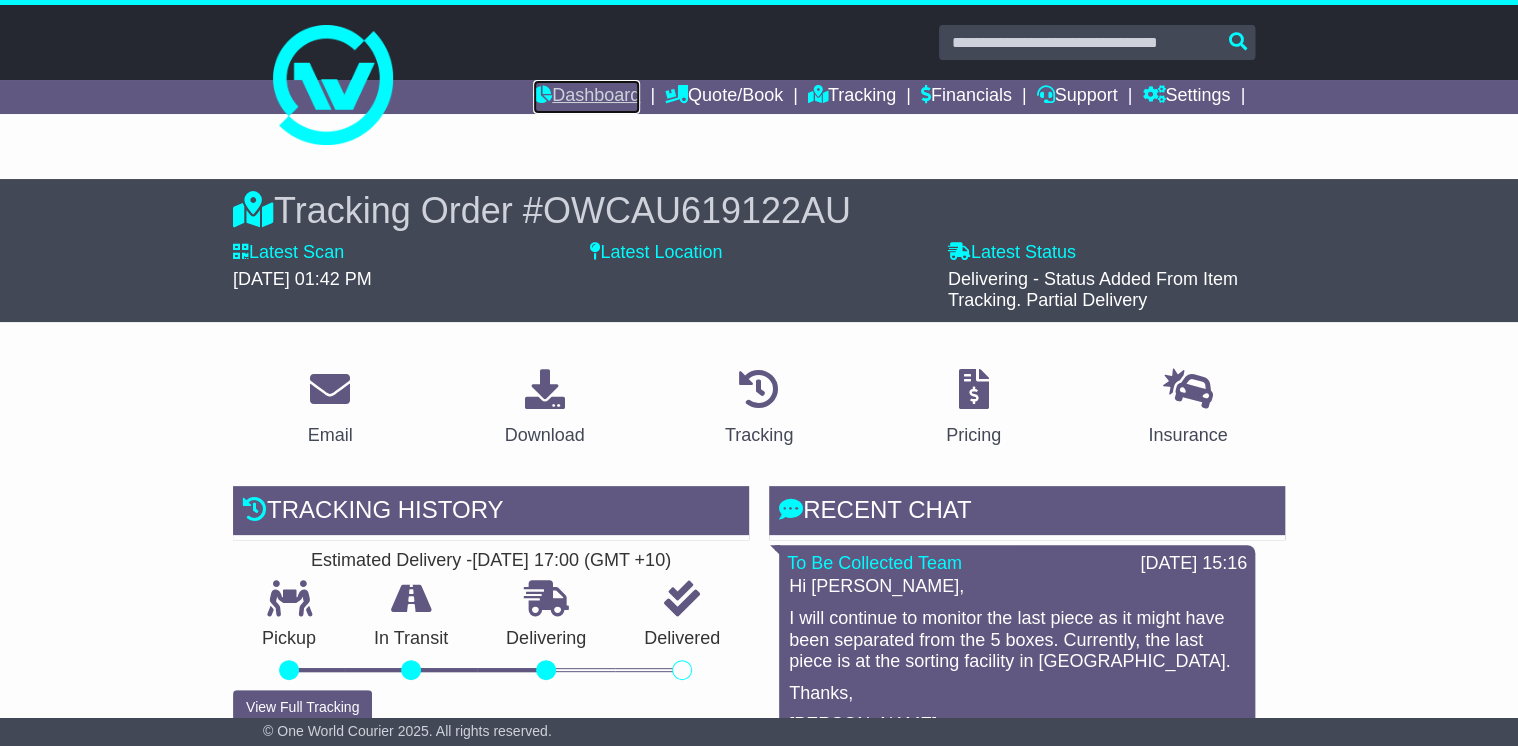 click on "Dashboard" at bounding box center [586, 97] 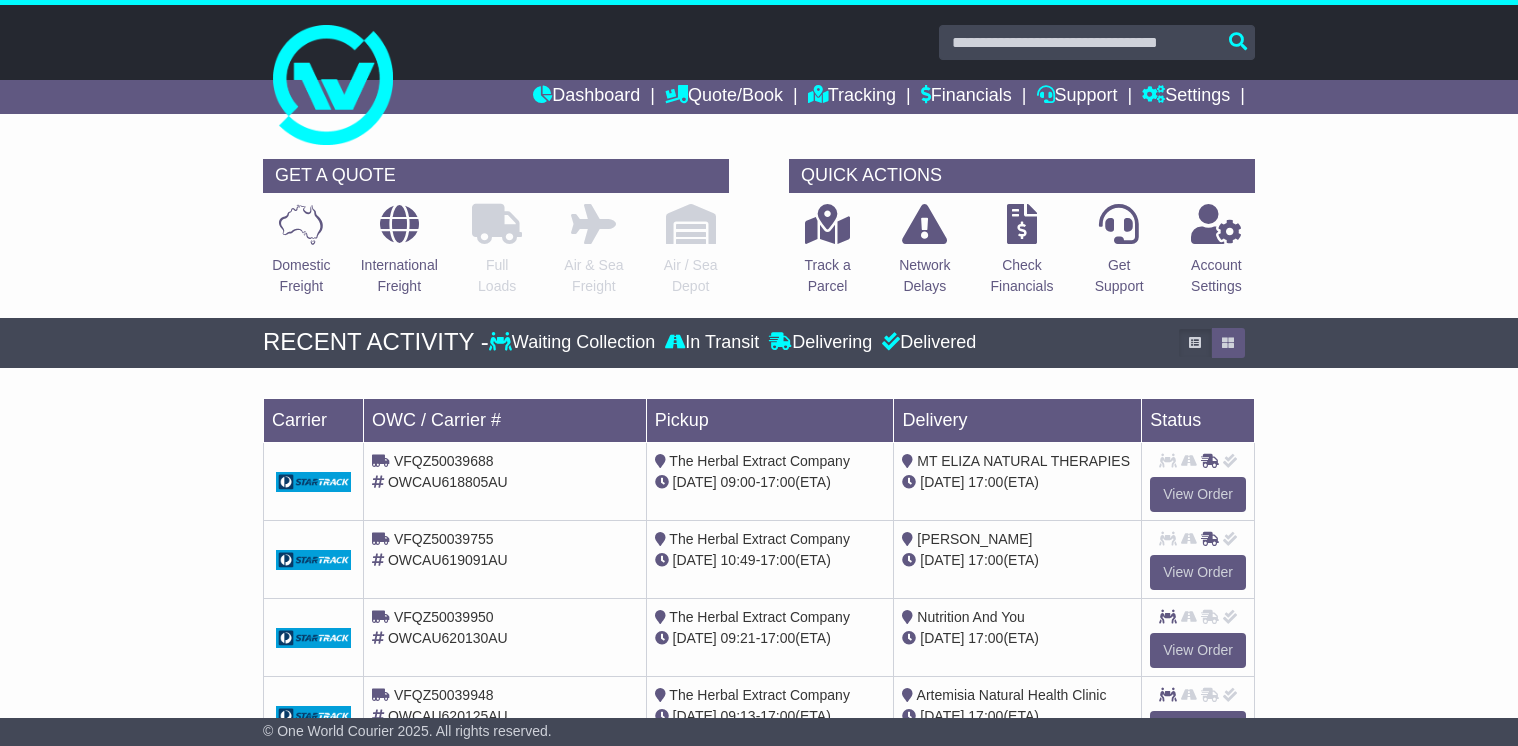 scroll, scrollTop: 0, scrollLeft: 0, axis: both 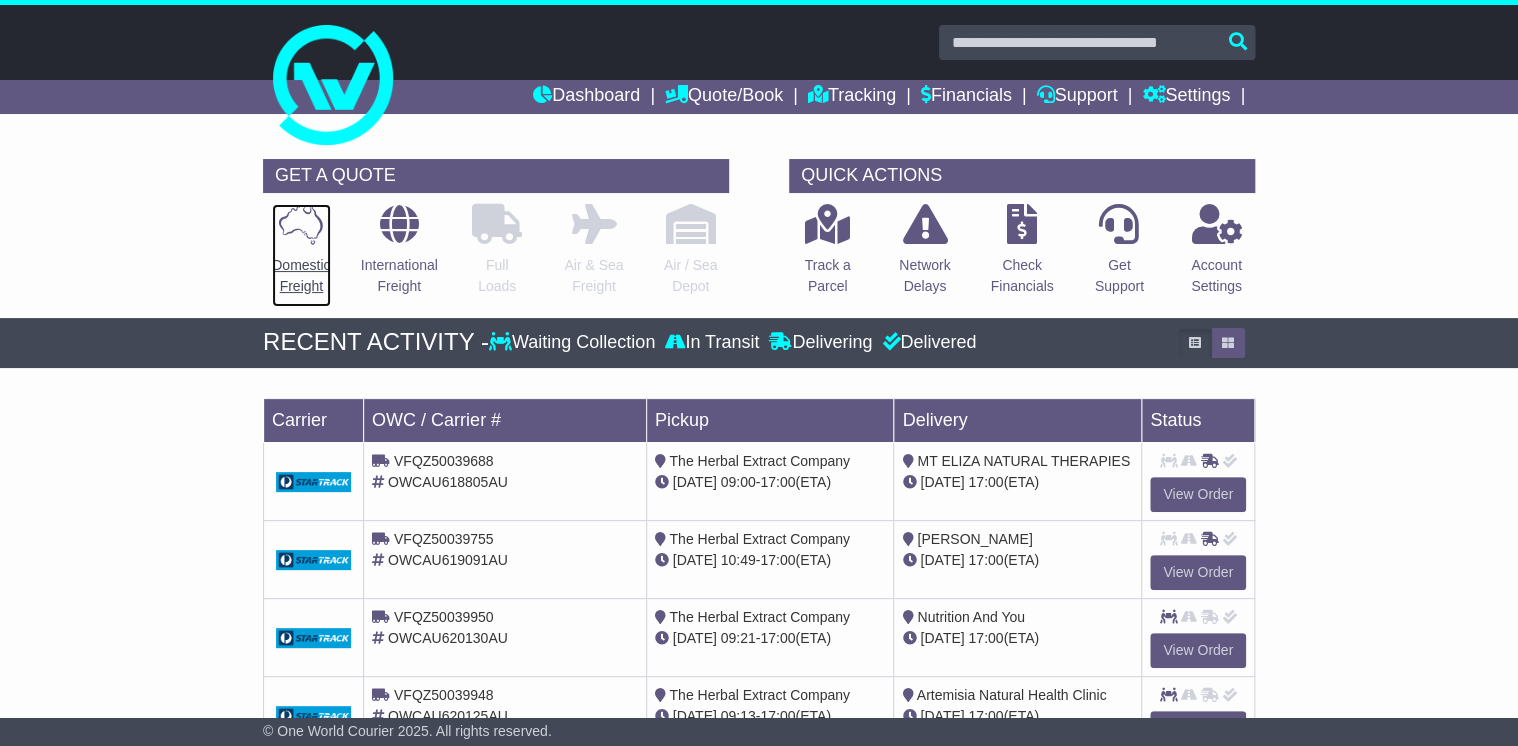click at bounding box center [301, 224] 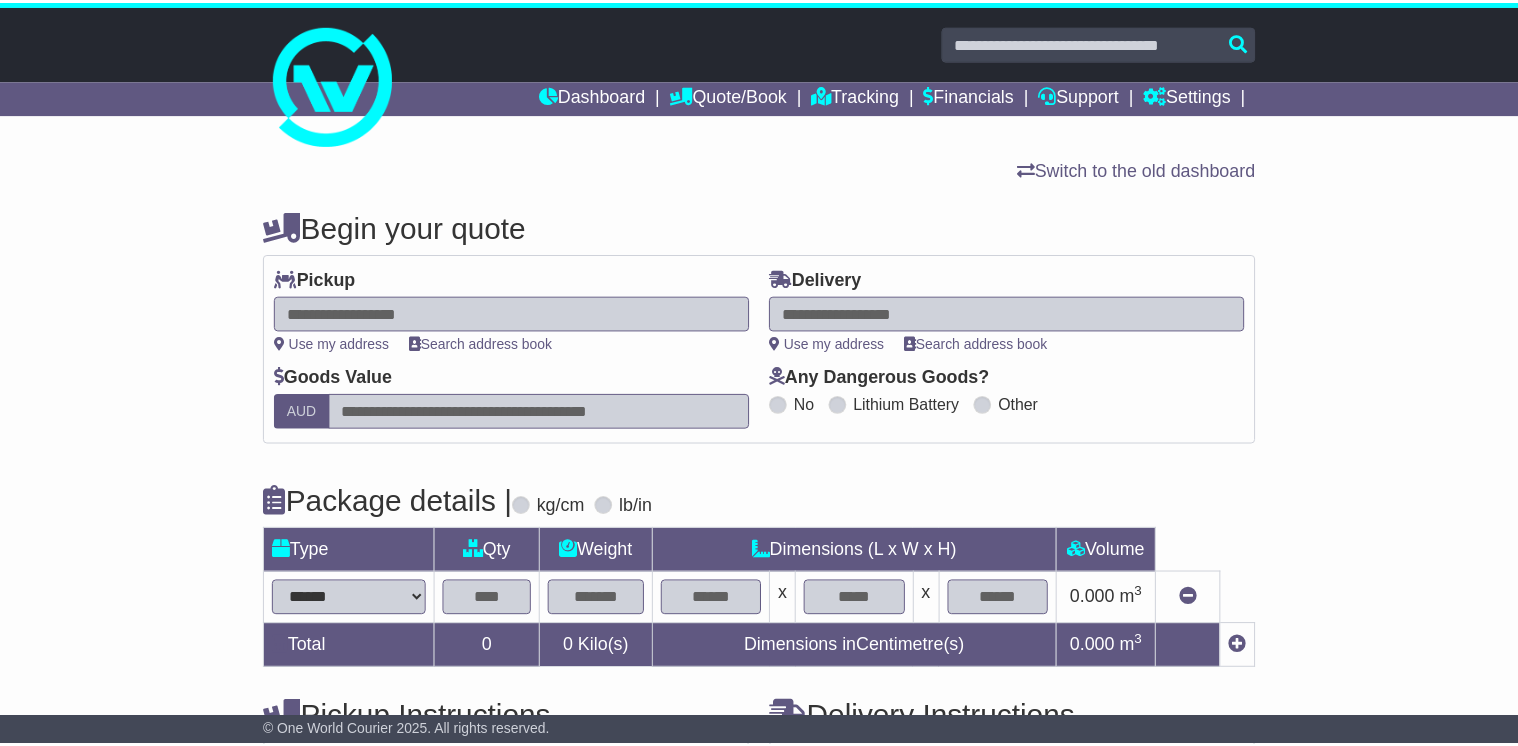 scroll, scrollTop: 0, scrollLeft: 0, axis: both 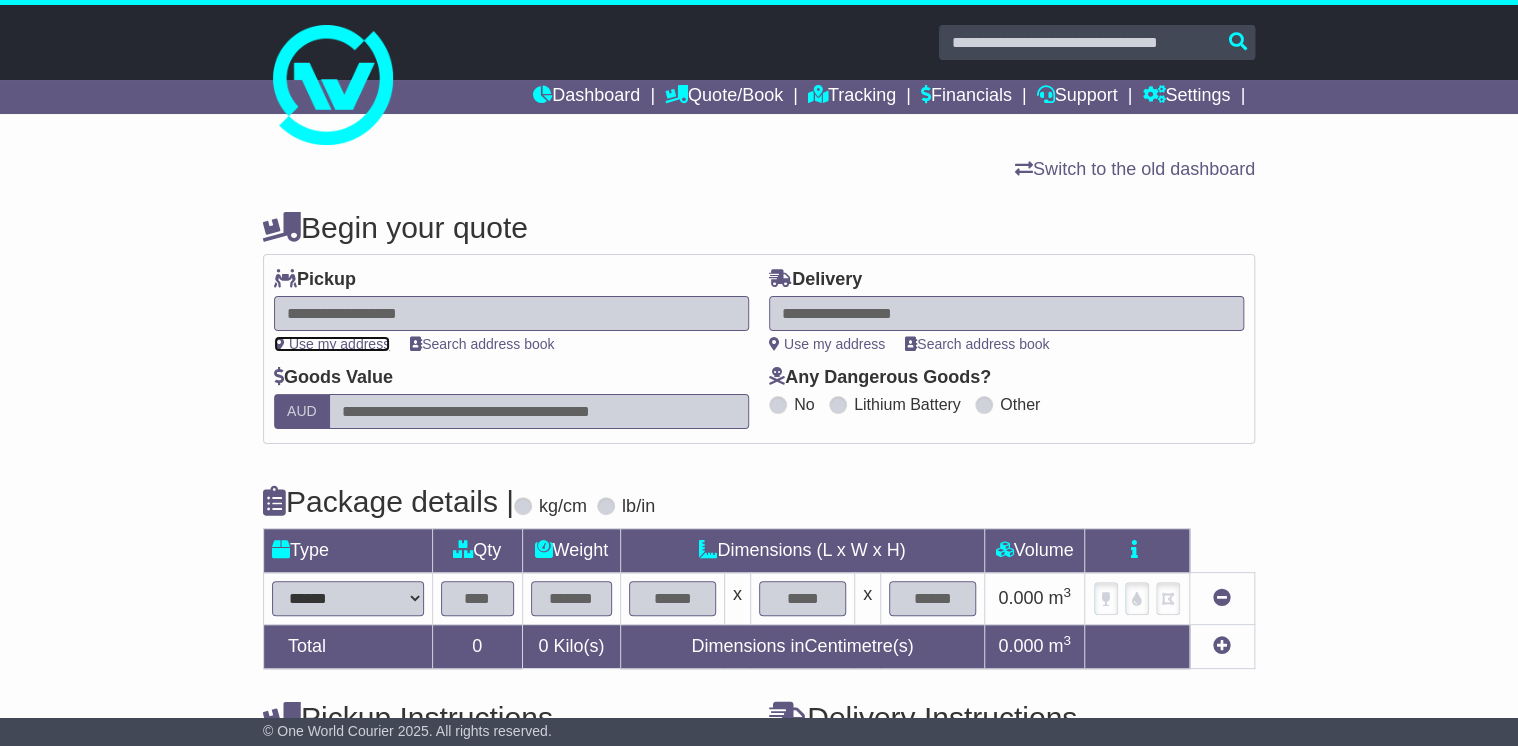 drag, startPoint x: 372, startPoint y: 338, endPoint x: 612, endPoint y: 314, distance: 241.19702 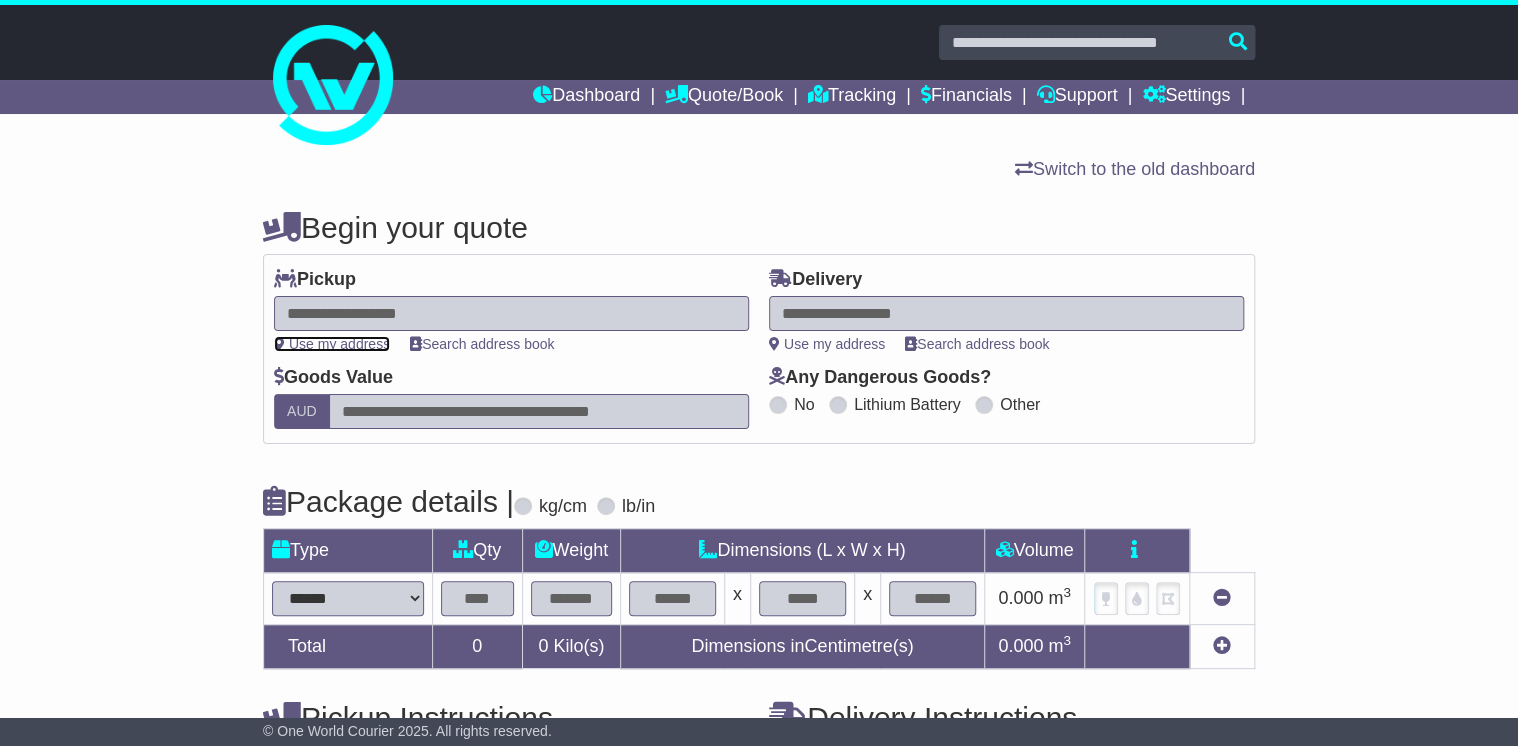 click on "Use my address" at bounding box center (332, 344) 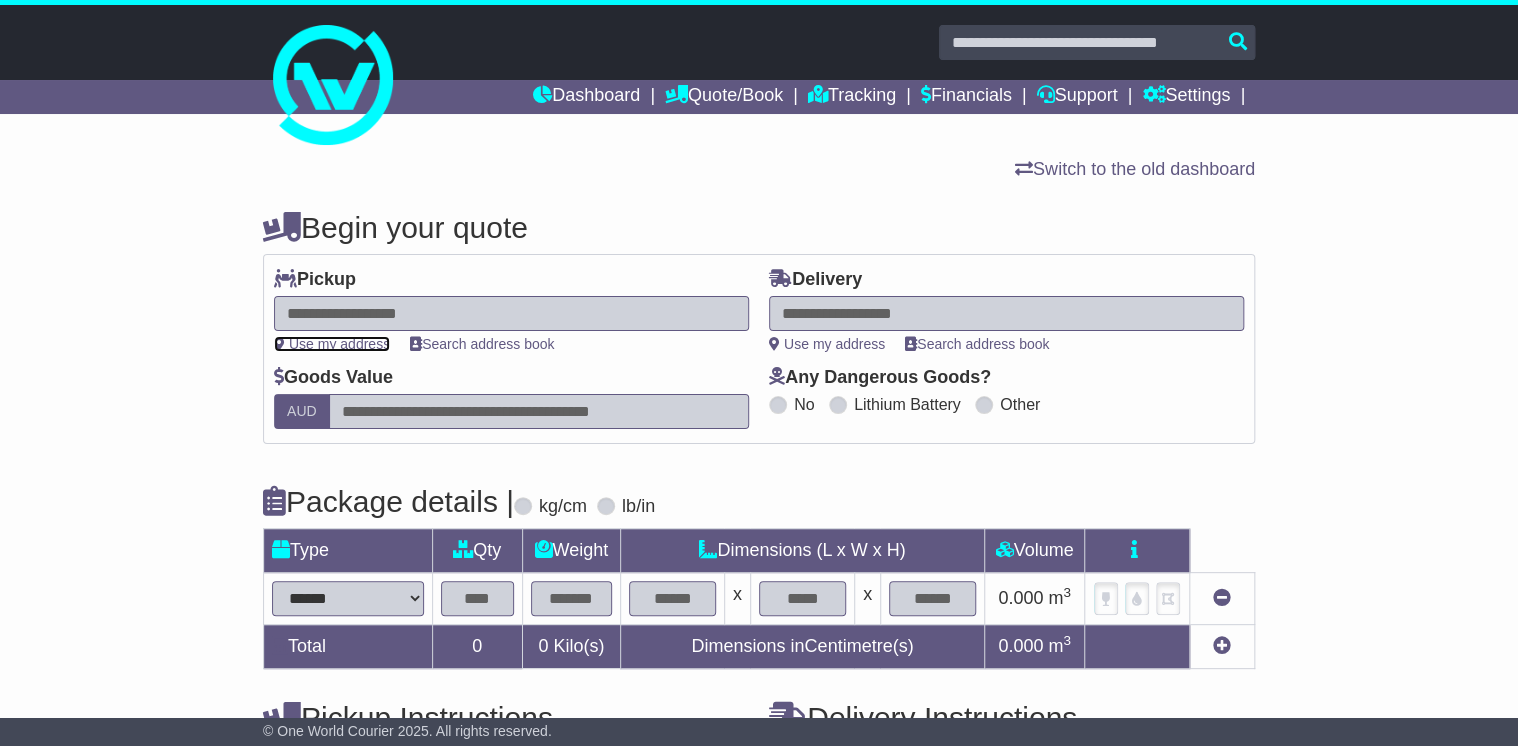 type on "**********" 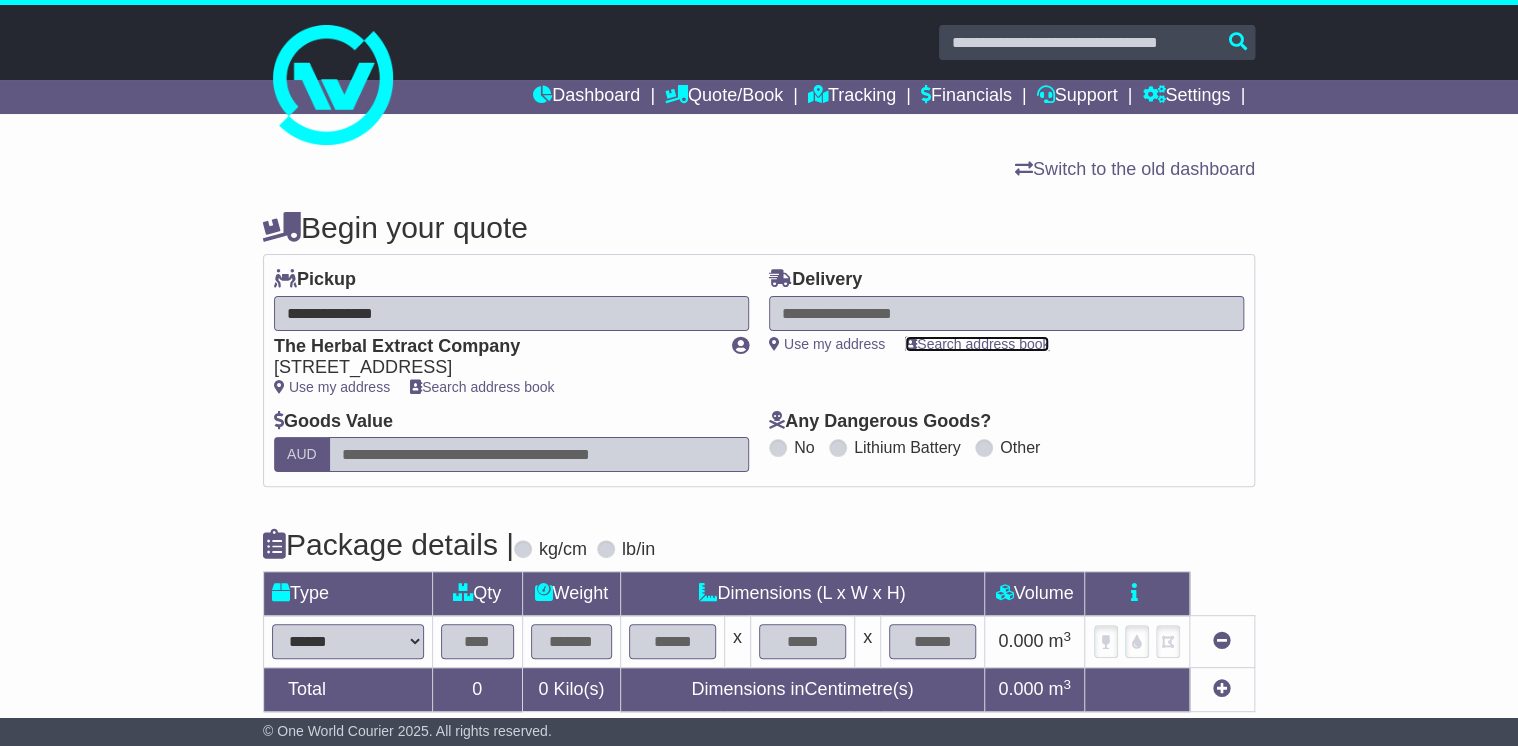 click on "Search address book" at bounding box center [977, 344] 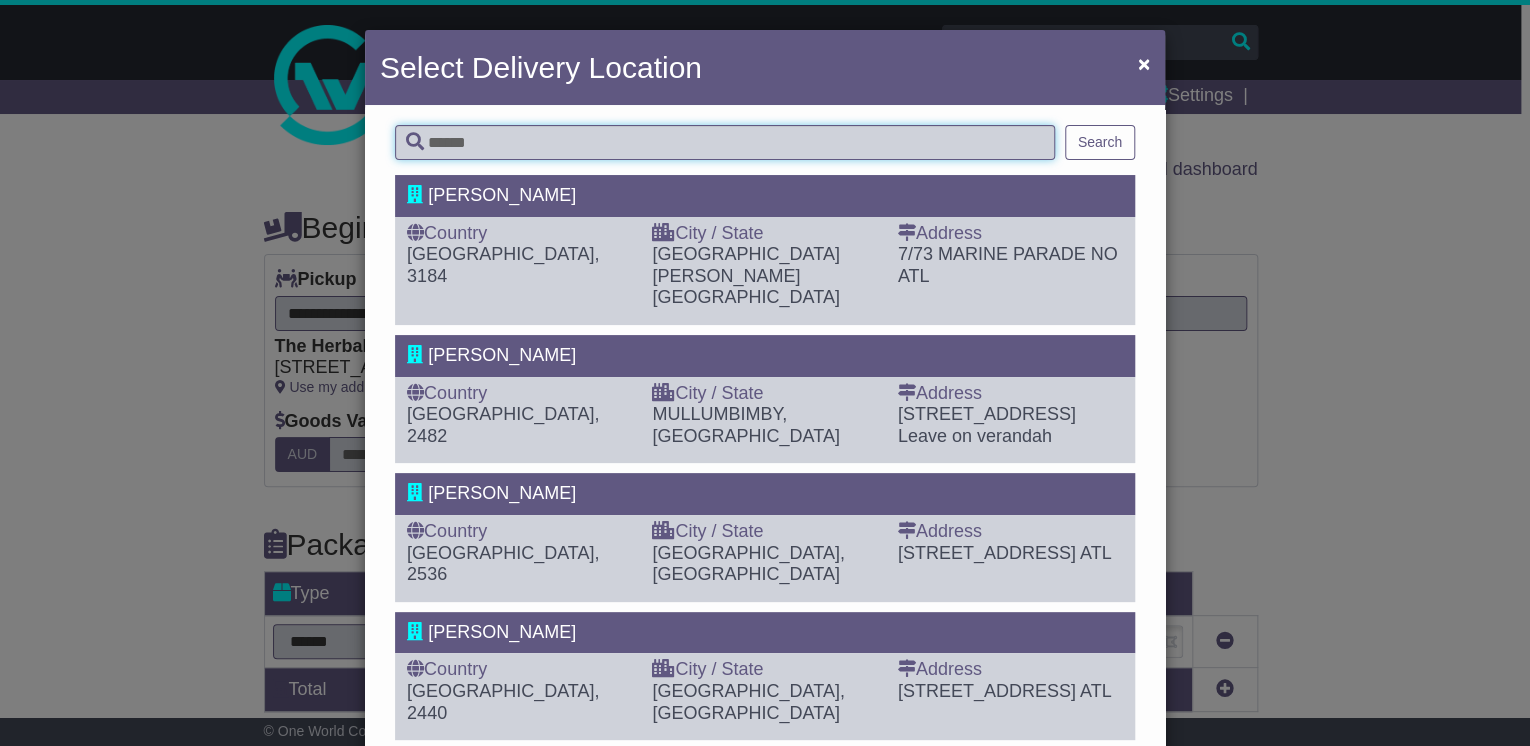 click at bounding box center [725, 142] 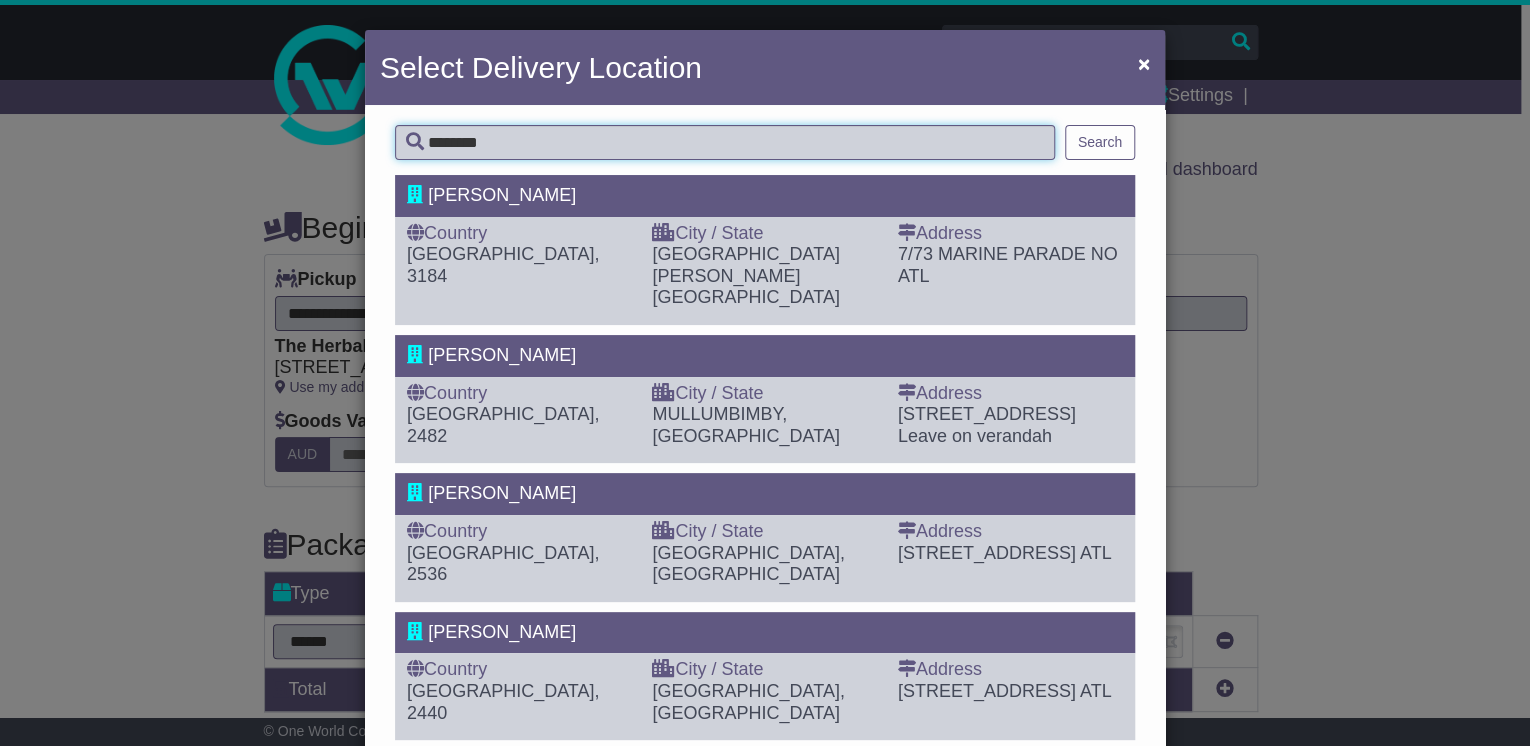 type on "********" 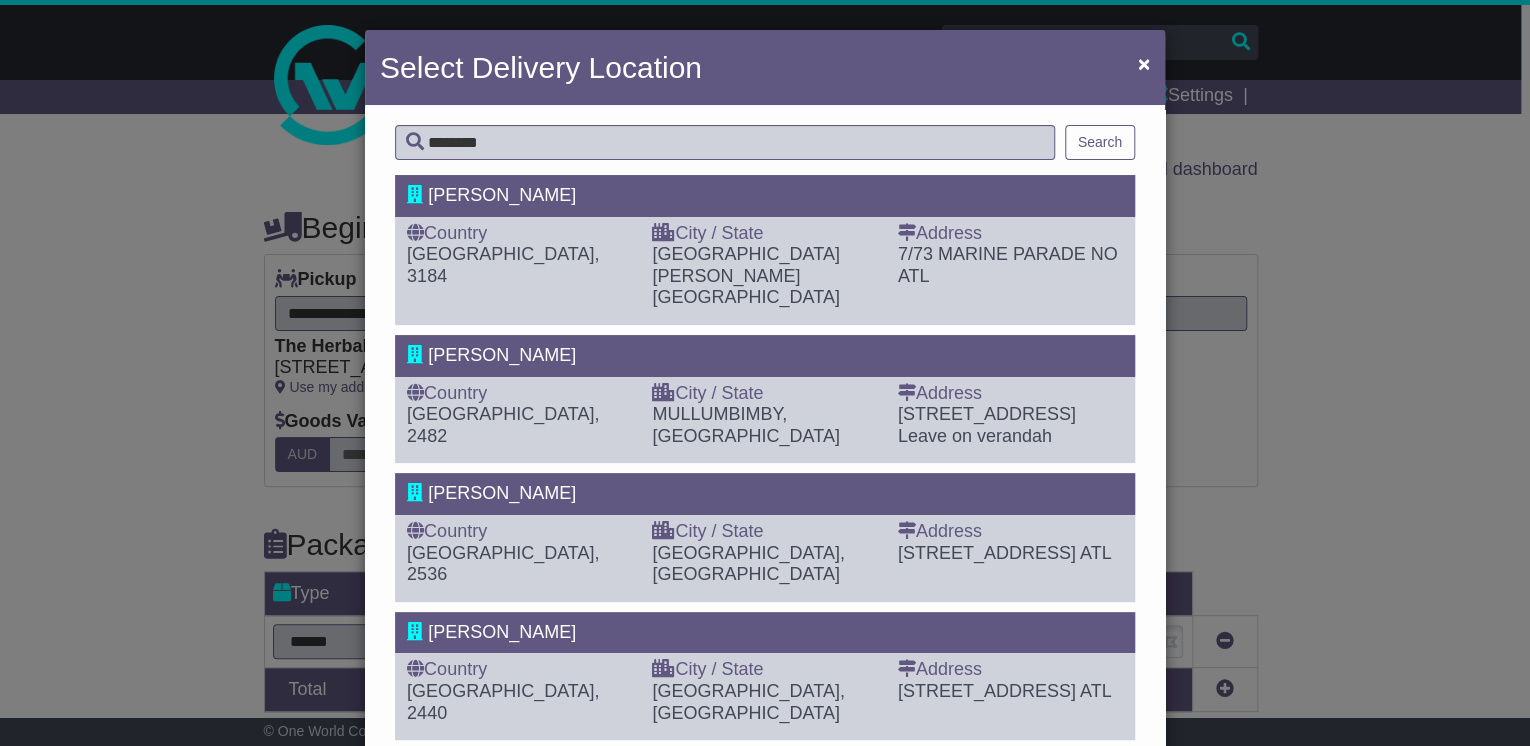 click on "Search" at bounding box center (1100, 142) 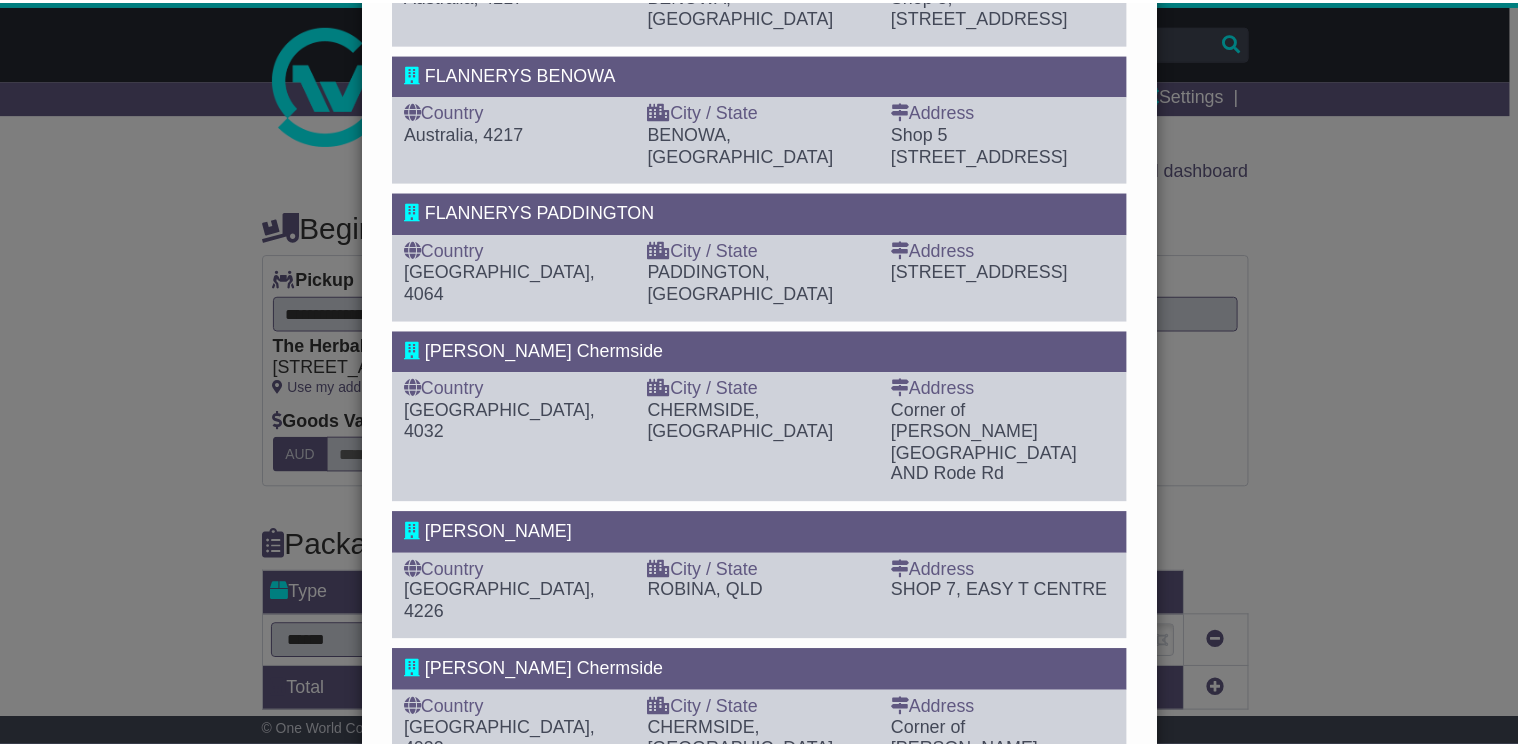 scroll, scrollTop: 480, scrollLeft: 0, axis: vertical 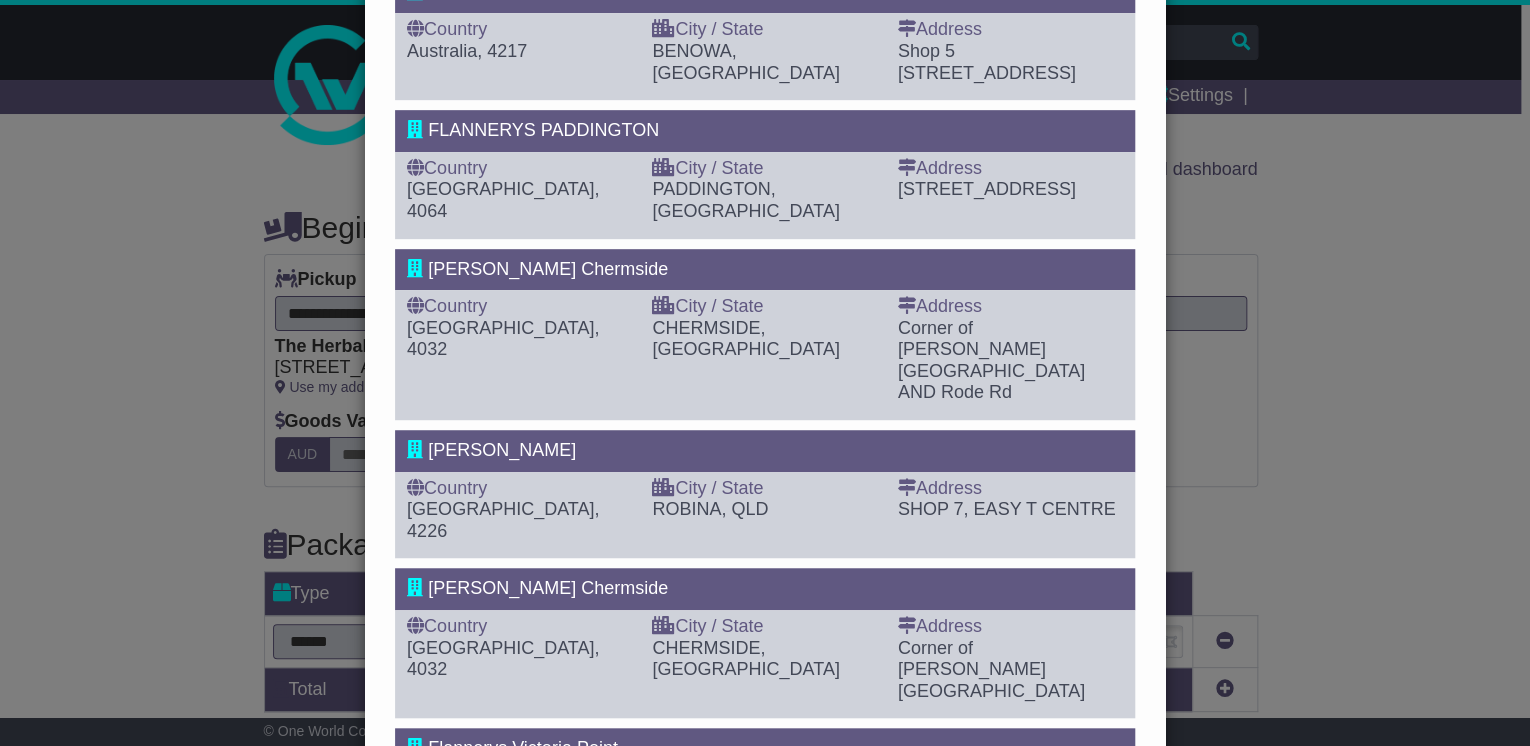 click on "ROBINA, QLD" at bounding box center (764, 510) 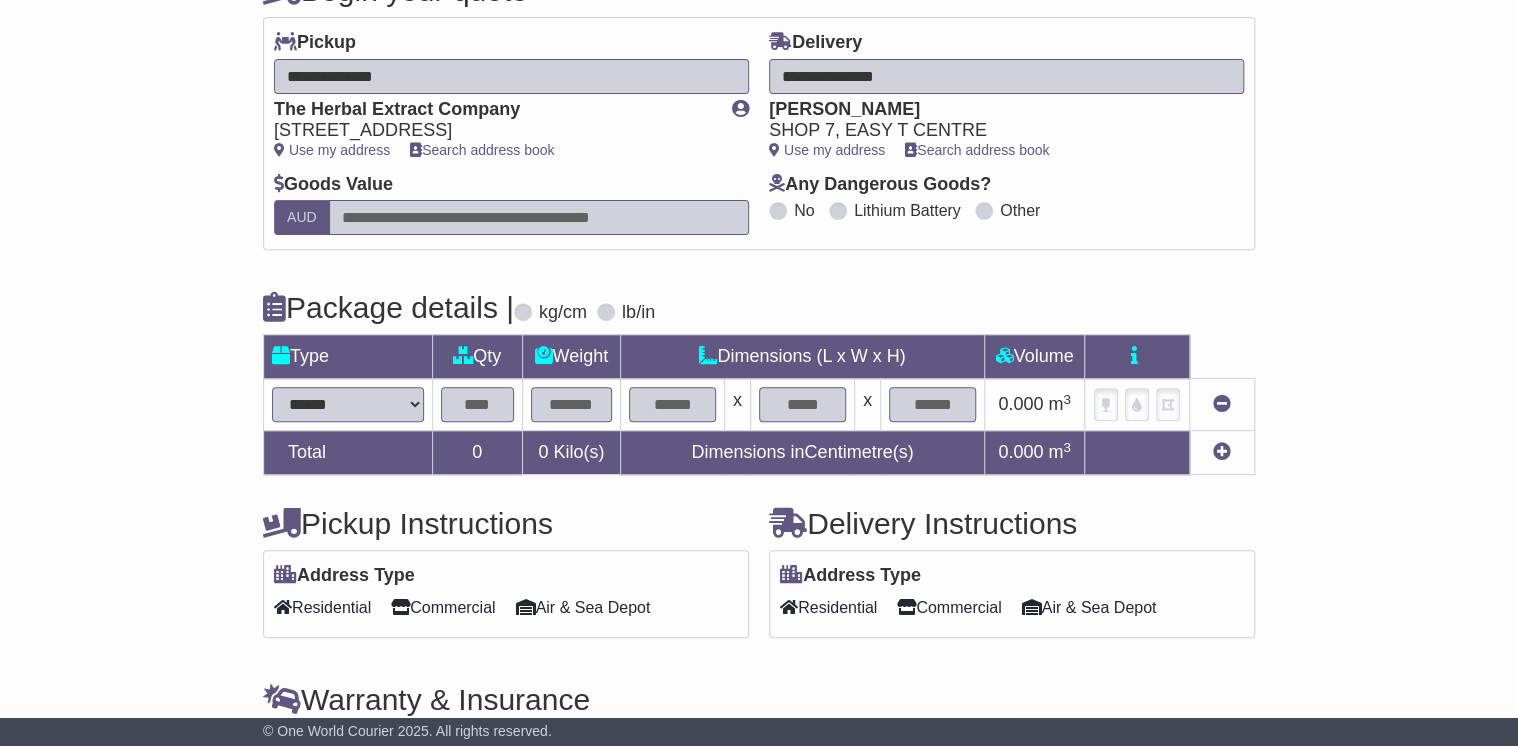 scroll, scrollTop: 240, scrollLeft: 0, axis: vertical 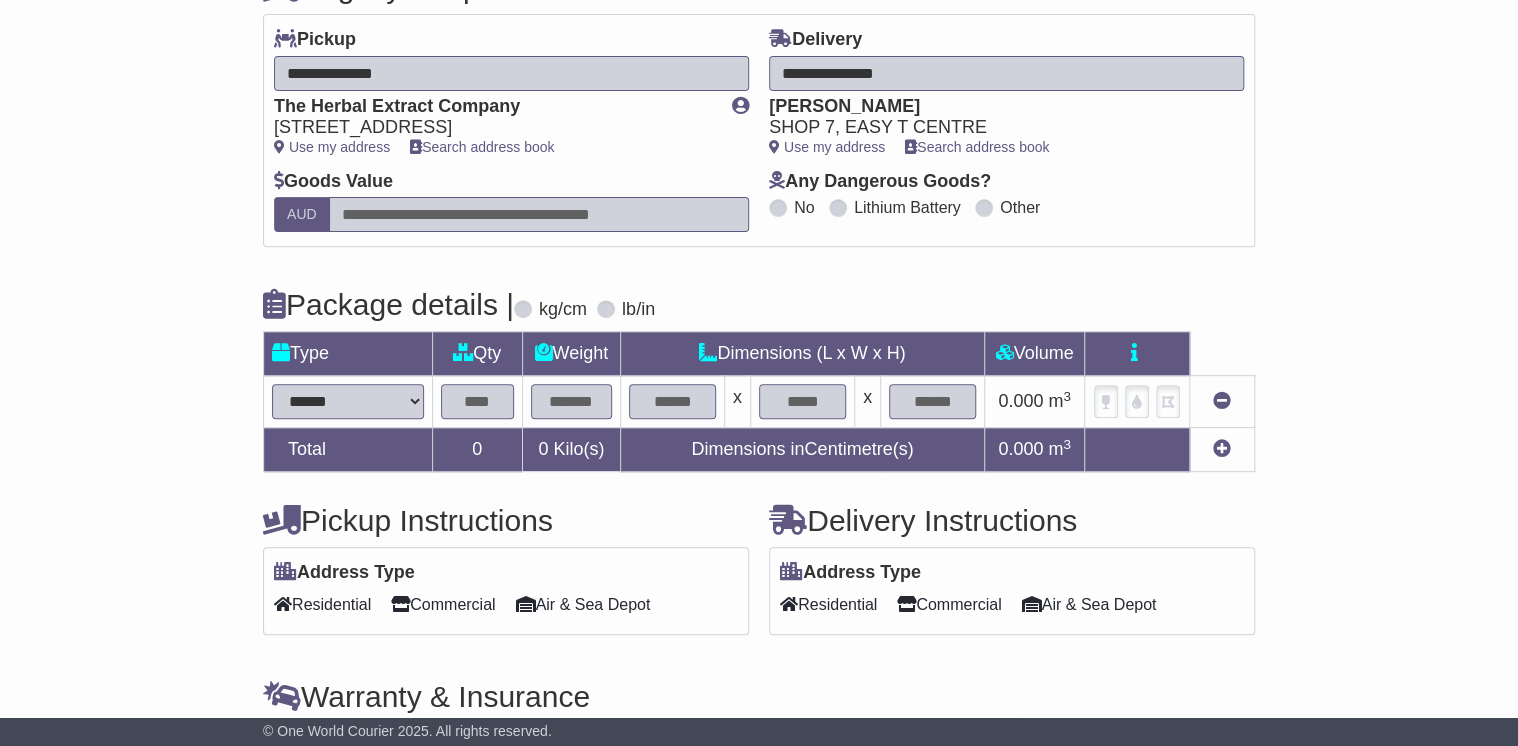 click on "**********" at bounding box center [348, 401] 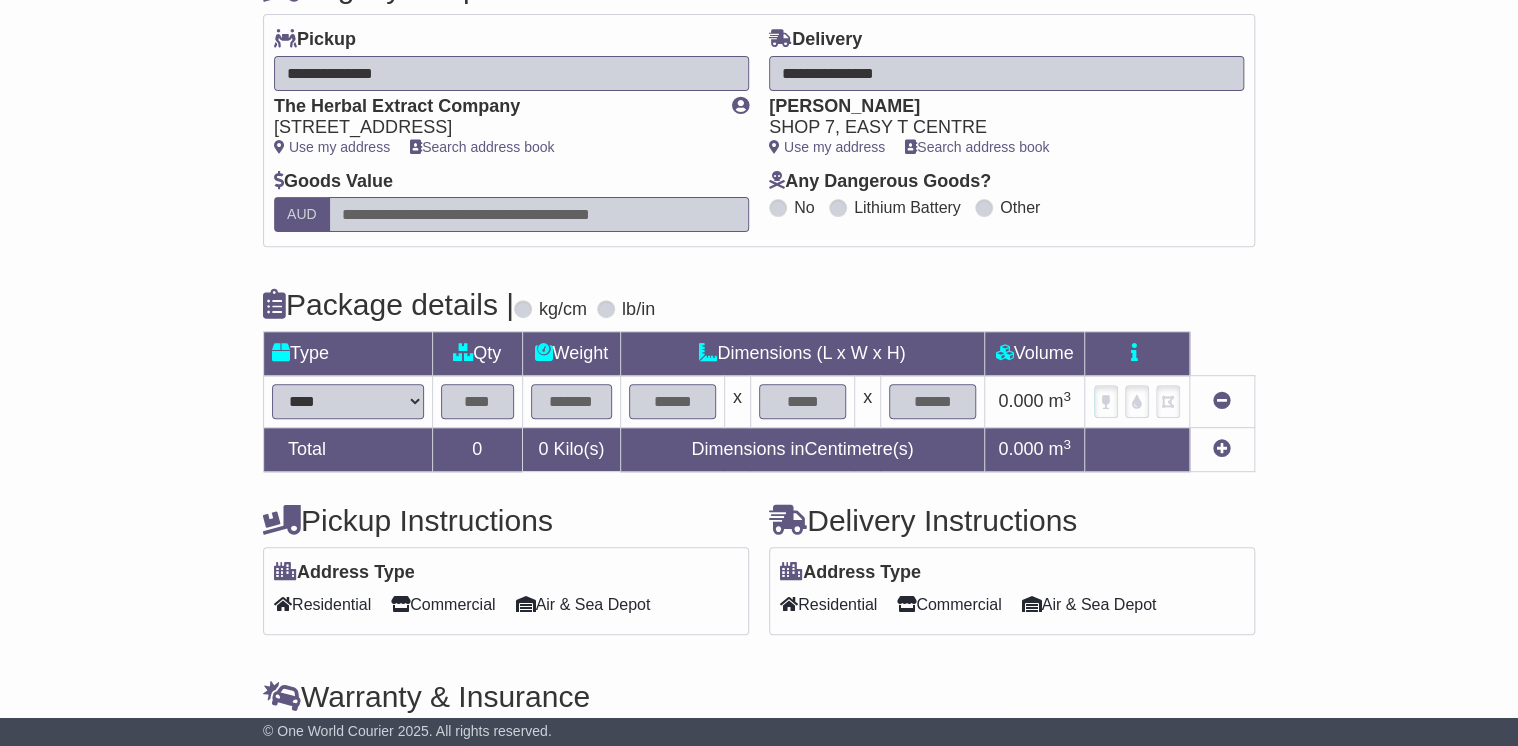click on "**********" at bounding box center (348, 401) 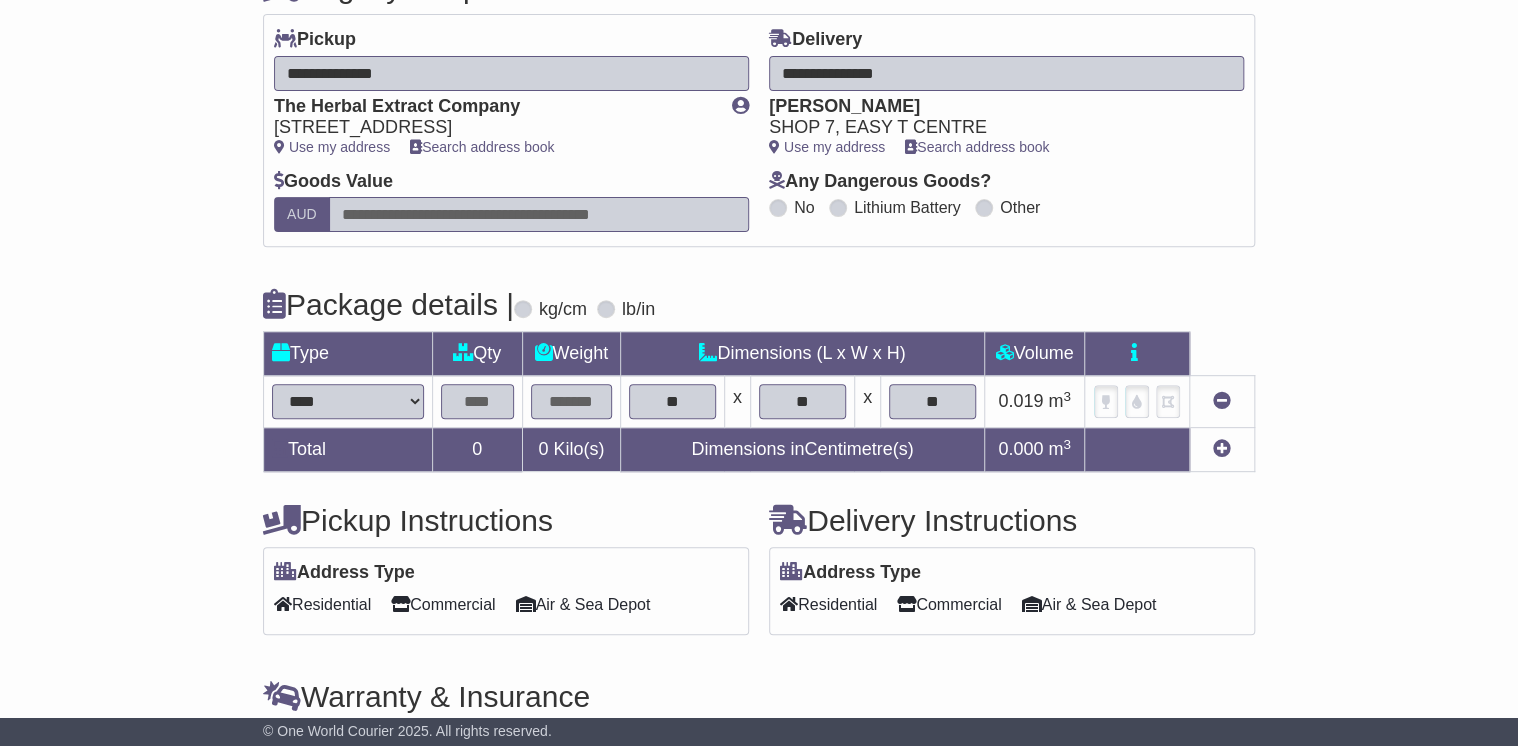 click at bounding box center (477, 401) 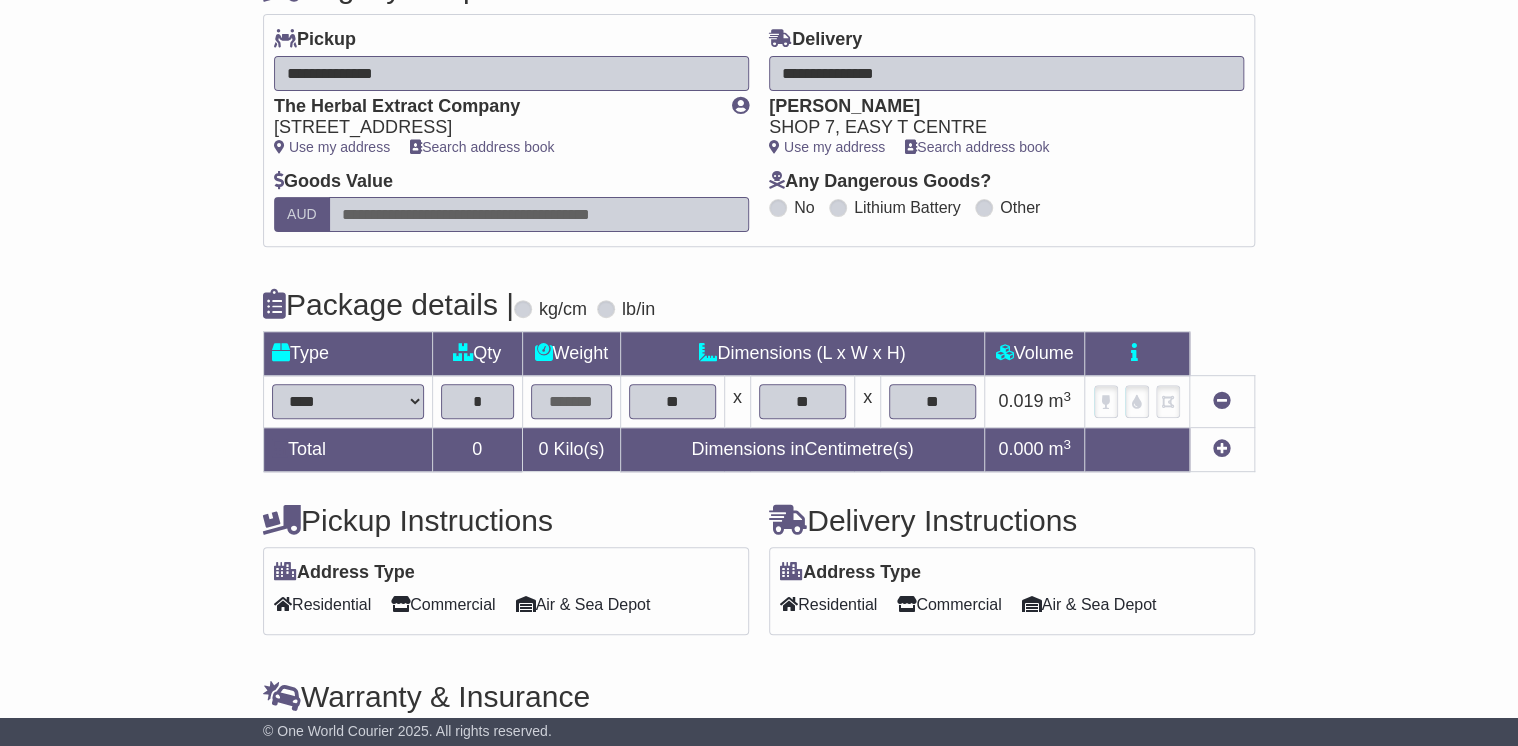type on "*" 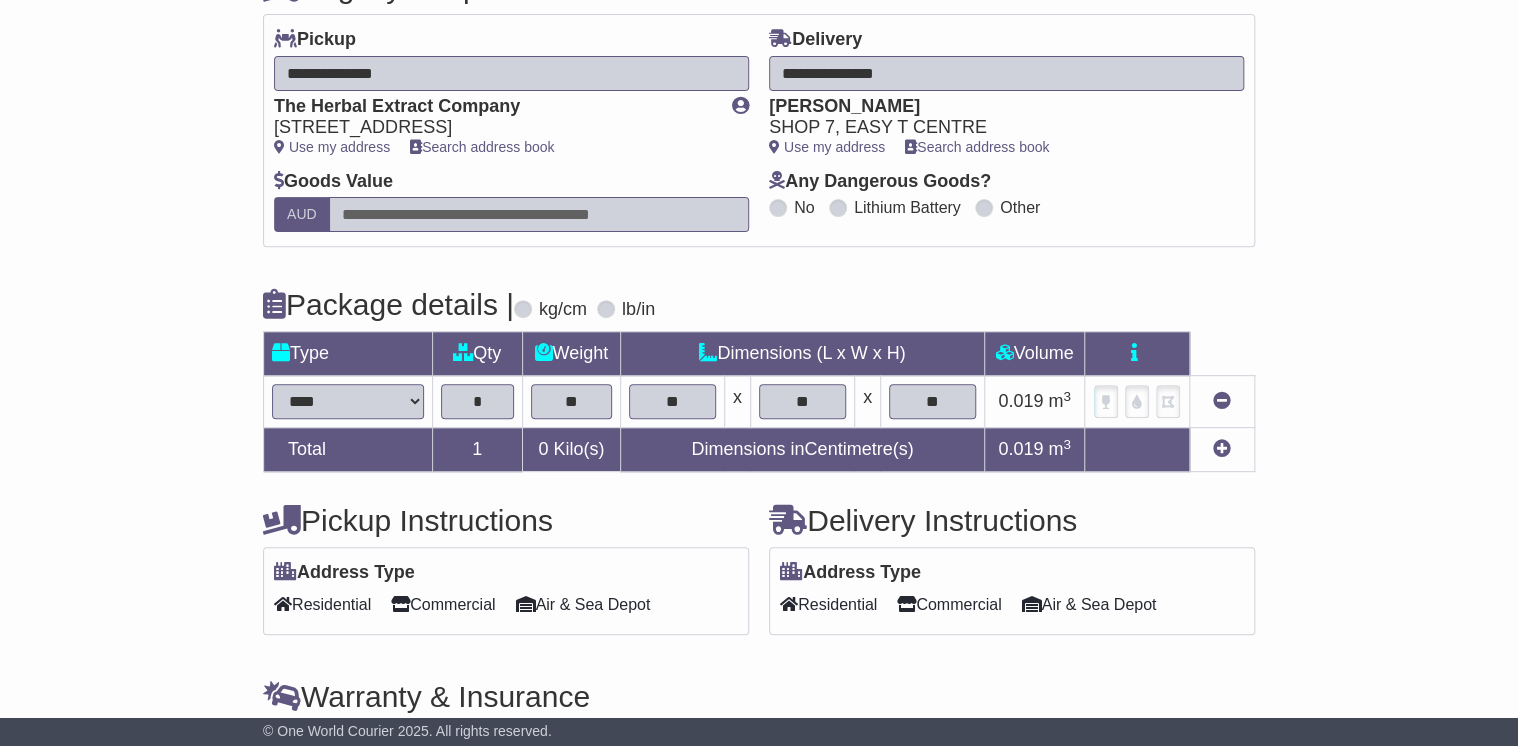 type on "**" 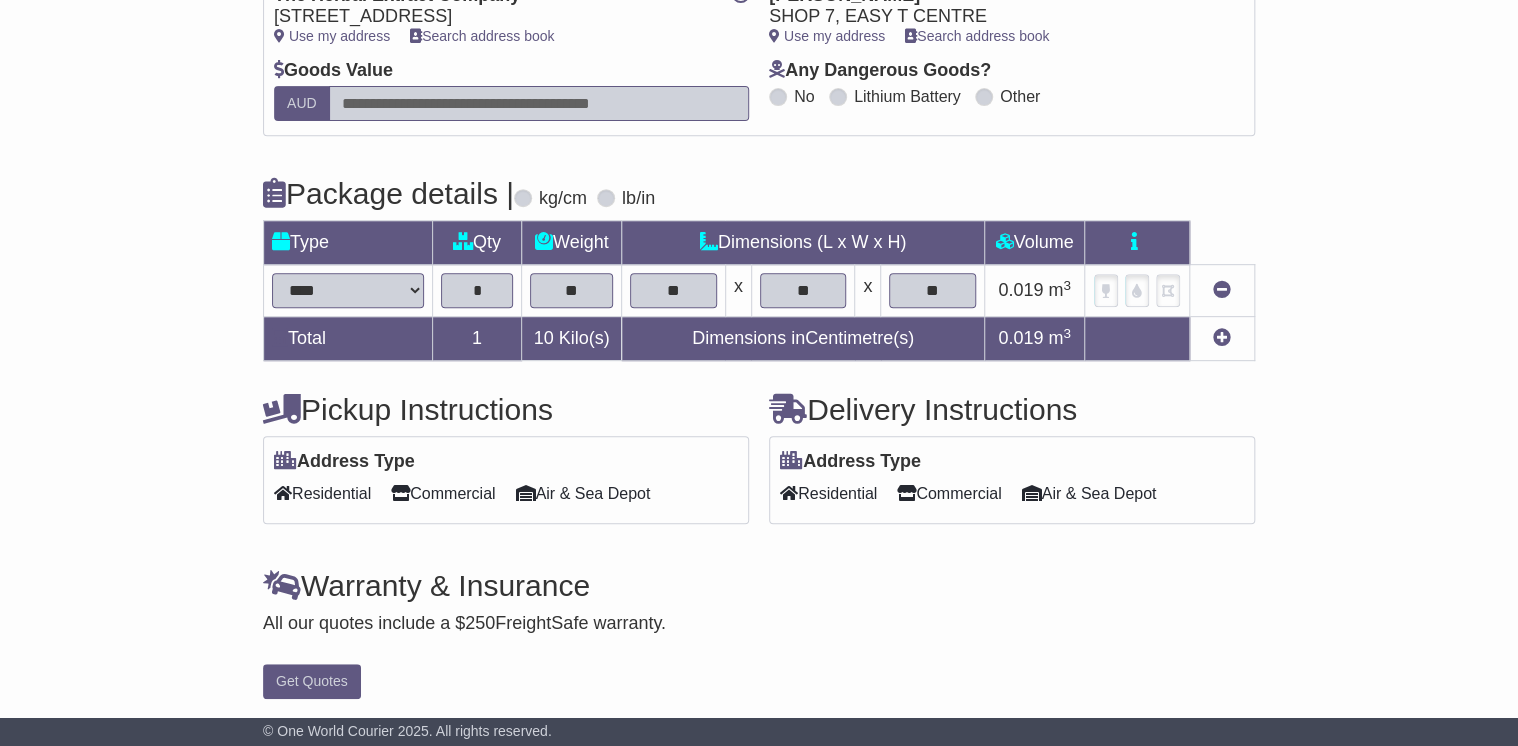 scroll, scrollTop: 354, scrollLeft: 0, axis: vertical 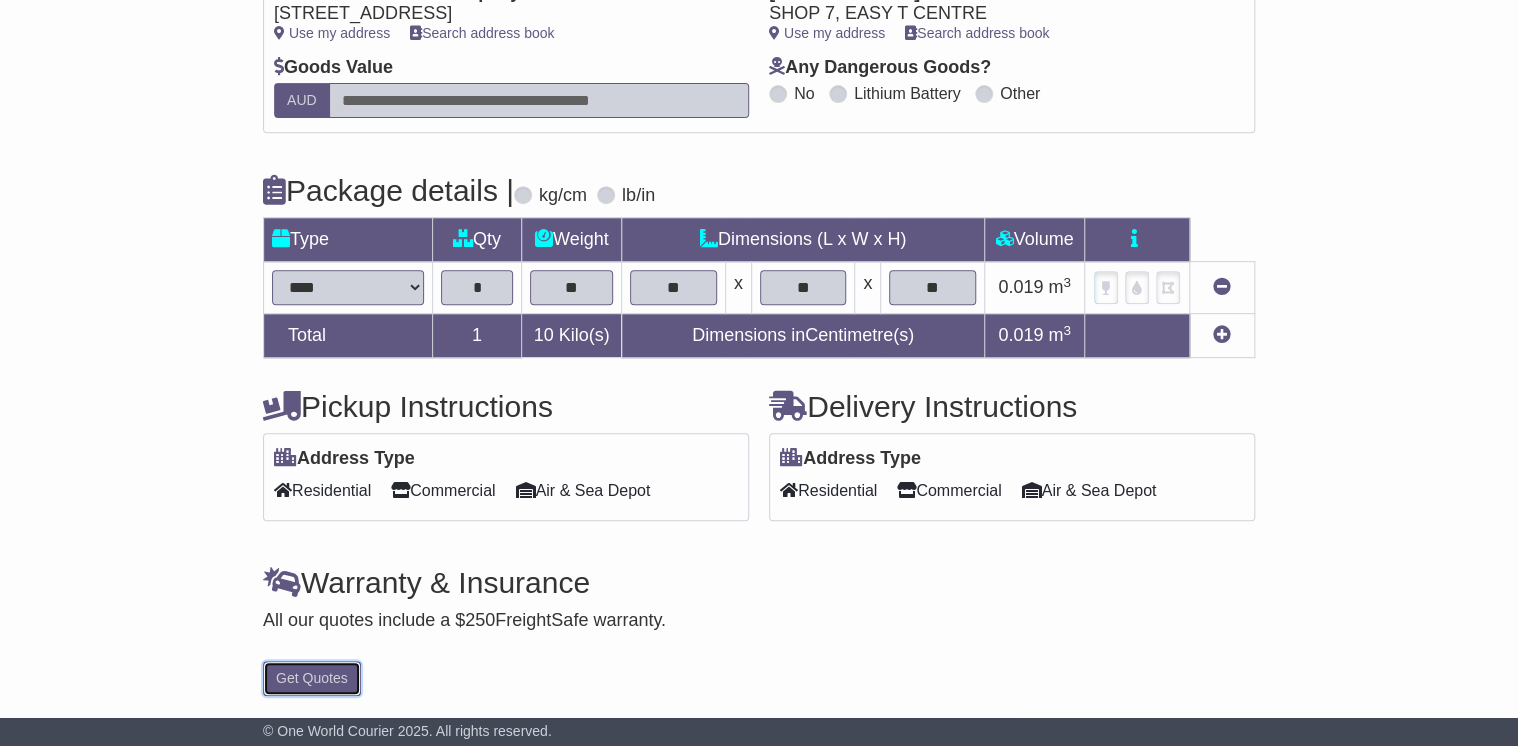 click on "Get Quotes" at bounding box center (312, 678) 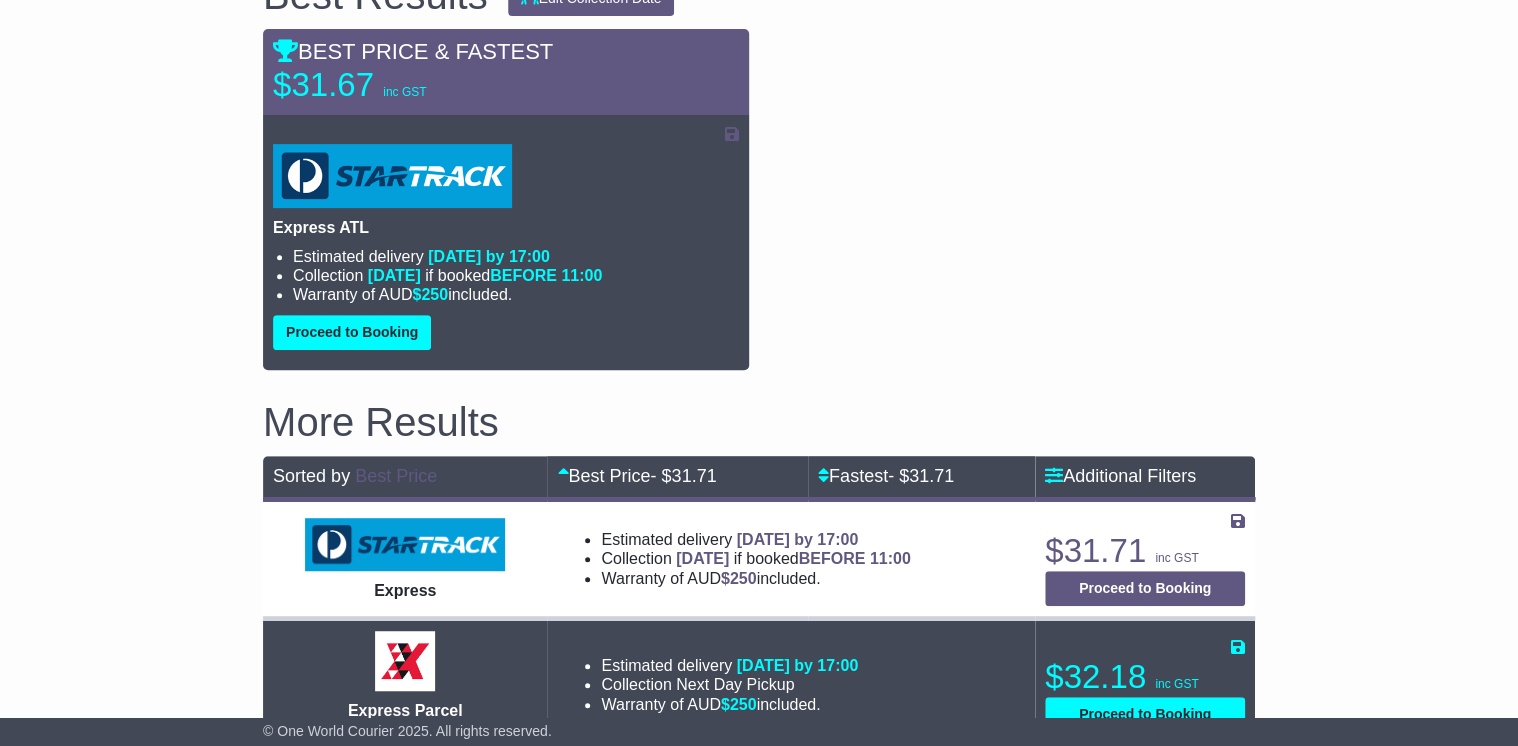scroll, scrollTop: 320, scrollLeft: 0, axis: vertical 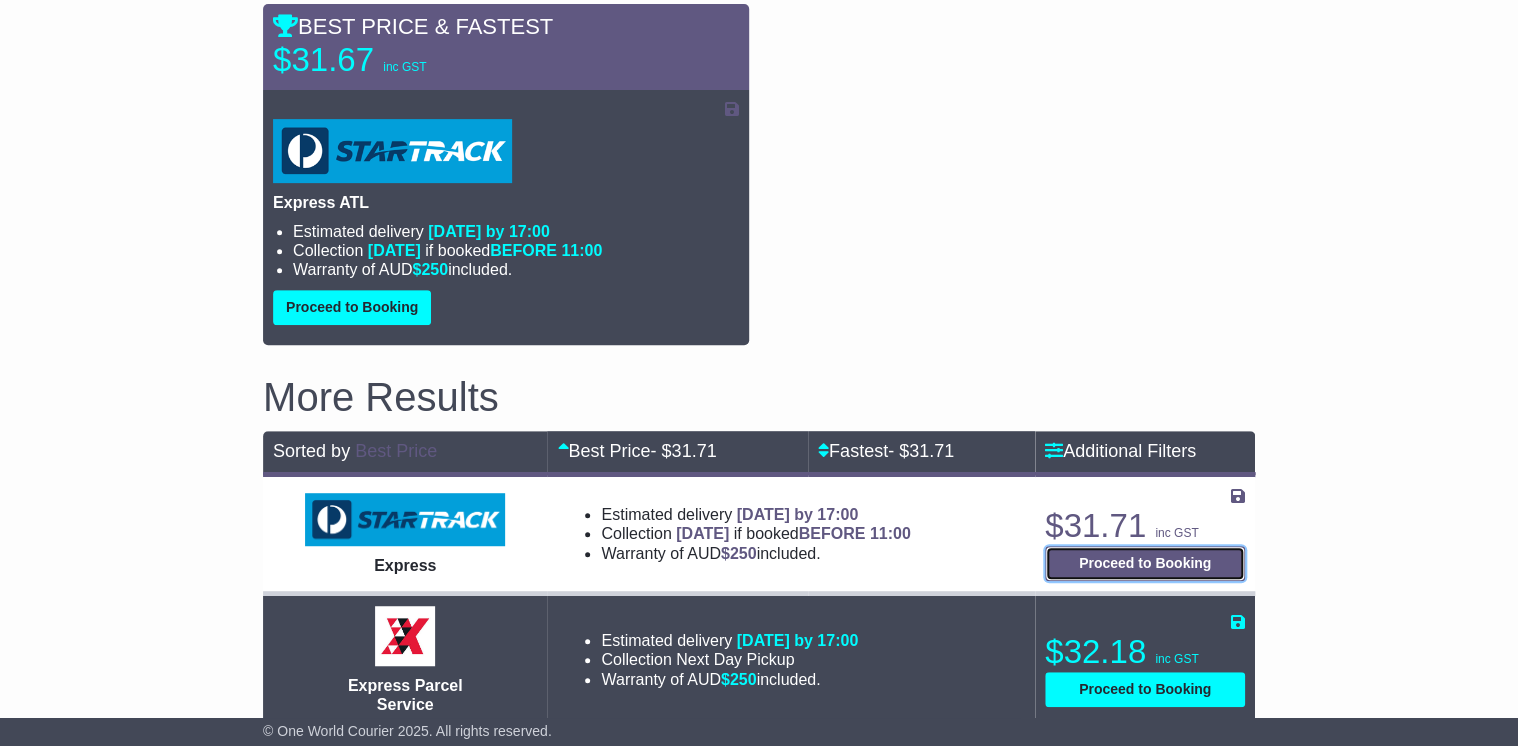 click on "Proceed to Booking" at bounding box center [1145, 563] 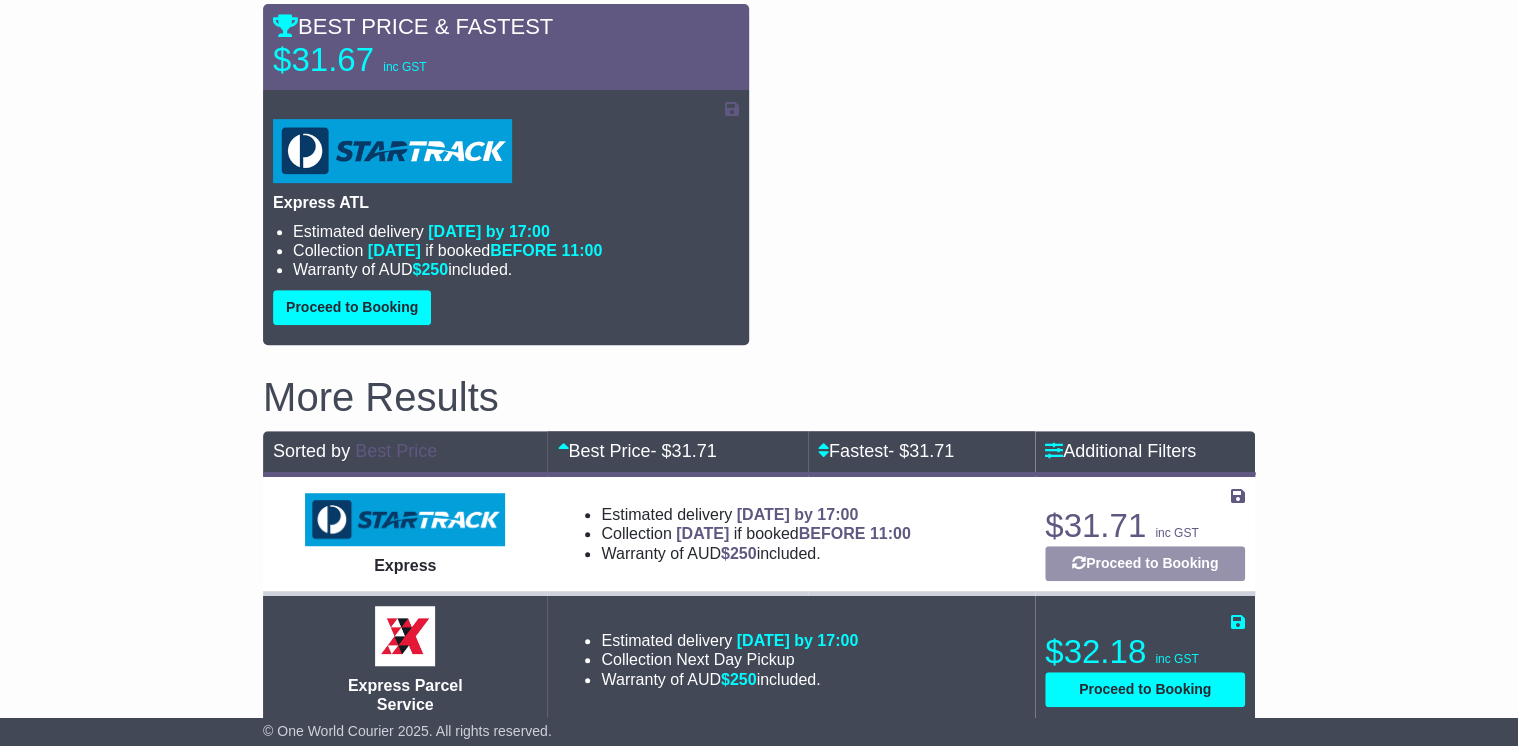 select on "*****" 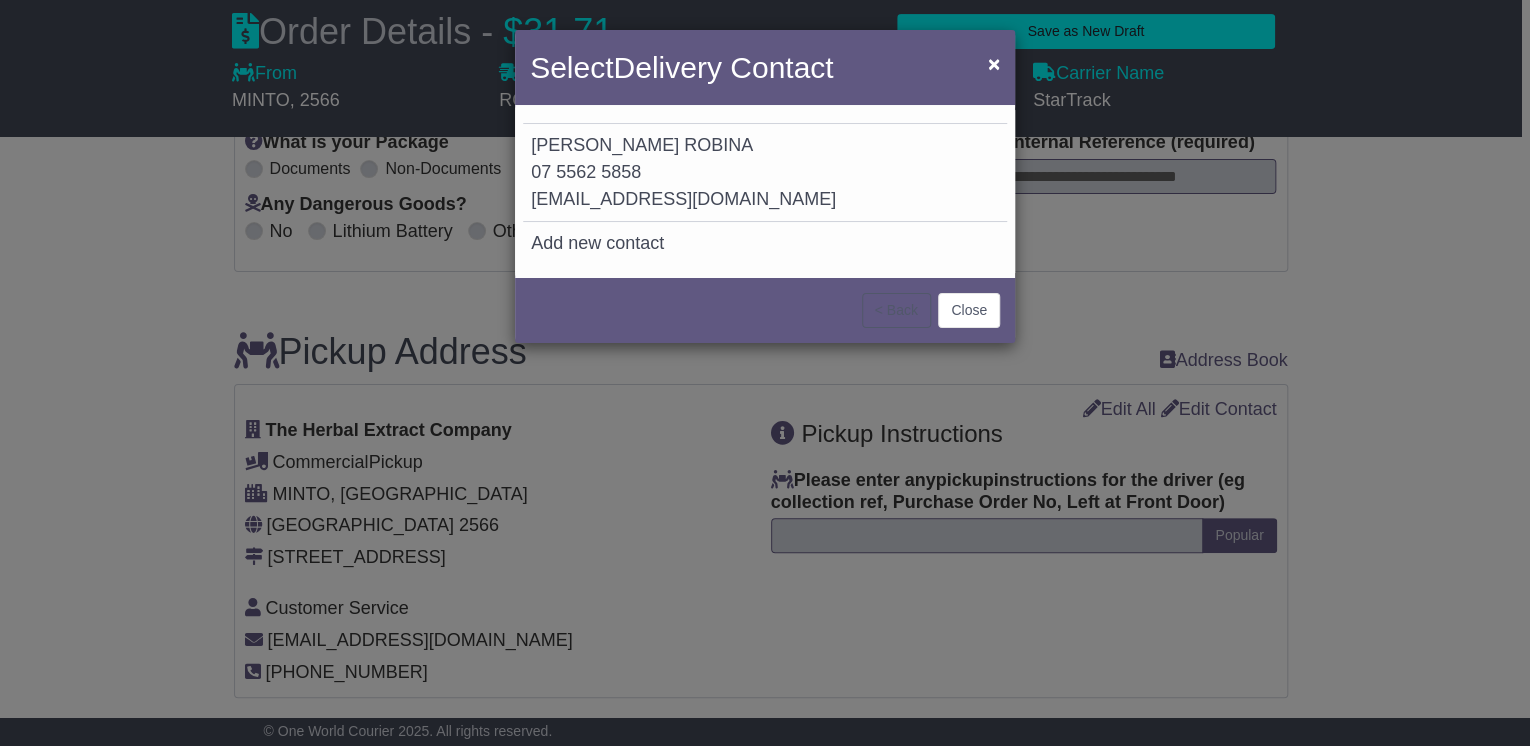 click on "FLANNERY'S   ROBINA
07 5562 5858
robina@flannerys.com.au" at bounding box center (765, 173) 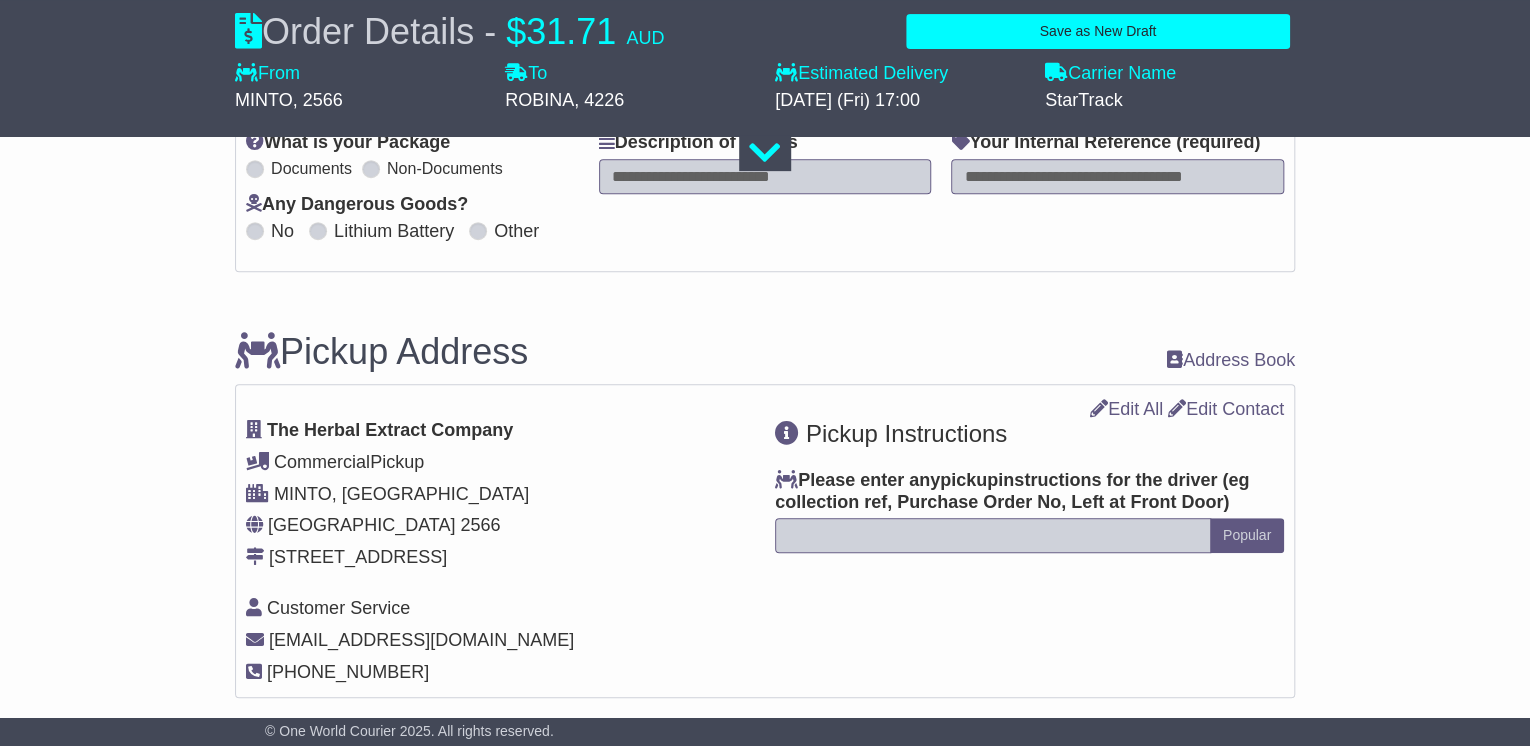 type on "**********" 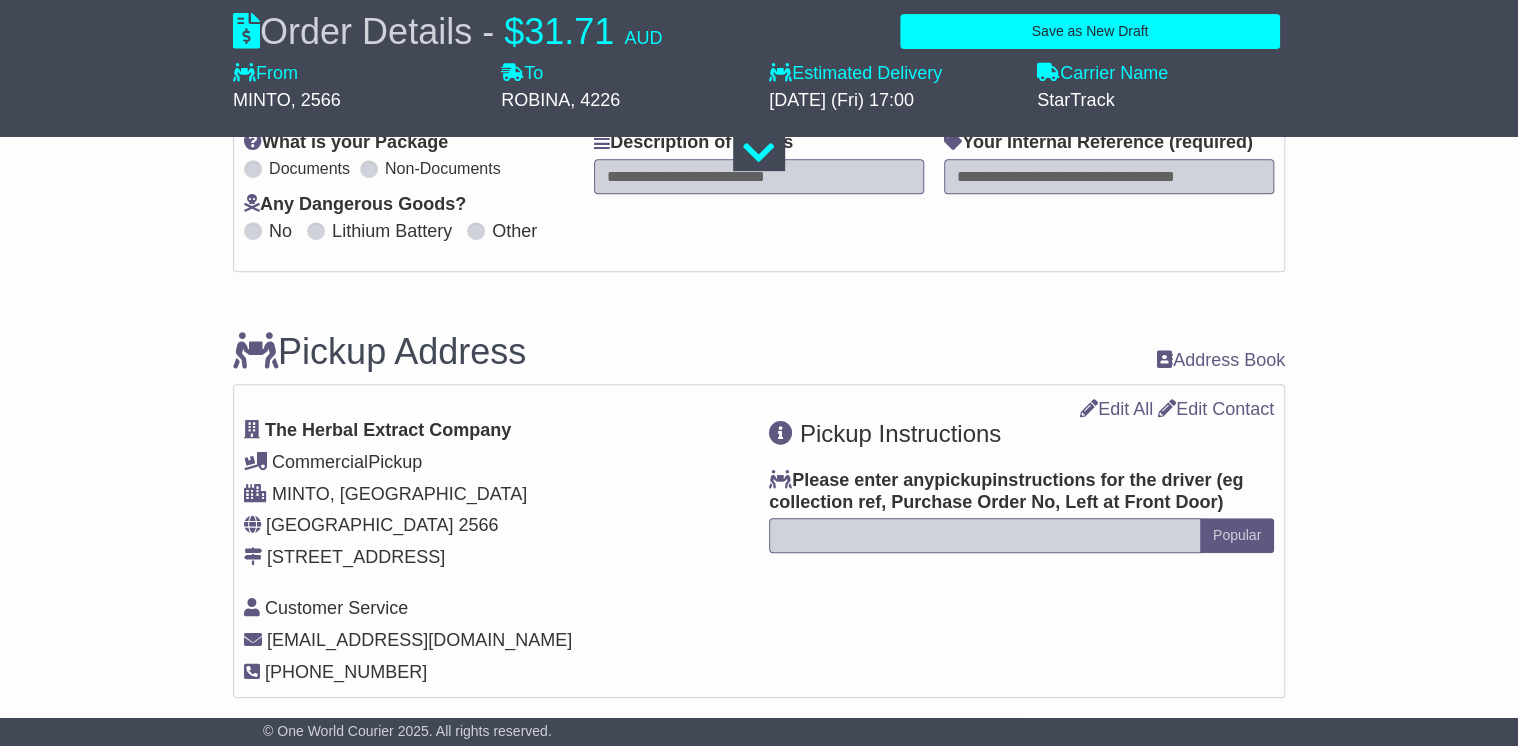 click at bounding box center (759, 176) 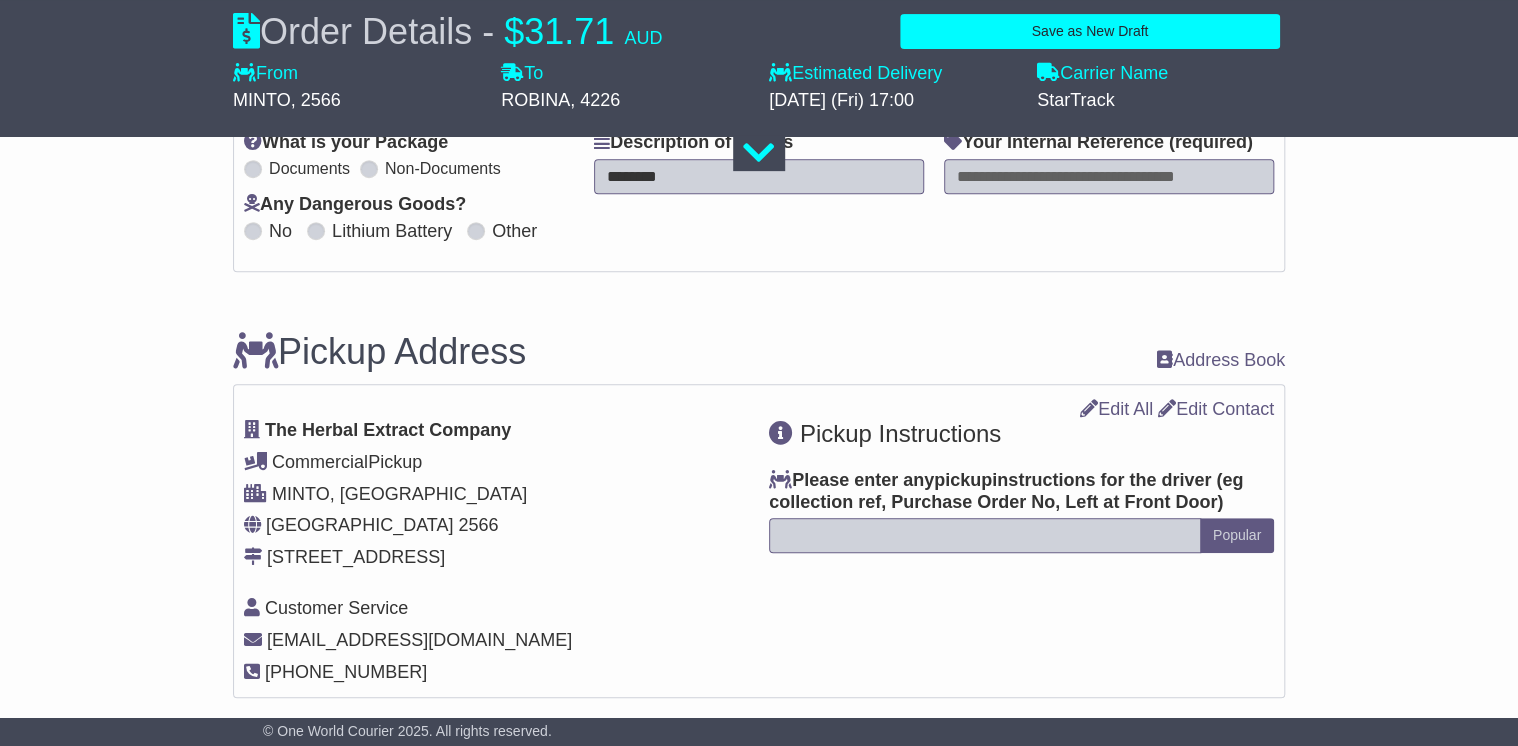 type on "********" 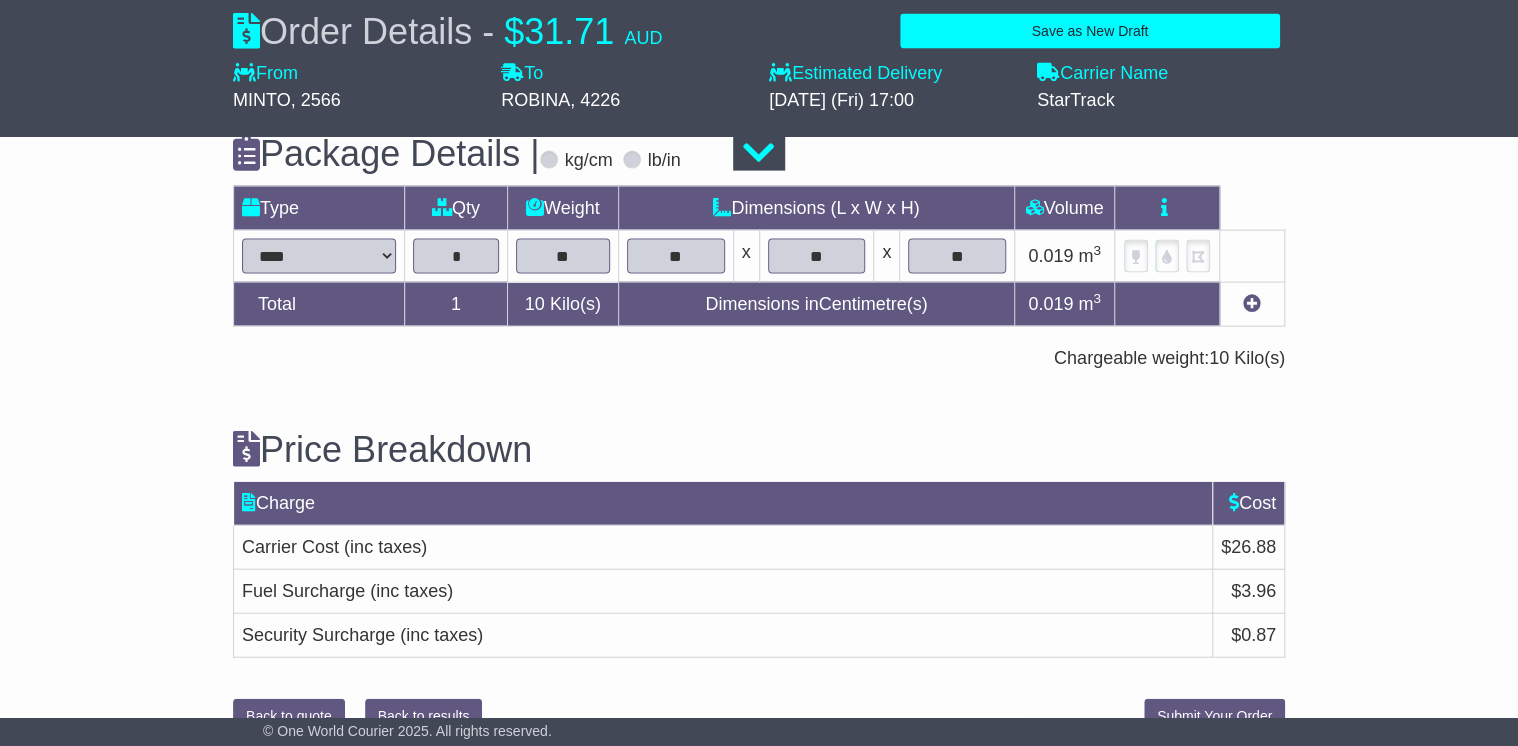 scroll, scrollTop: 2121, scrollLeft: 0, axis: vertical 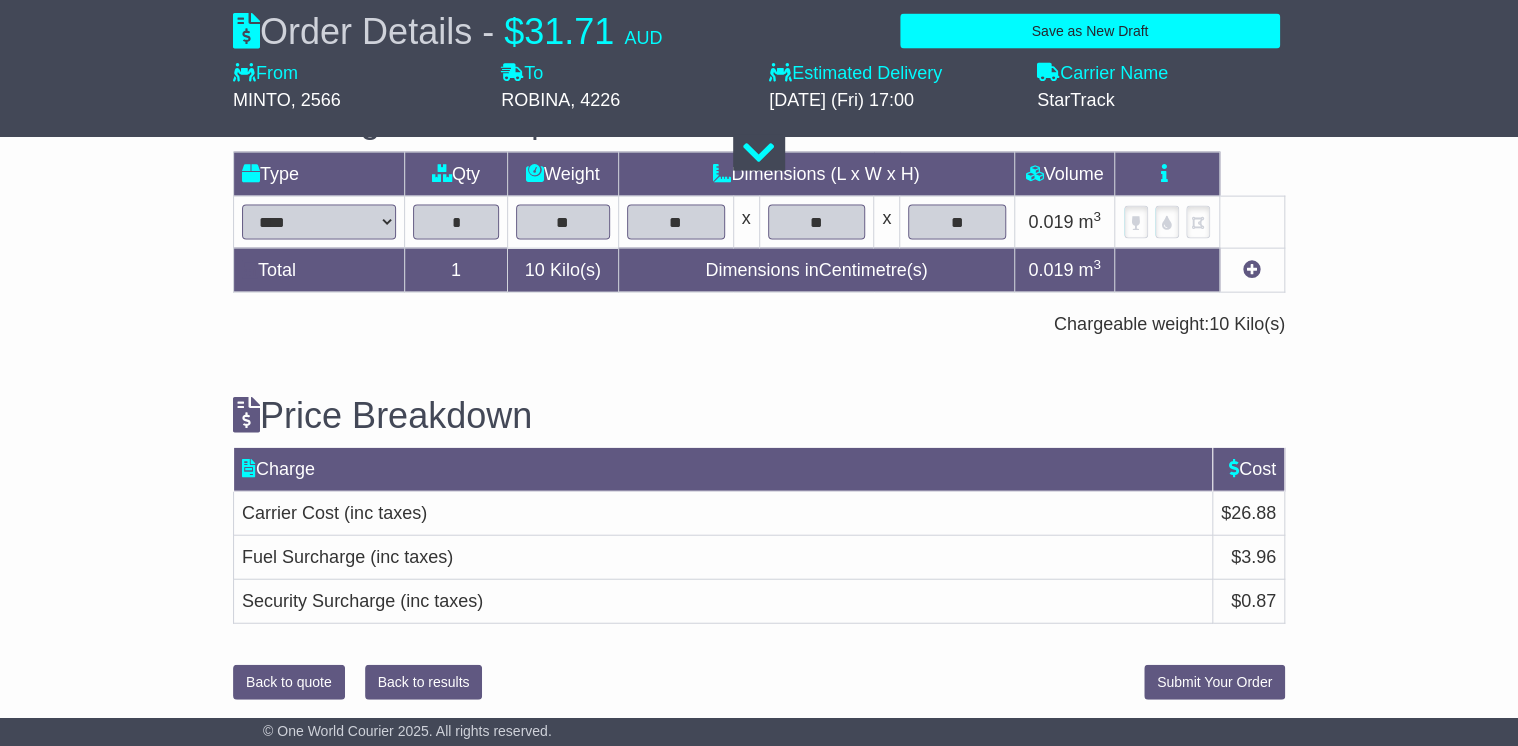 type on "******" 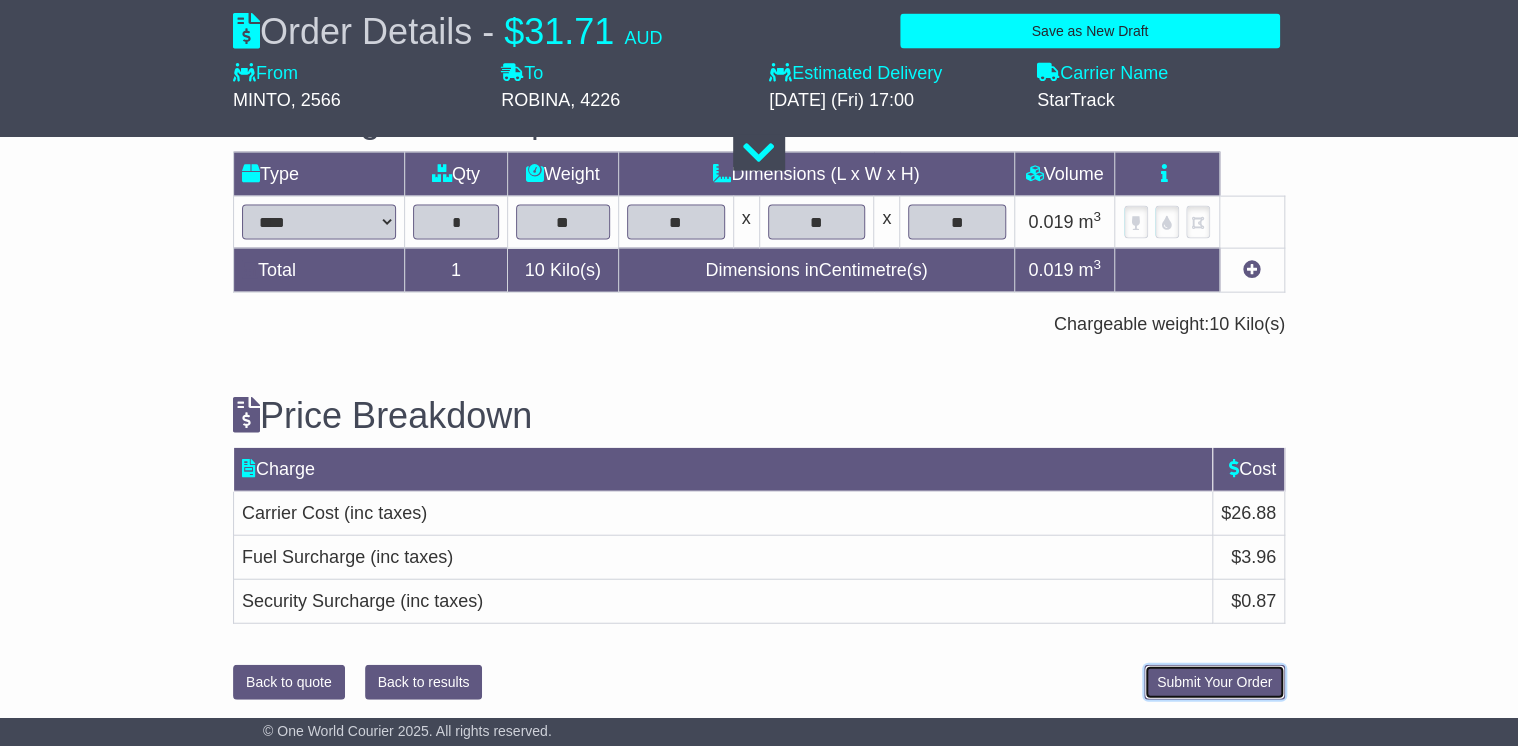 click on "Submit Your Order" at bounding box center [1214, 682] 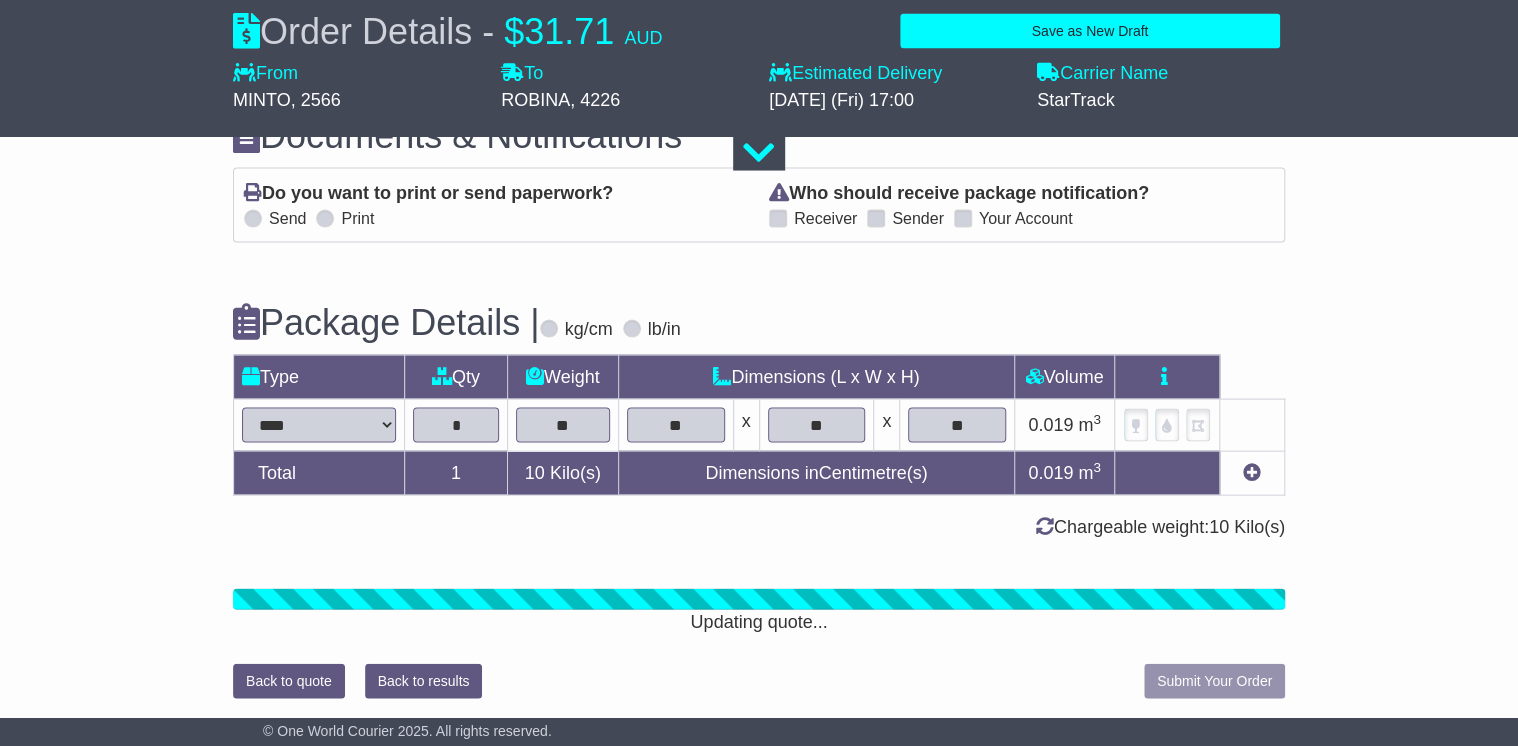 scroll, scrollTop: 2121, scrollLeft: 0, axis: vertical 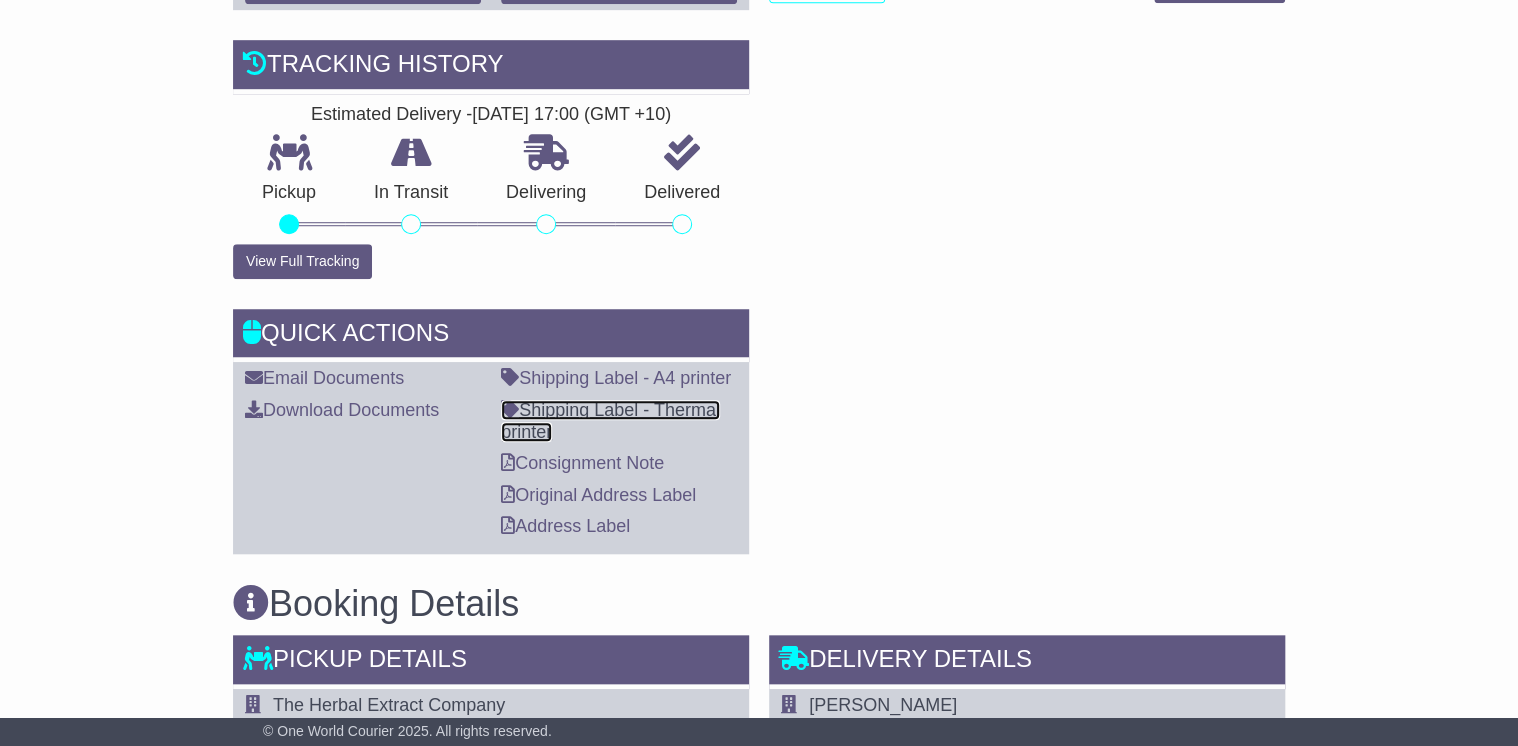 click on "Shipping Label - Thermal printer" at bounding box center (610, 421) 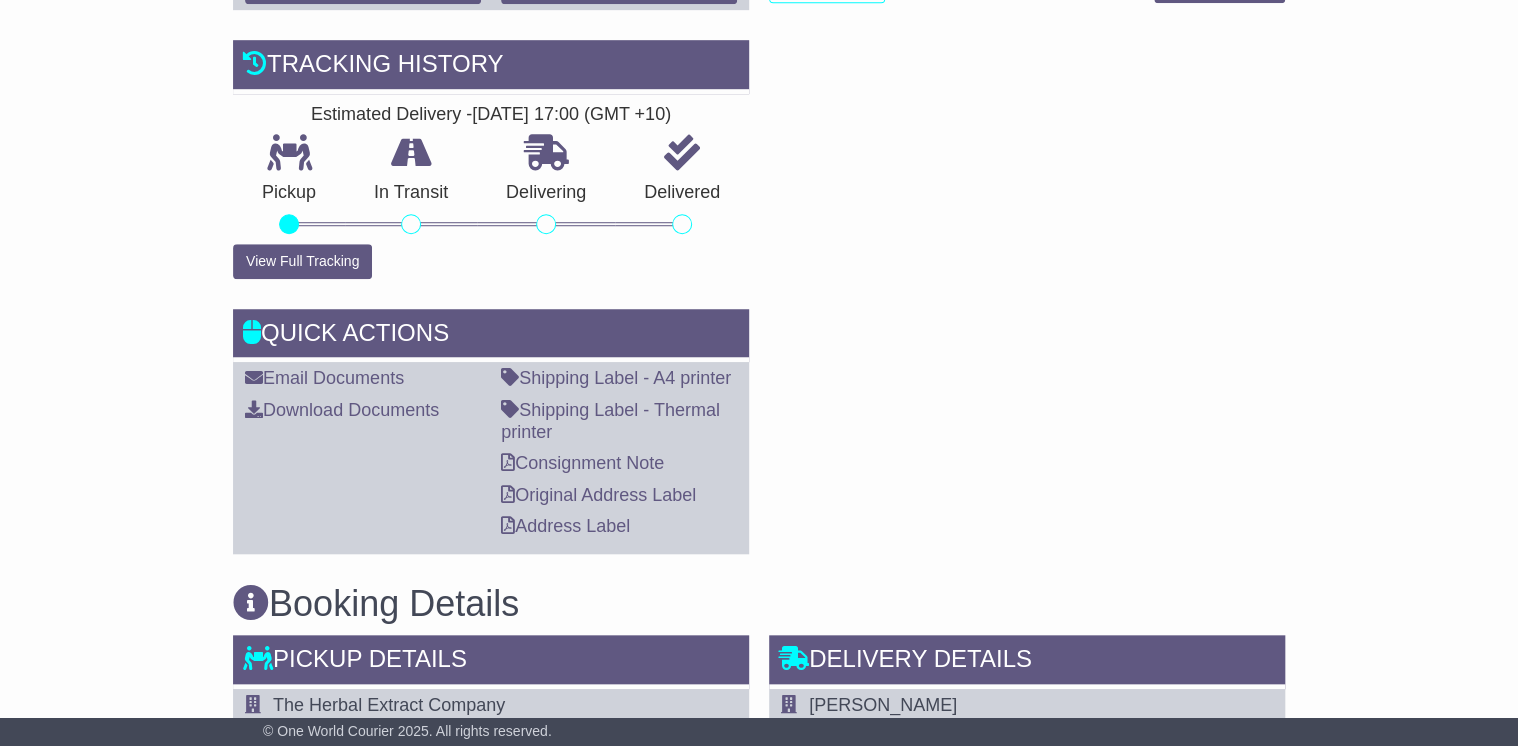 click on "Email
Download
Tracking
Pricing
Insurance
Manage collection
Driver is booked to arrive [DATE]
between 09:55 to 17:00
Cancel Booking" at bounding box center (759, 819) 